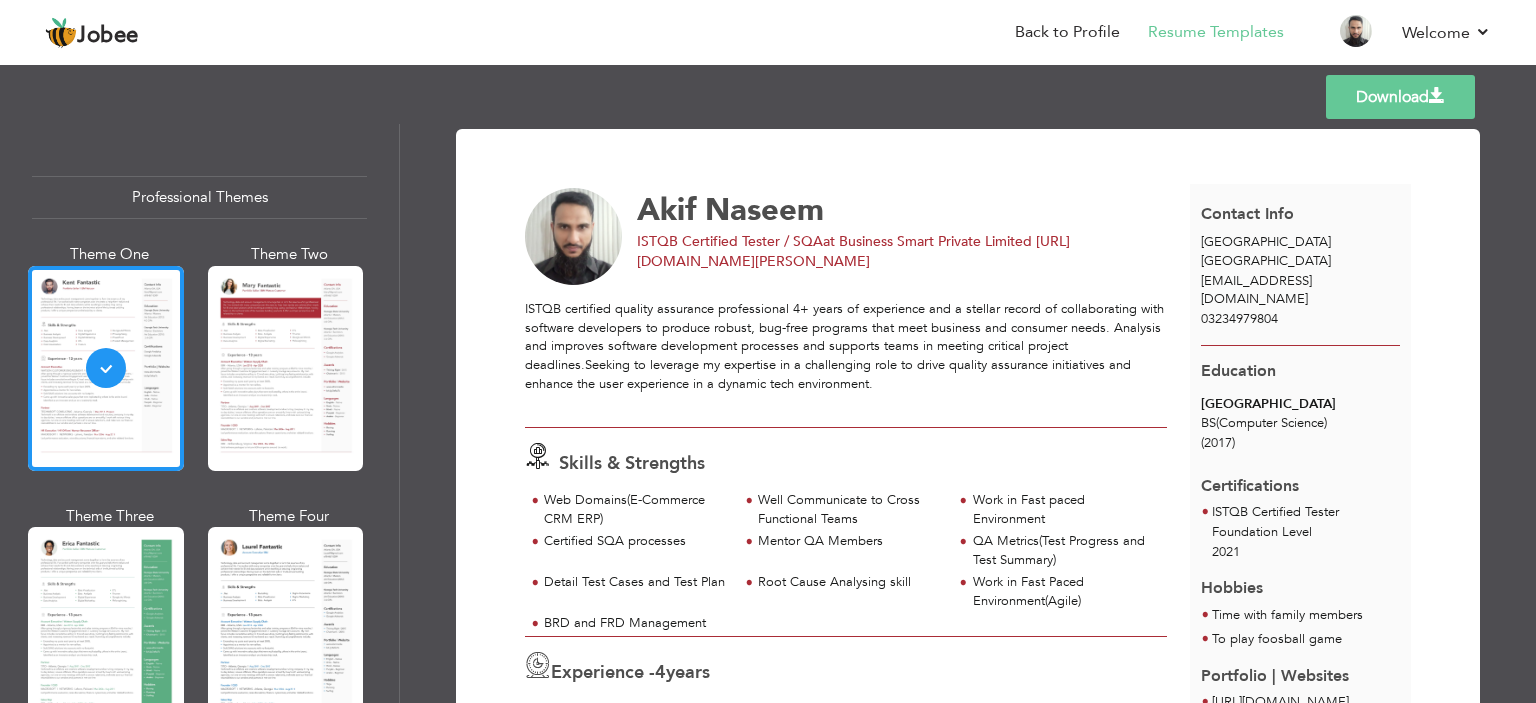 scroll, scrollTop: 0, scrollLeft: 0, axis: both 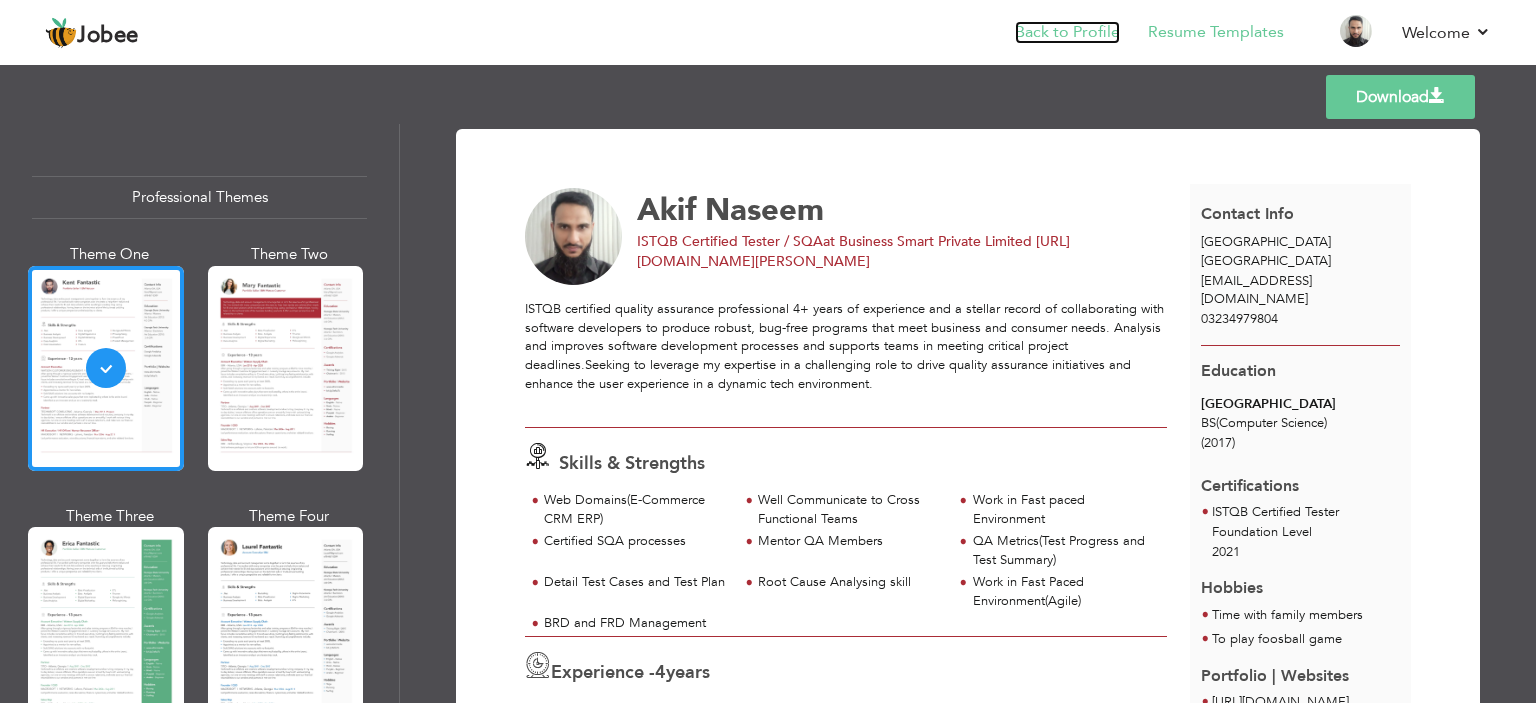 click on "Back to Profile" at bounding box center [1067, 32] 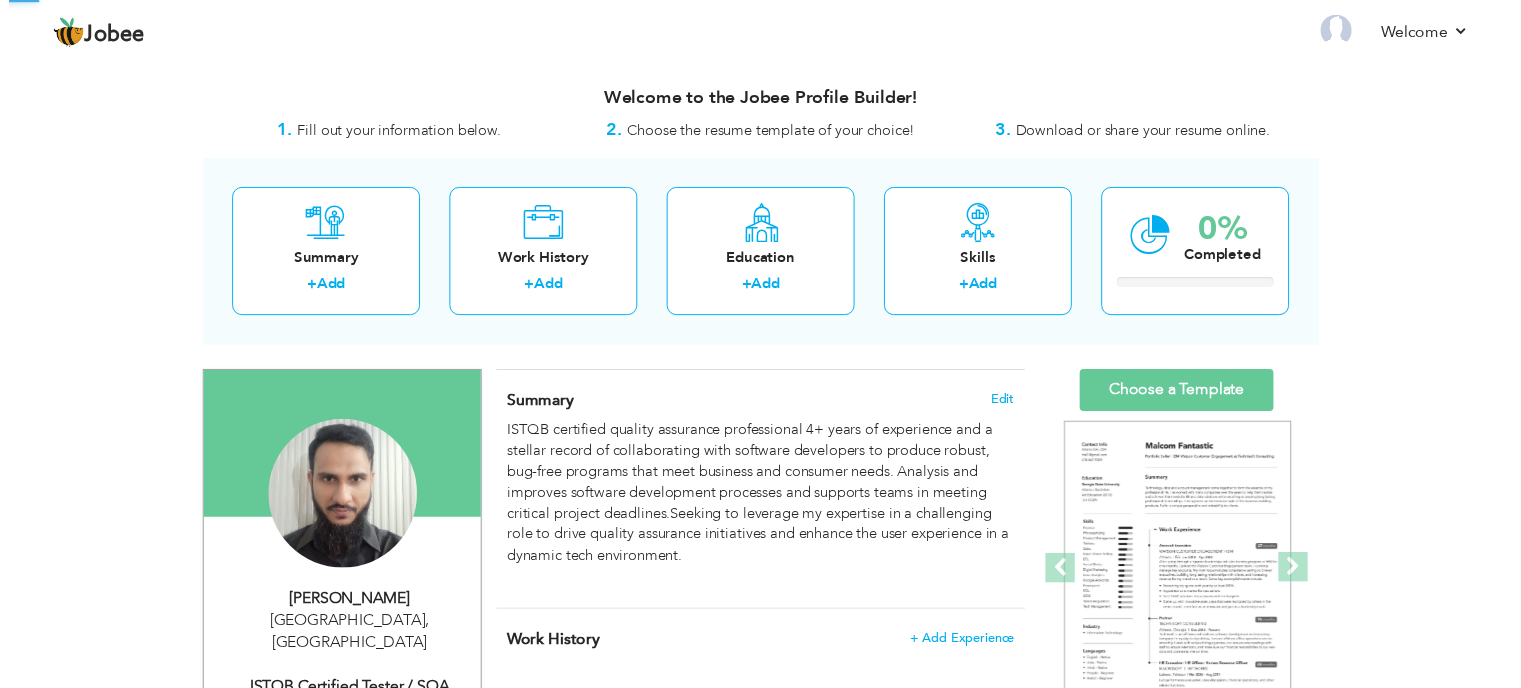 scroll, scrollTop: 0, scrollLeft: 0, axis: both 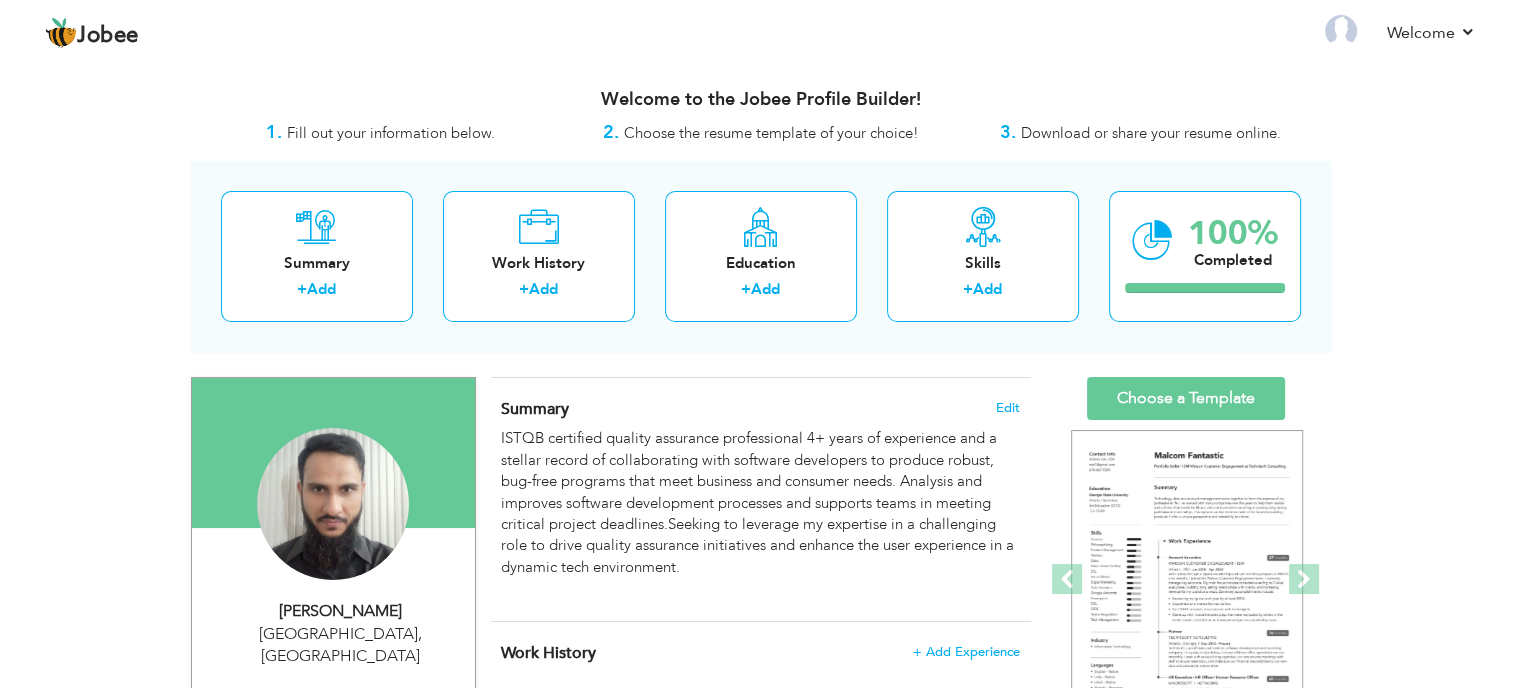 click on "Jobee
Profile
Resume Templates
Resume Templates
Cover Letters
About
My Resume
Welcome
Settings
Log off" at bounding box center [760, 344] 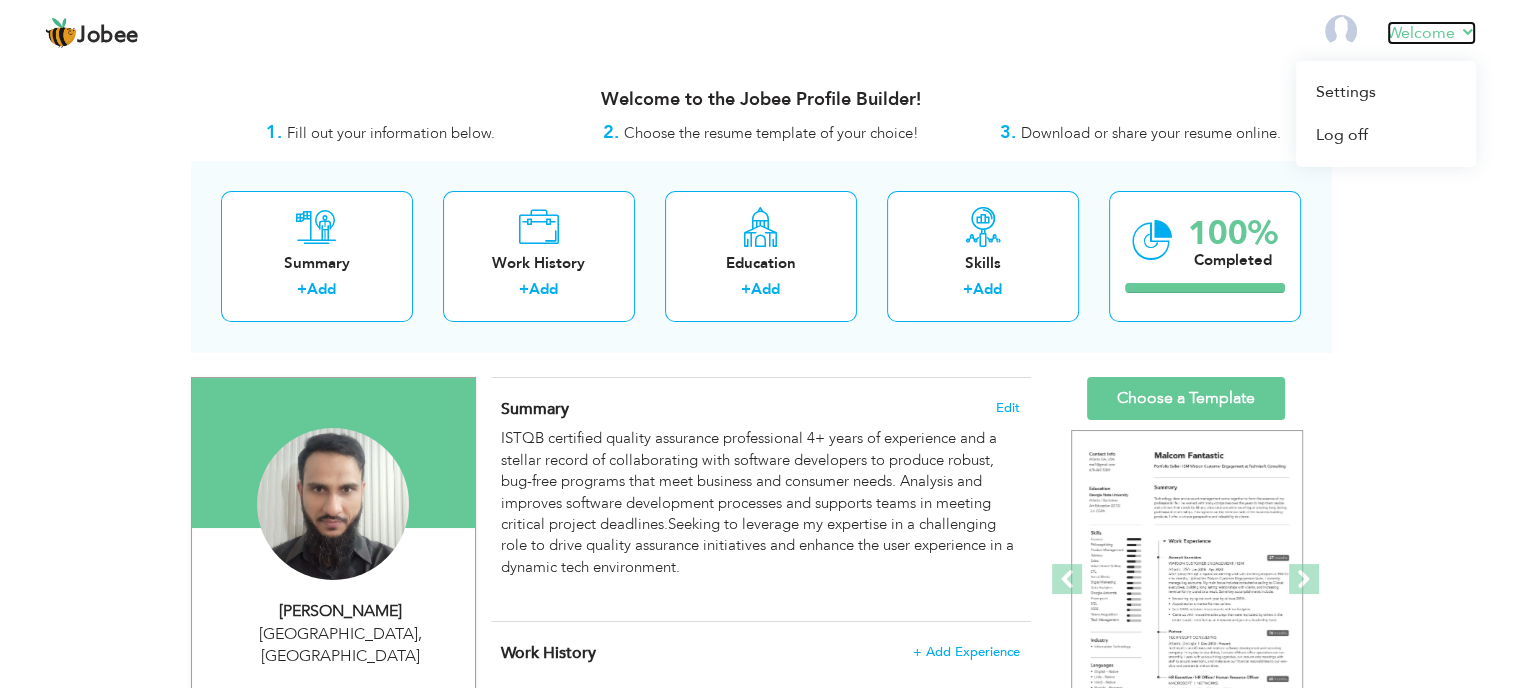 click on "Welcome" at bounding box center (1431, 33) 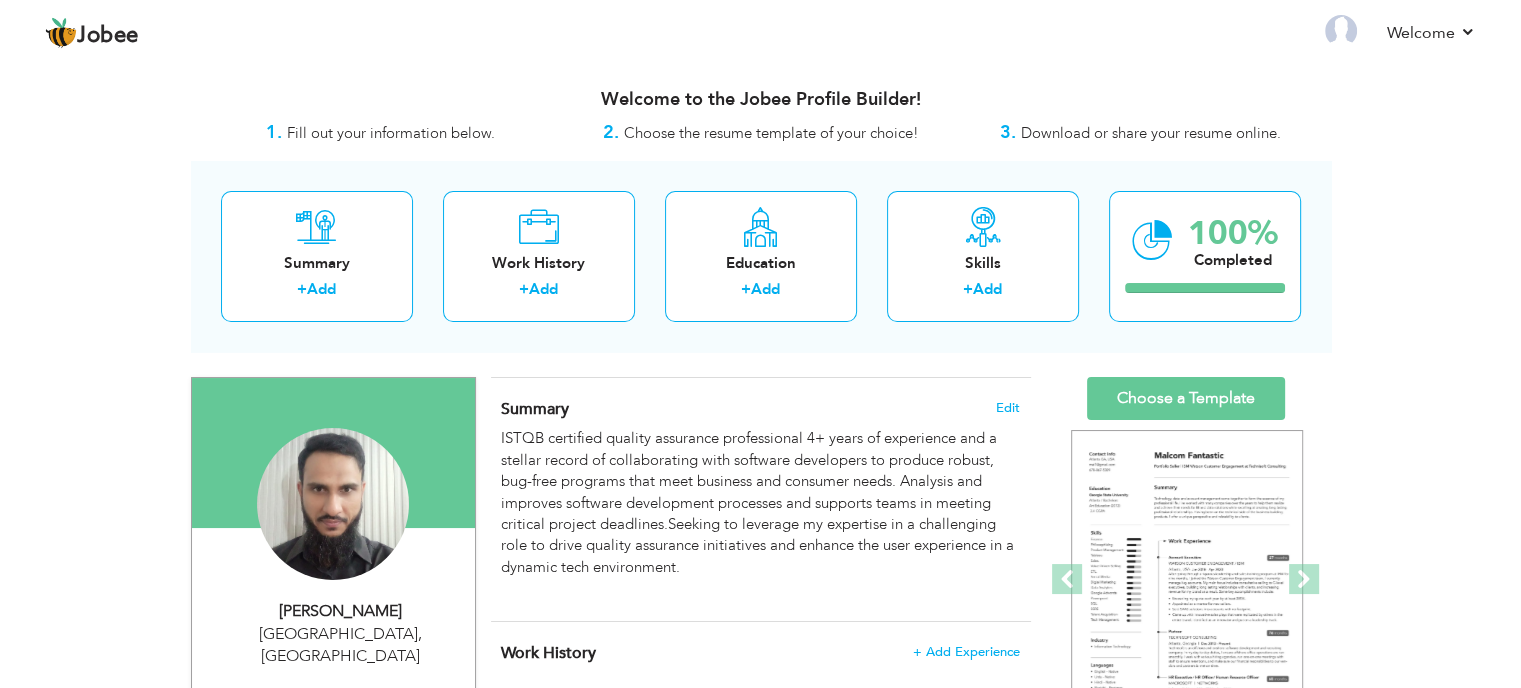 click on "Profile
Resume Templates
Resume Templates
Cover Letters
About
My Resume
Welcome
Settings
Log off" at bounding box center (760, 34) 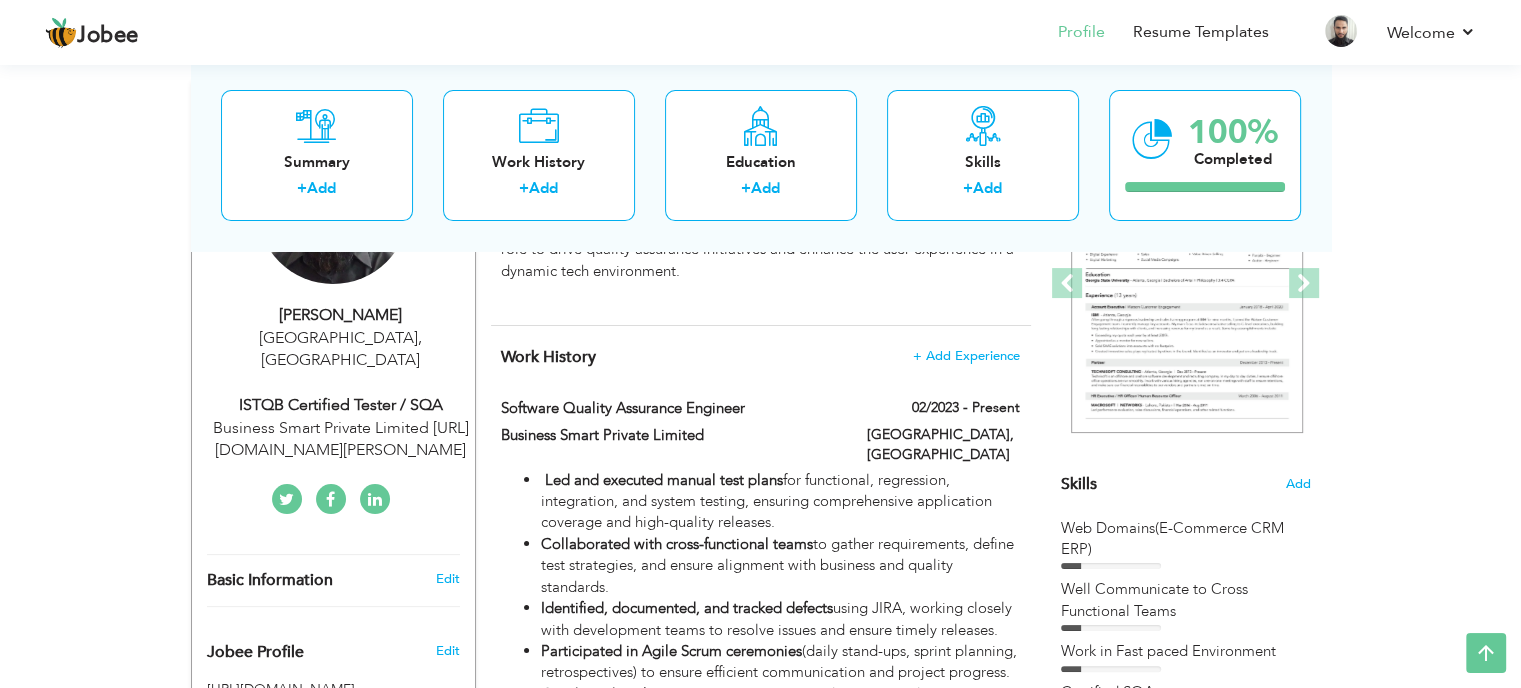 scroll, scrollTop: 275, scrollLeft: 0, axis: vertical 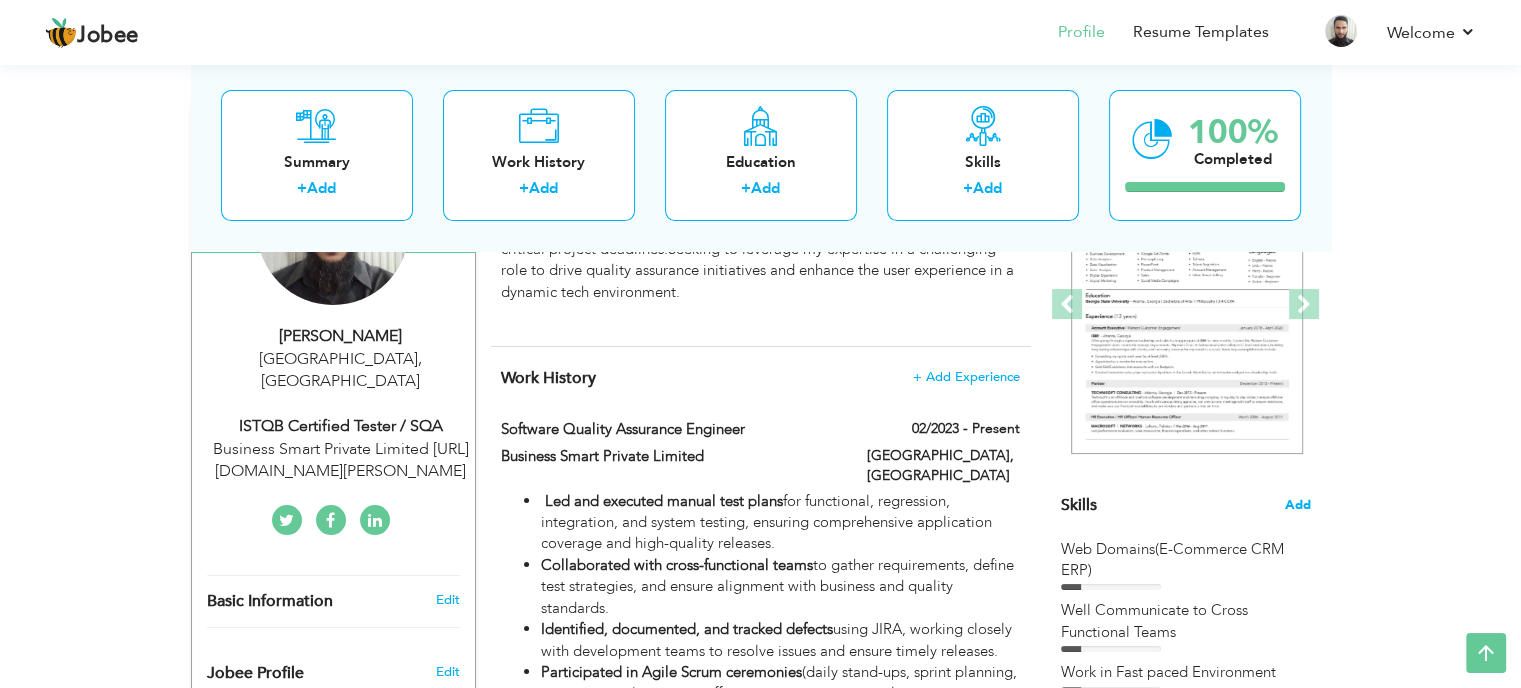 click on "Add" at bounding box center [1298, 505] 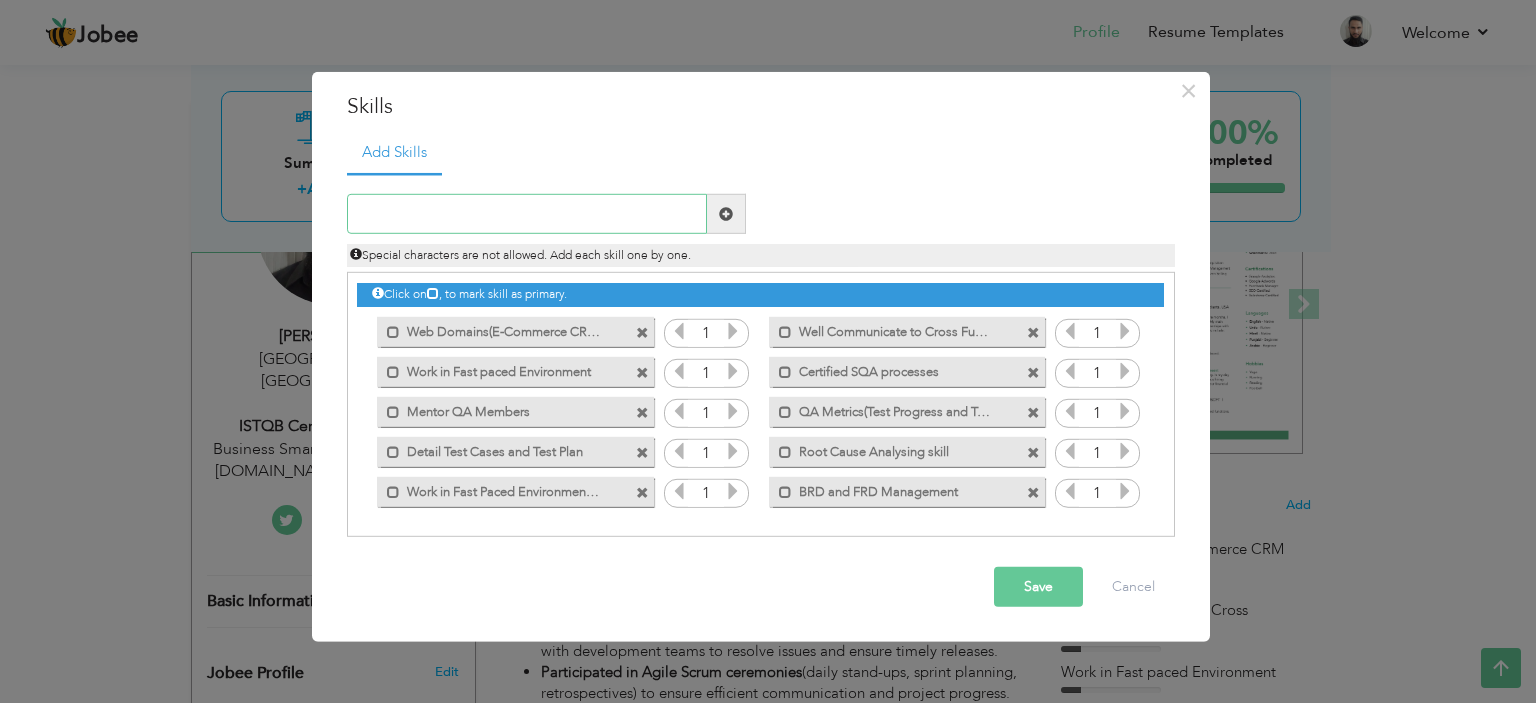 click at bounding box center (527, 214) 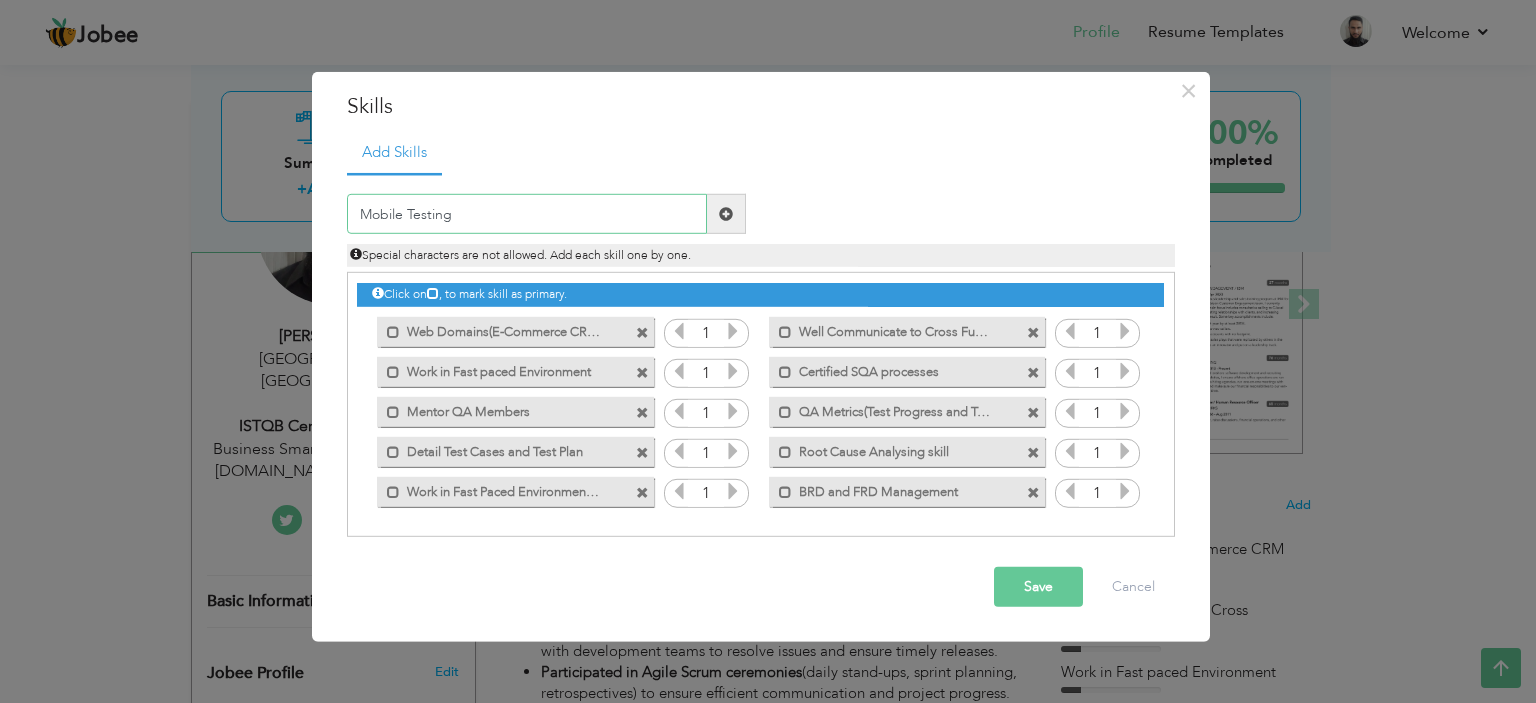 type on "Mobile Testing" 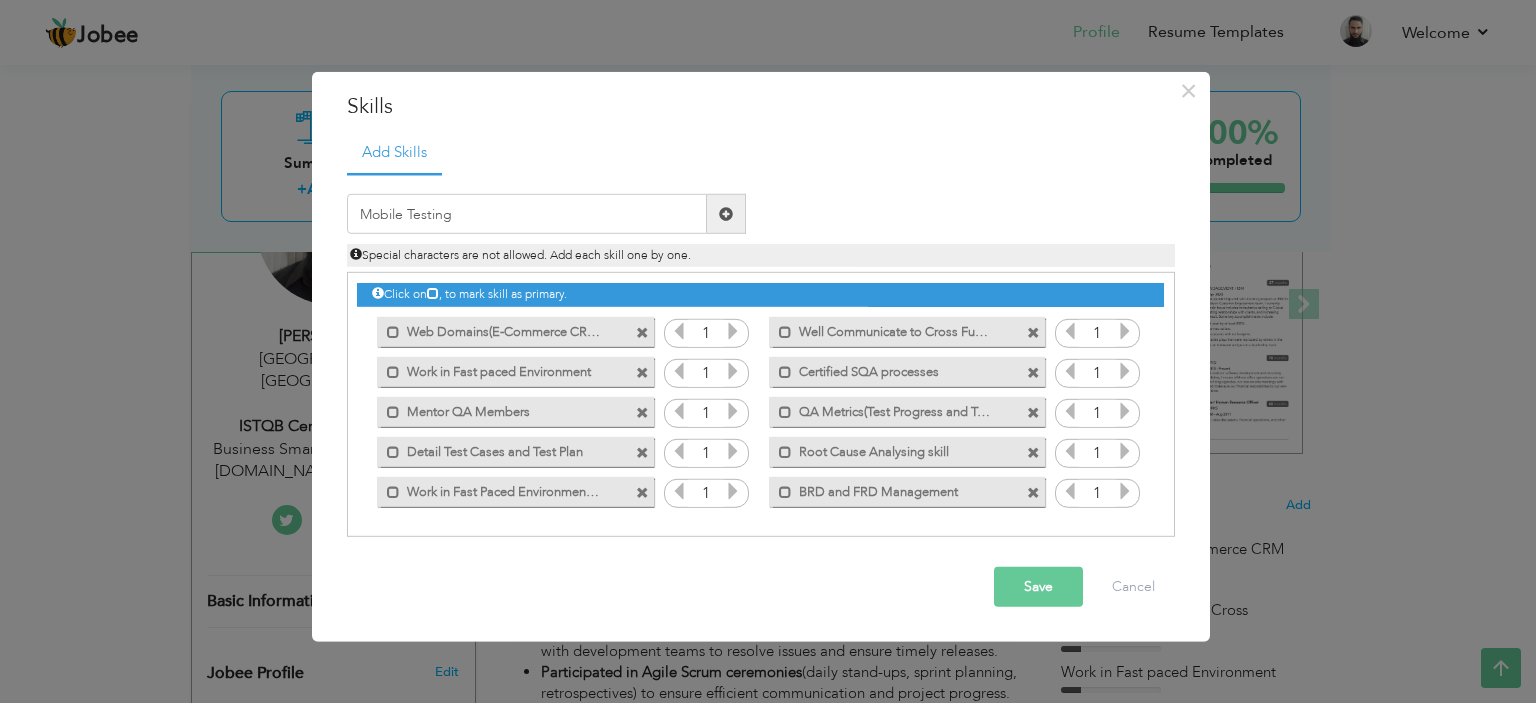 click at bounding box center (726, 214) 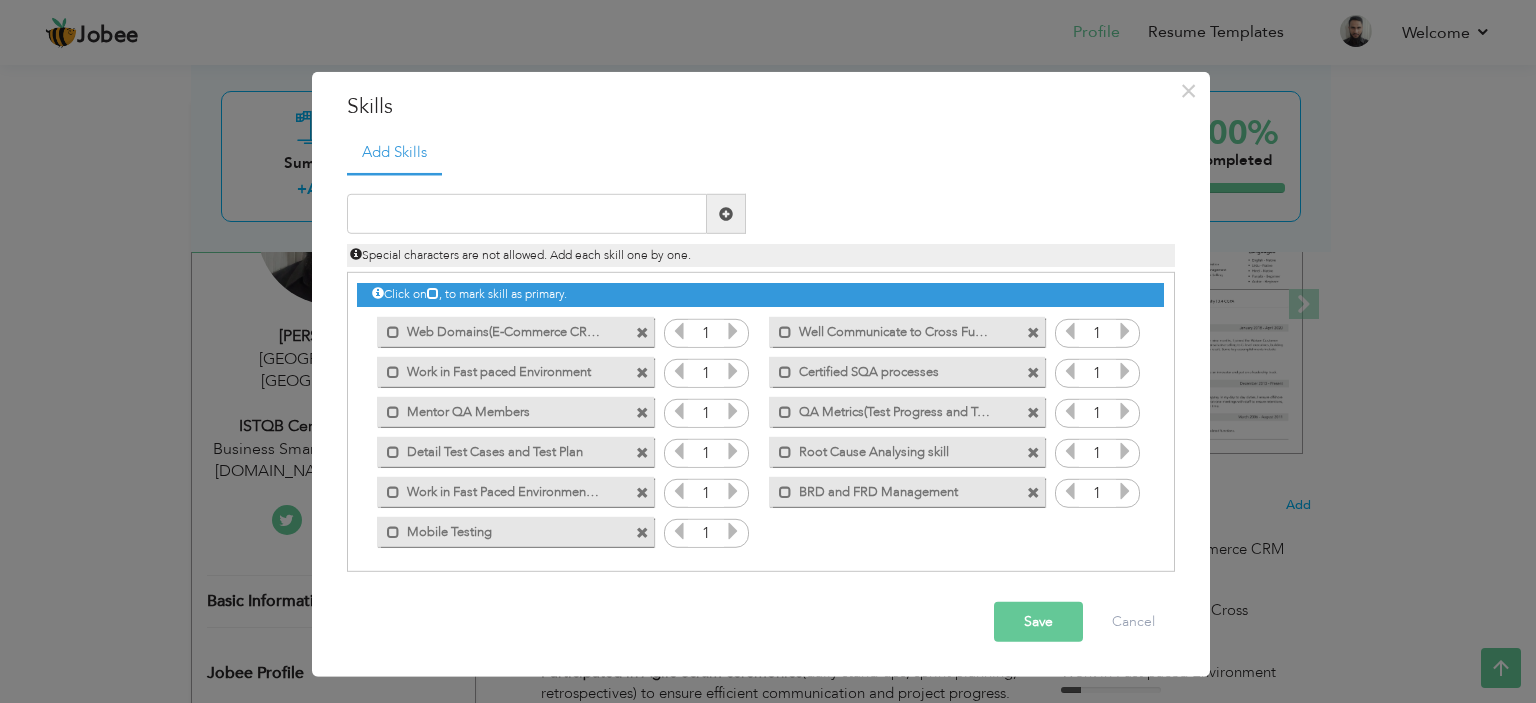 click at bounding box center (642, 332) 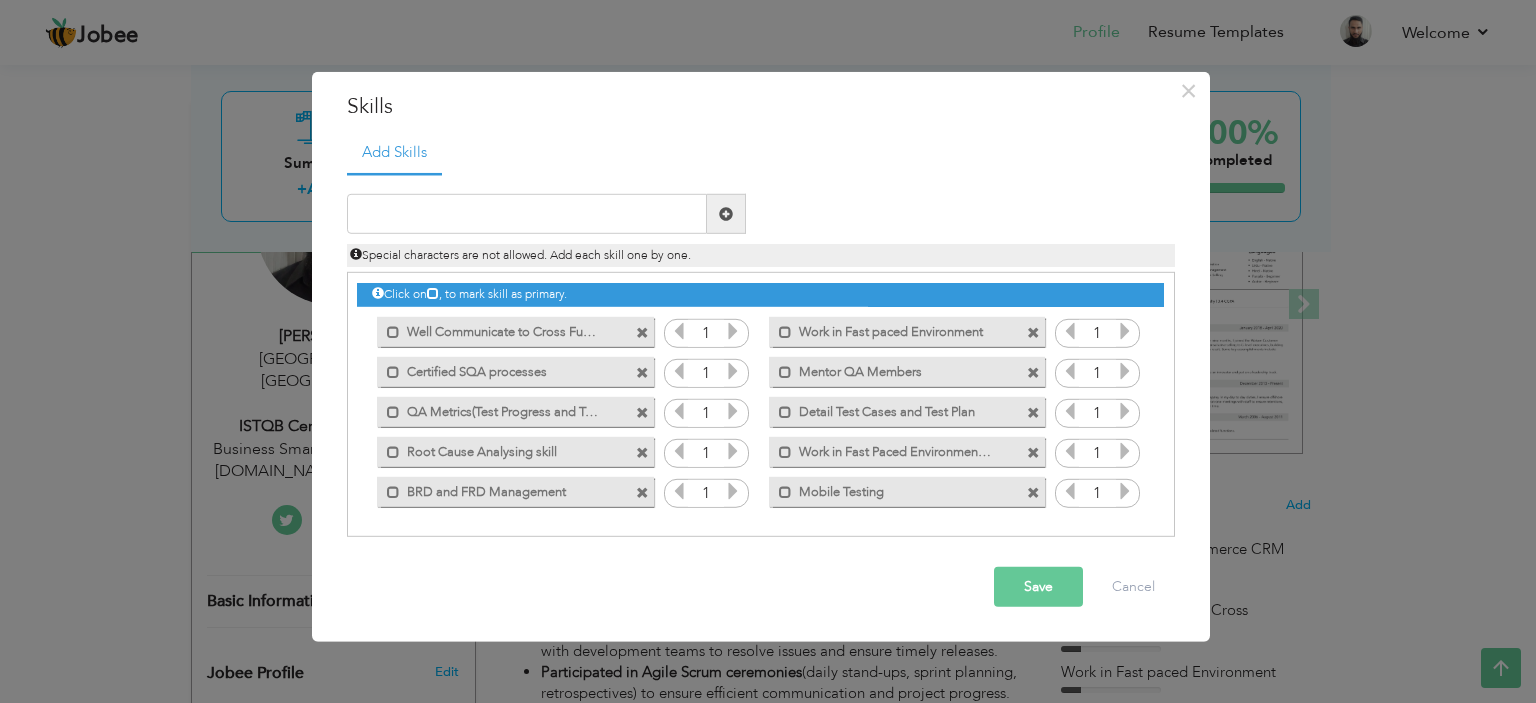 click at bounding box center [642, 332] 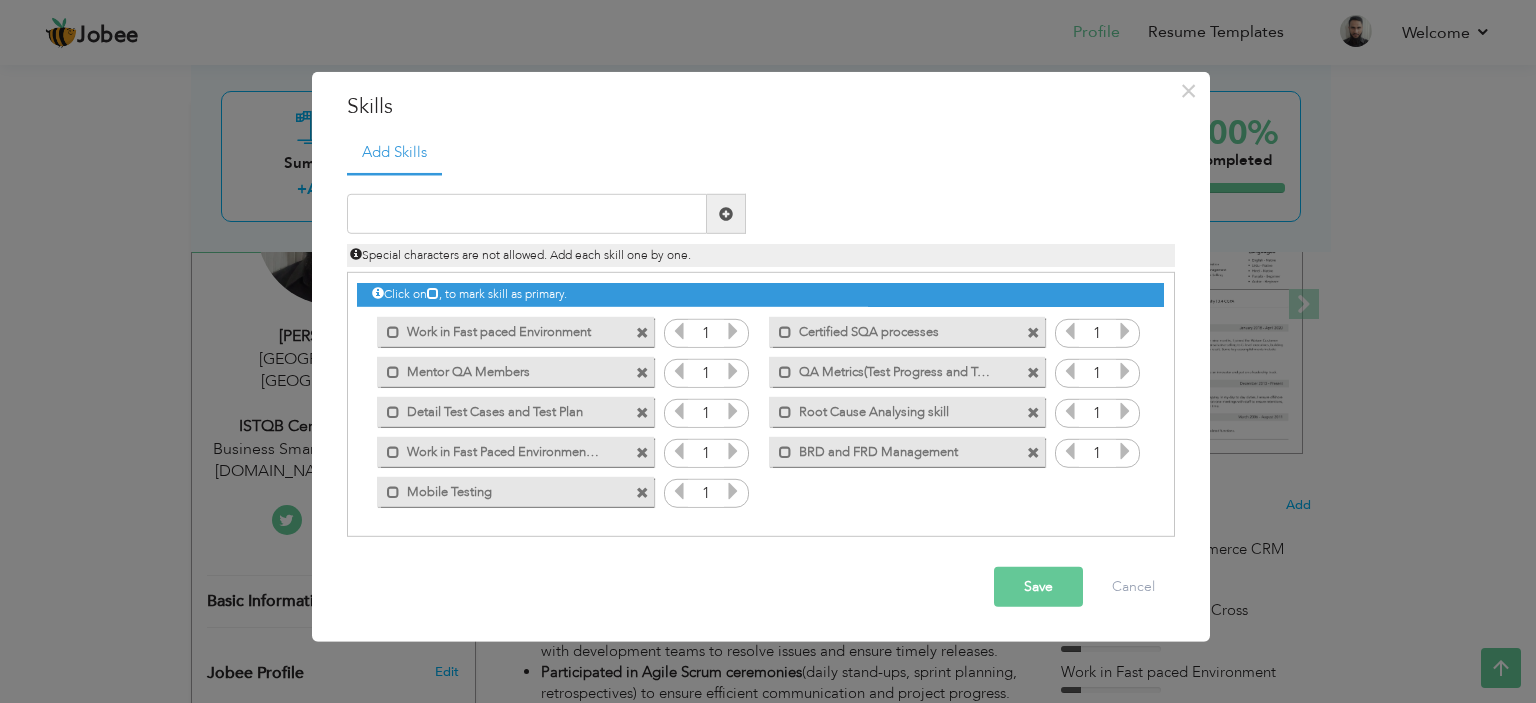 click at bounding box center (642, 332) 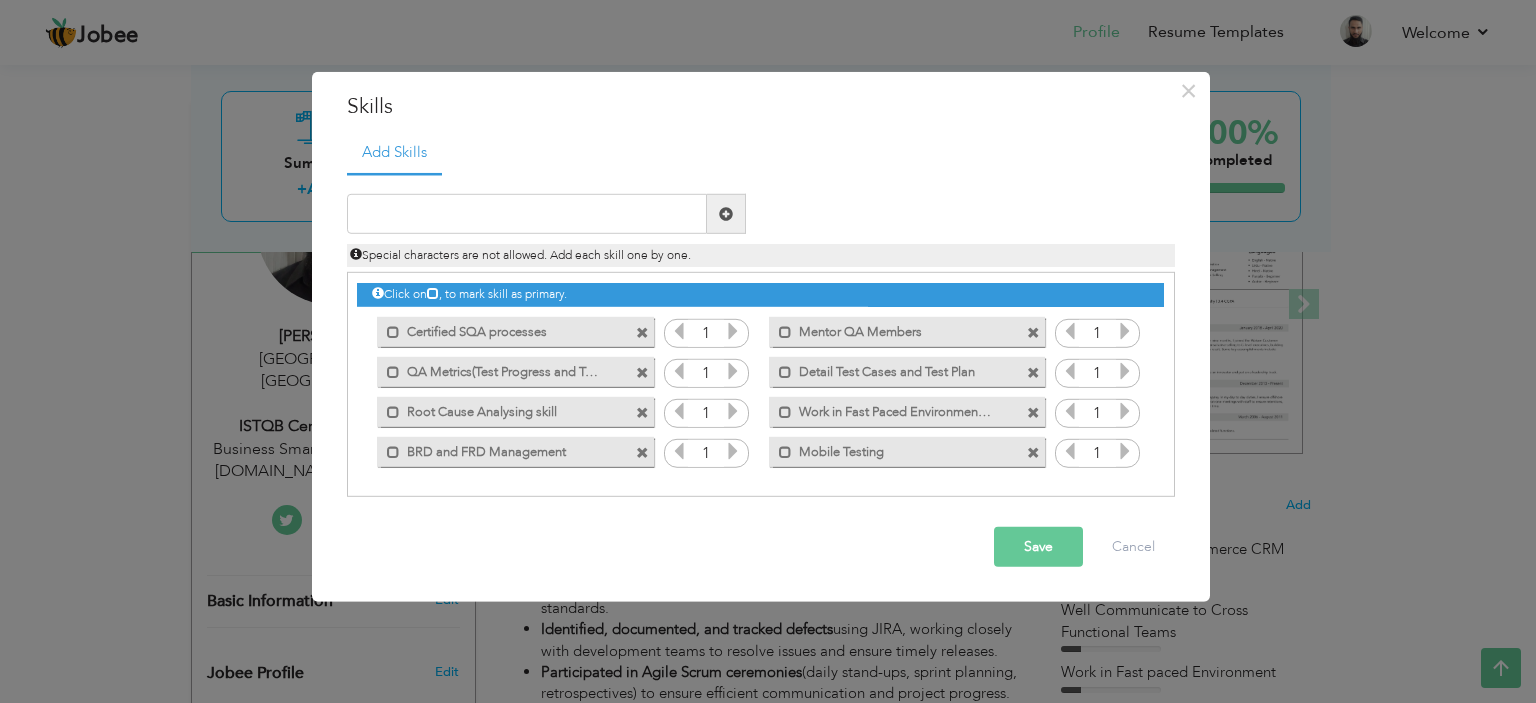 click at bounding box center (642, 332) 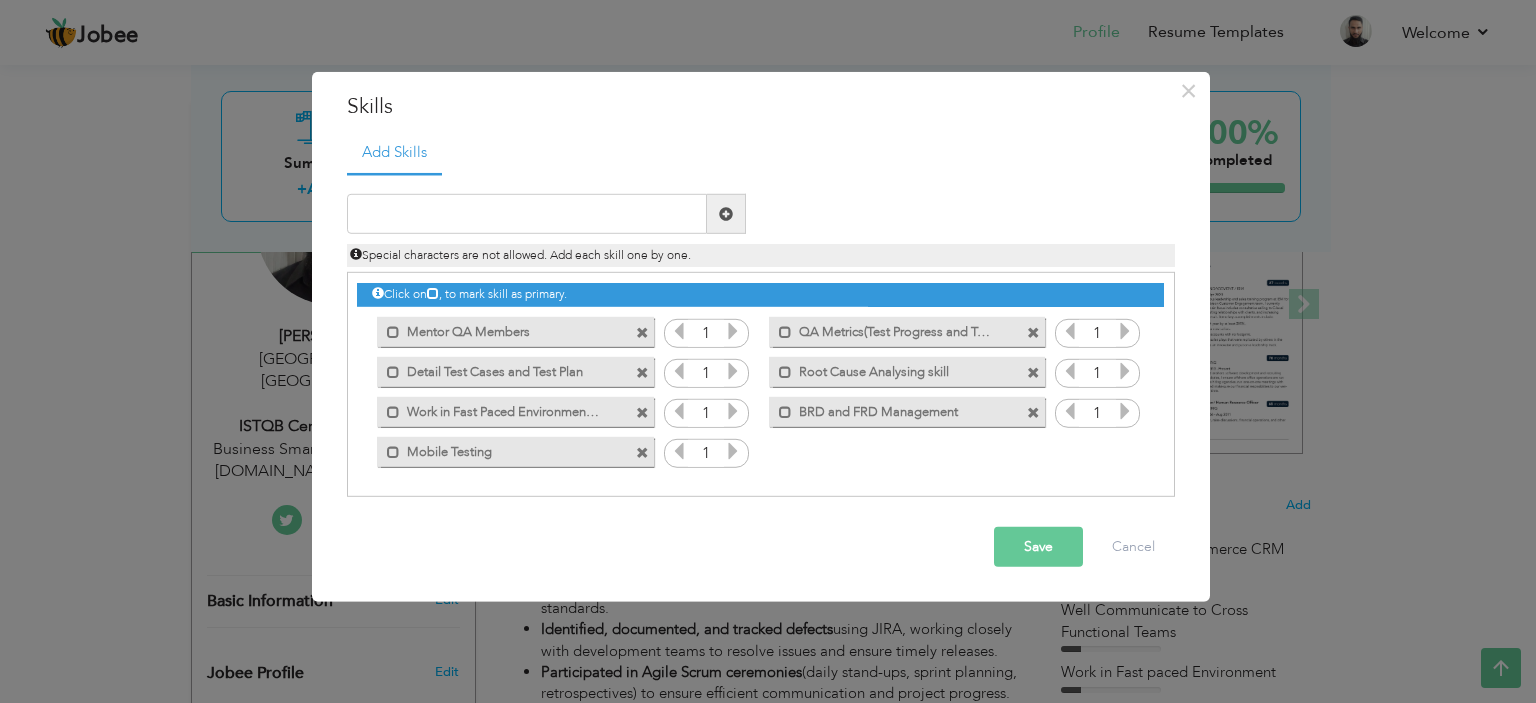 click at bounding box center (642, 332) 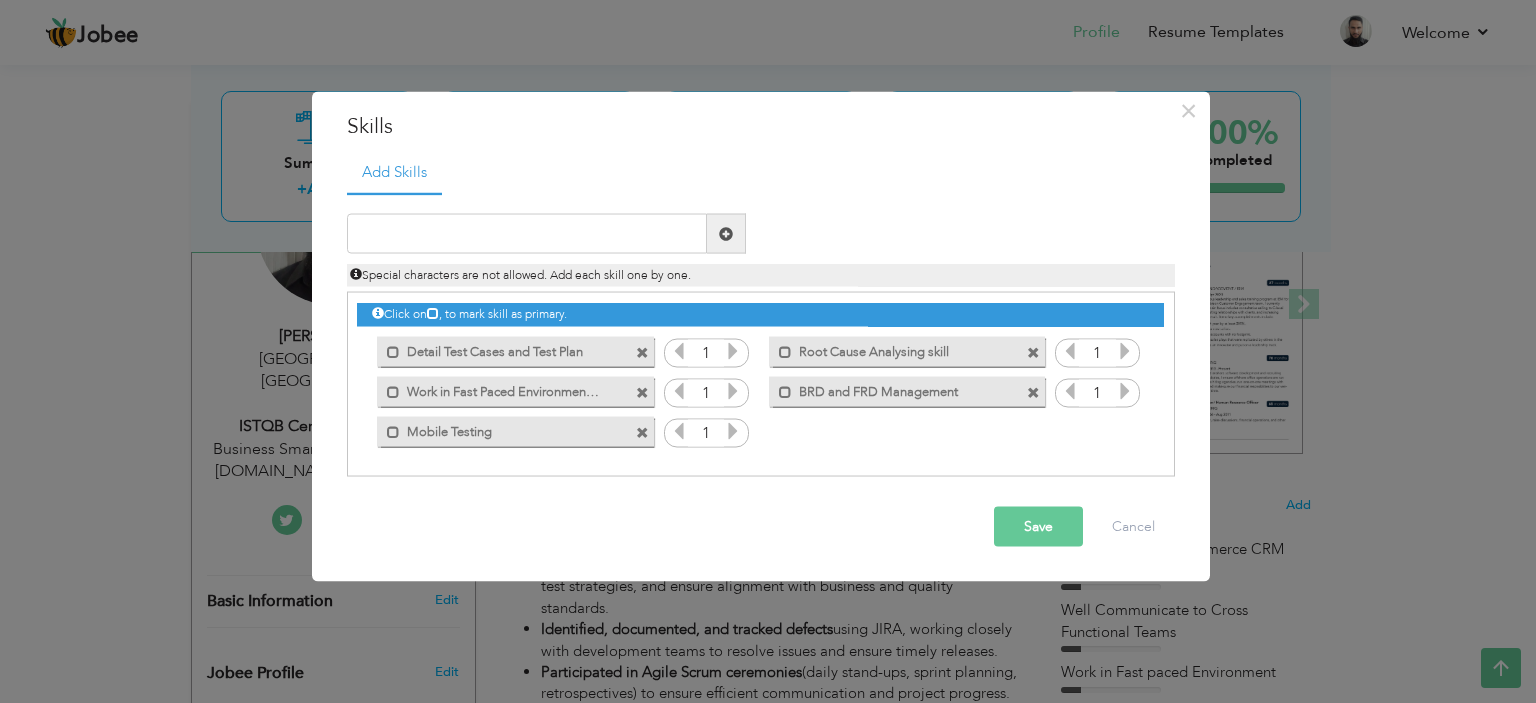 click at bounding box center (645, 346) 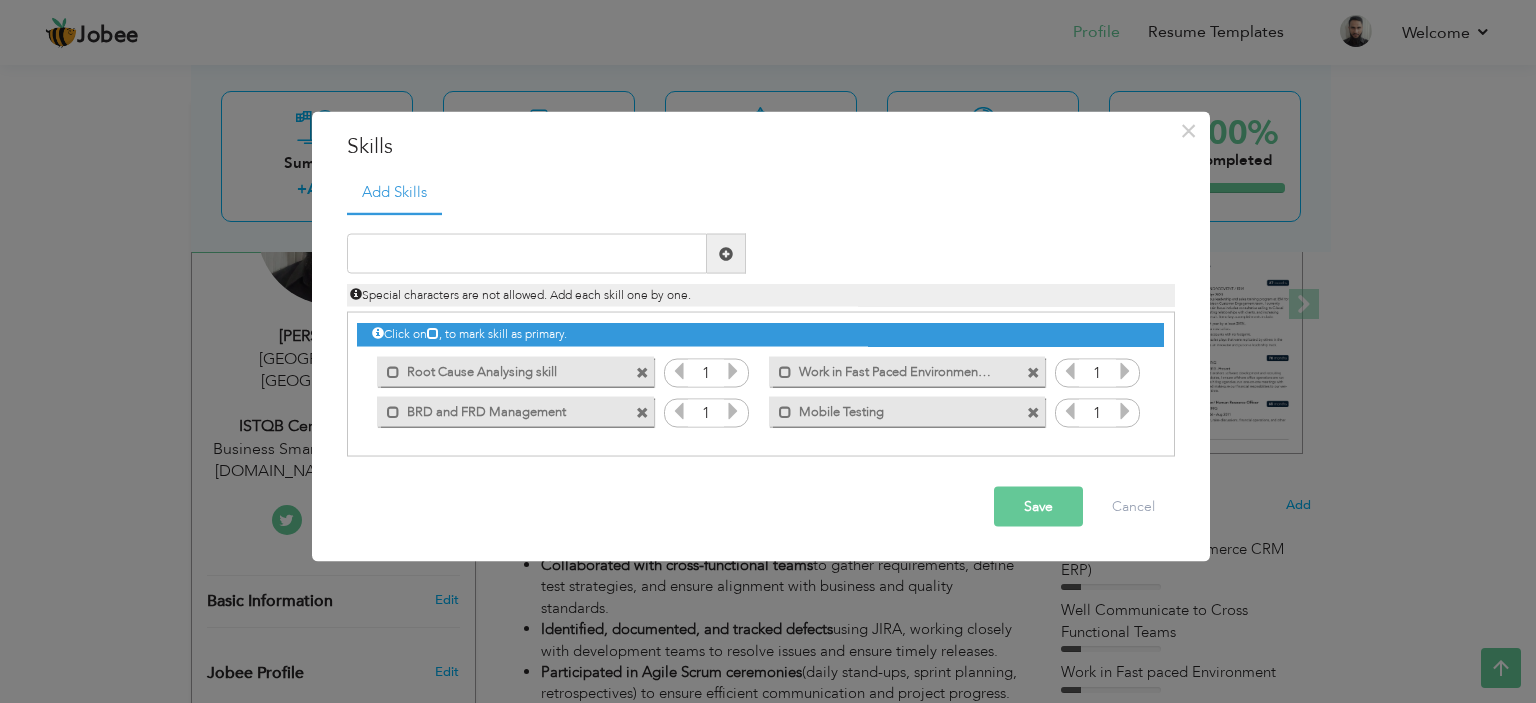 click on "Click on  , to mark skill as primary." at bounding box center (760, 334) 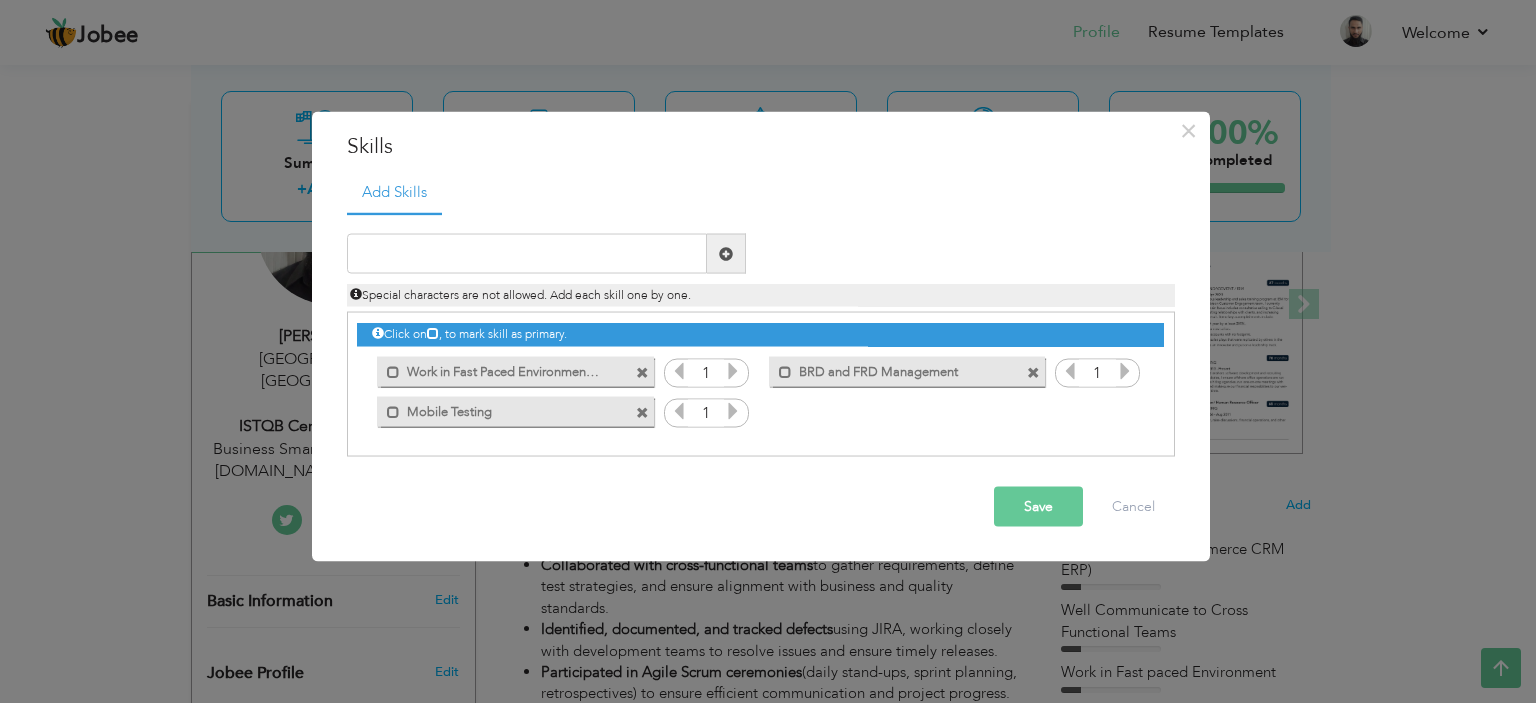 click at bounding box center [642, 372] 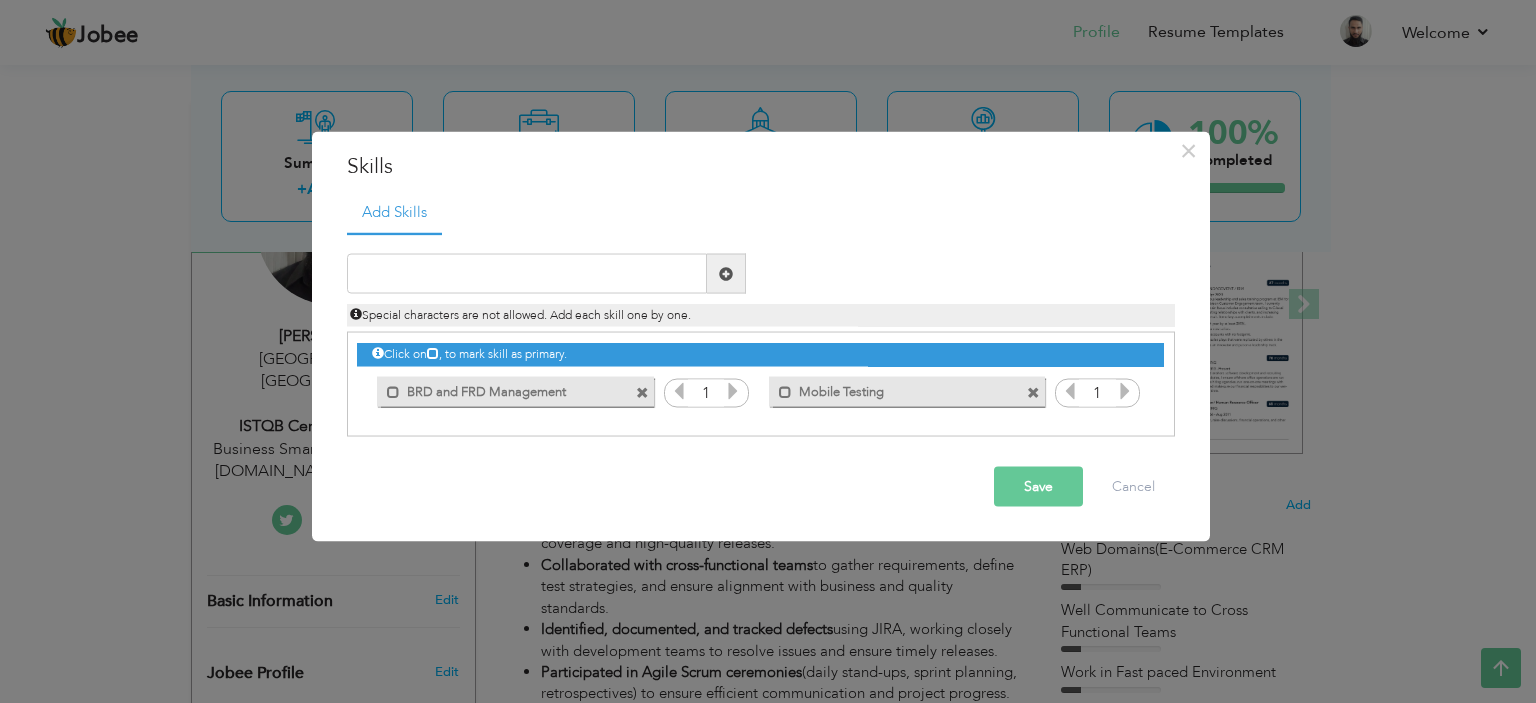 click at bounding box center (642, 392) 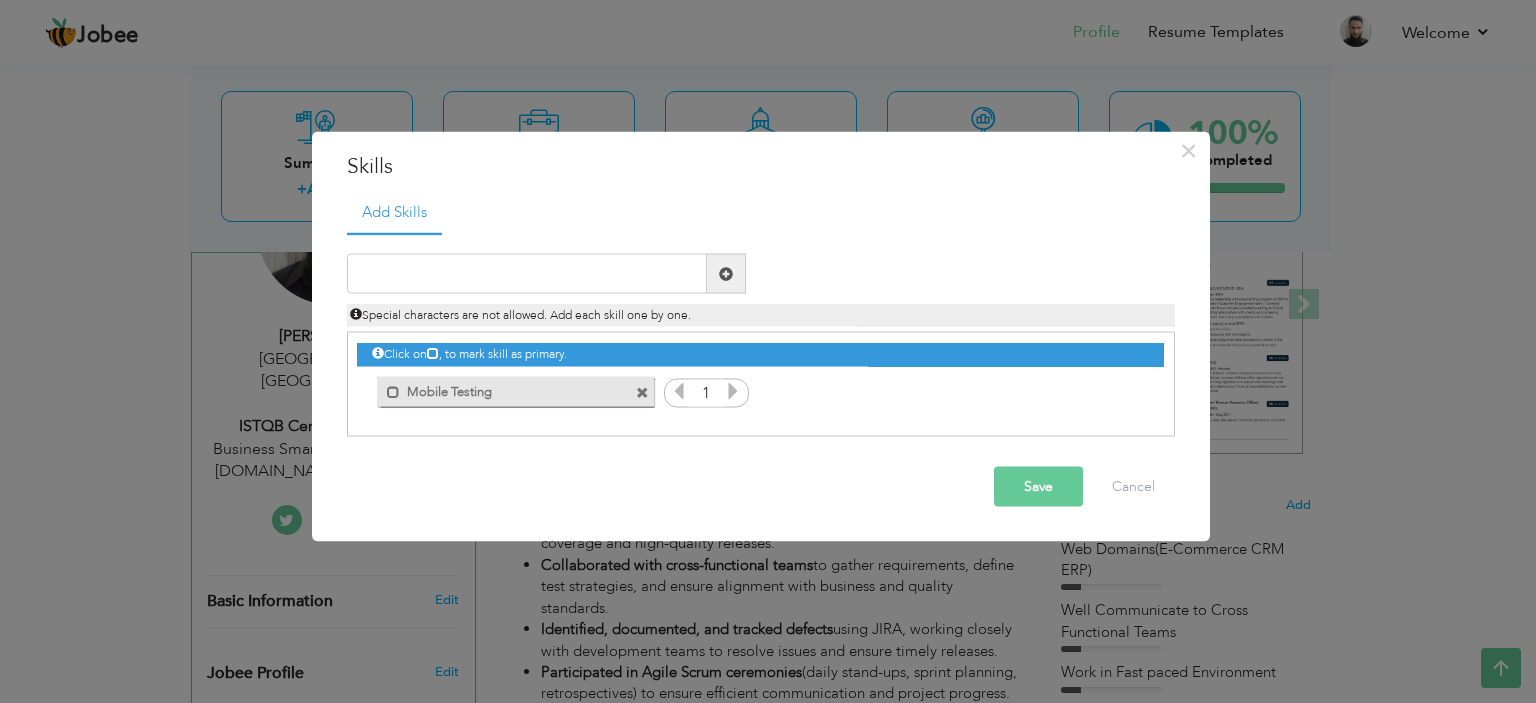 click at bounding box center [642, 392] 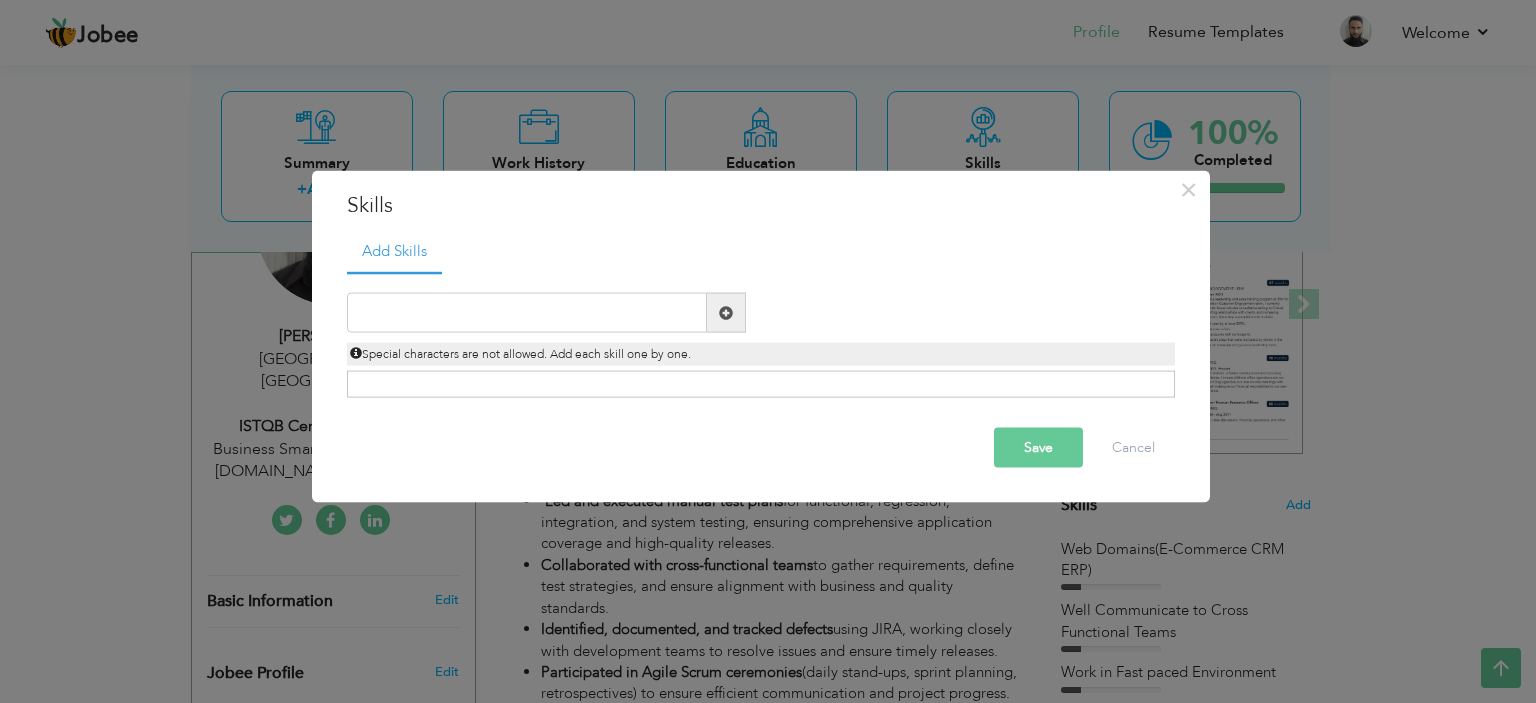 click at bounding box center [726, 312] 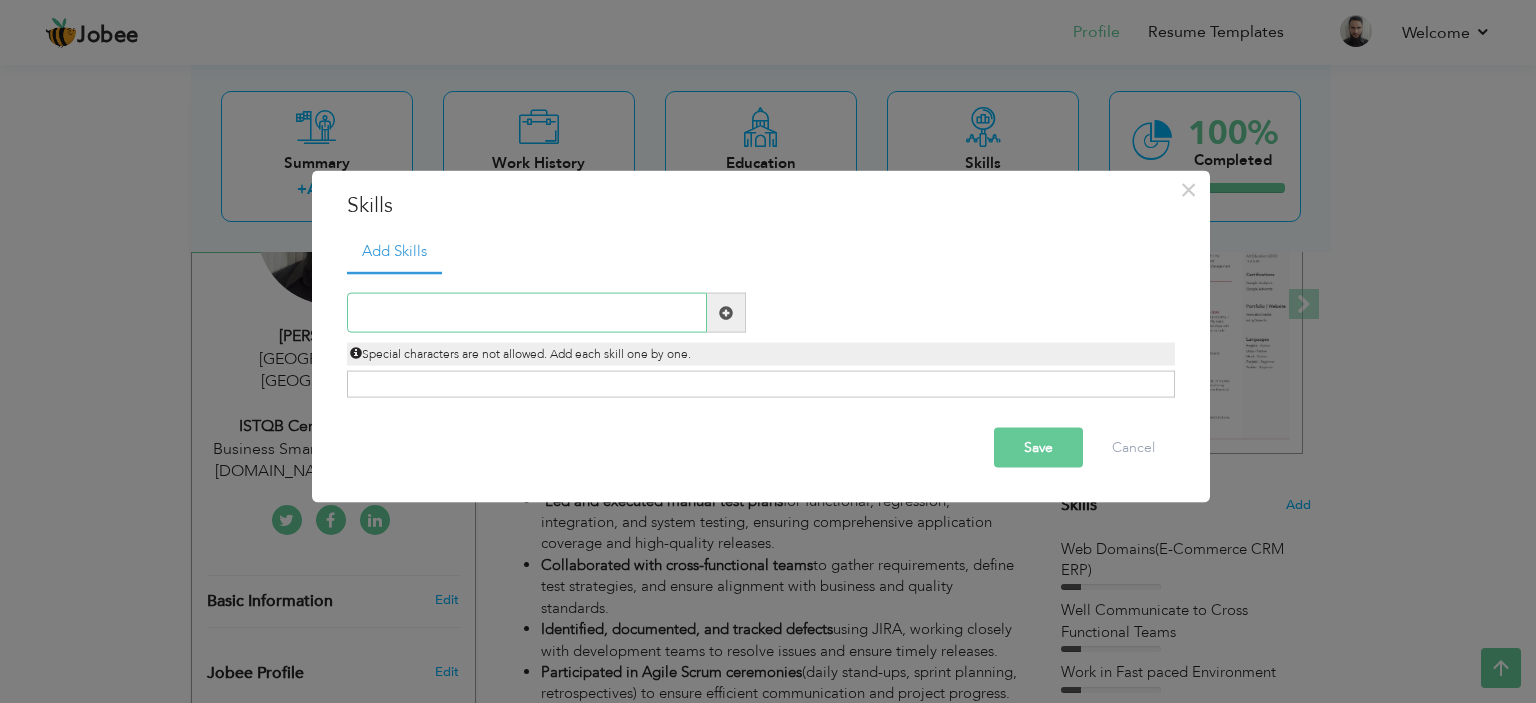 click at bounding box center [527, 313] 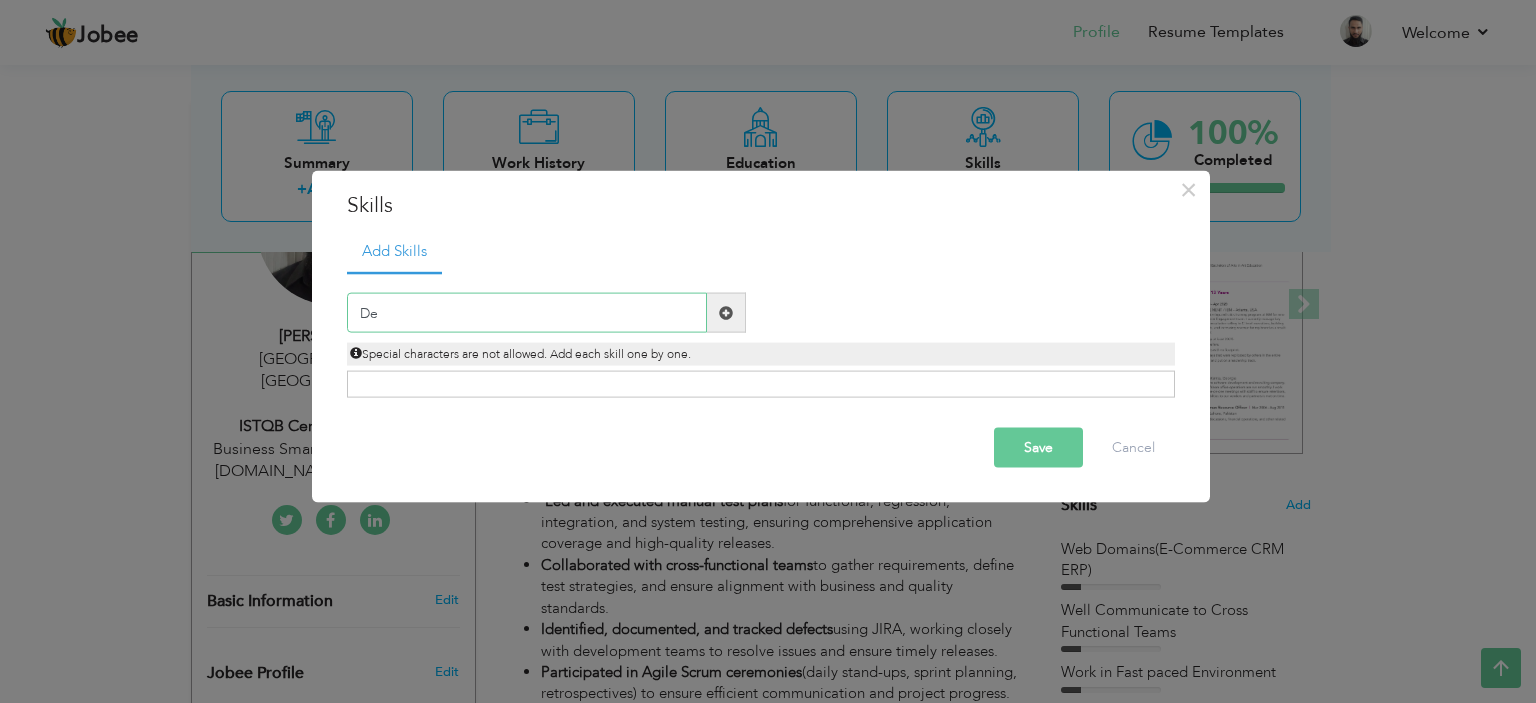 type on "D" 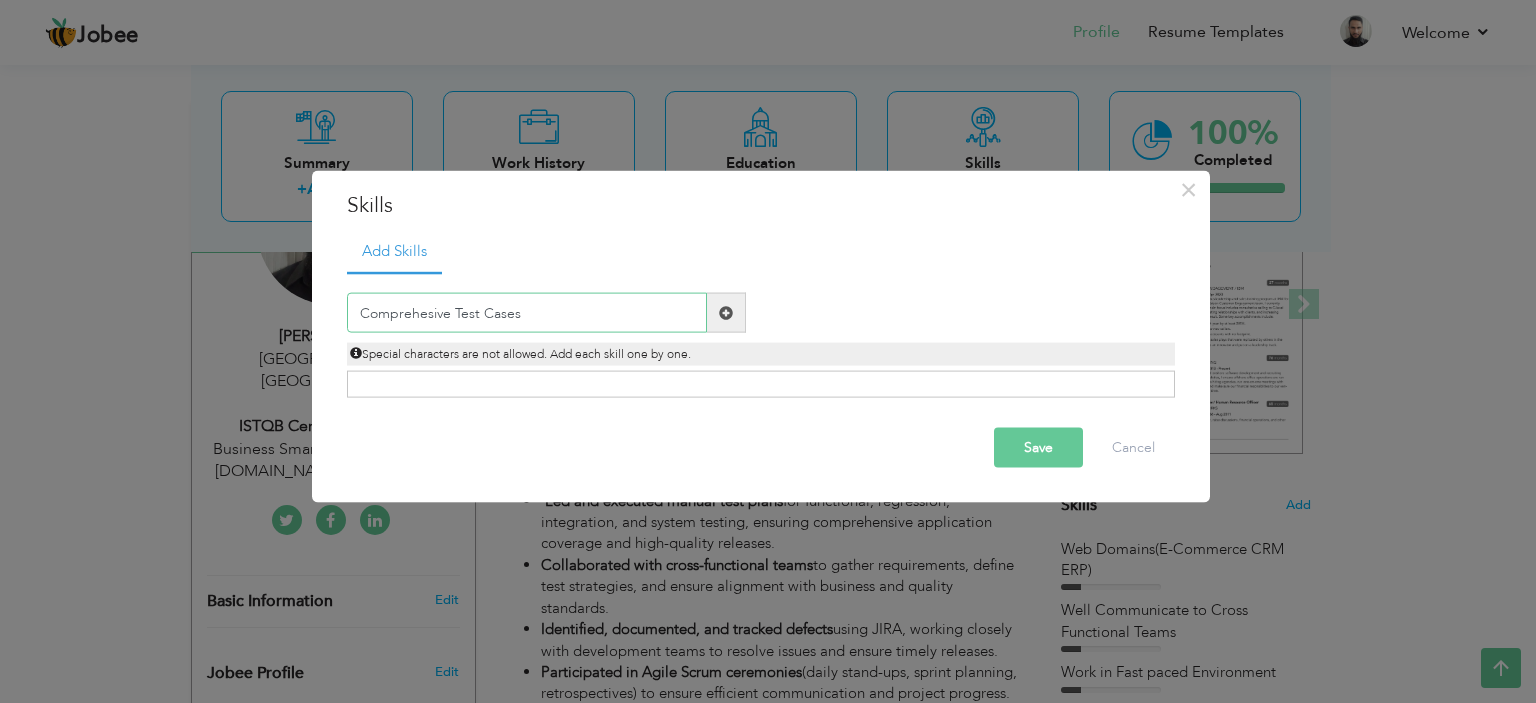 type on "Comprehesive Test Cases" 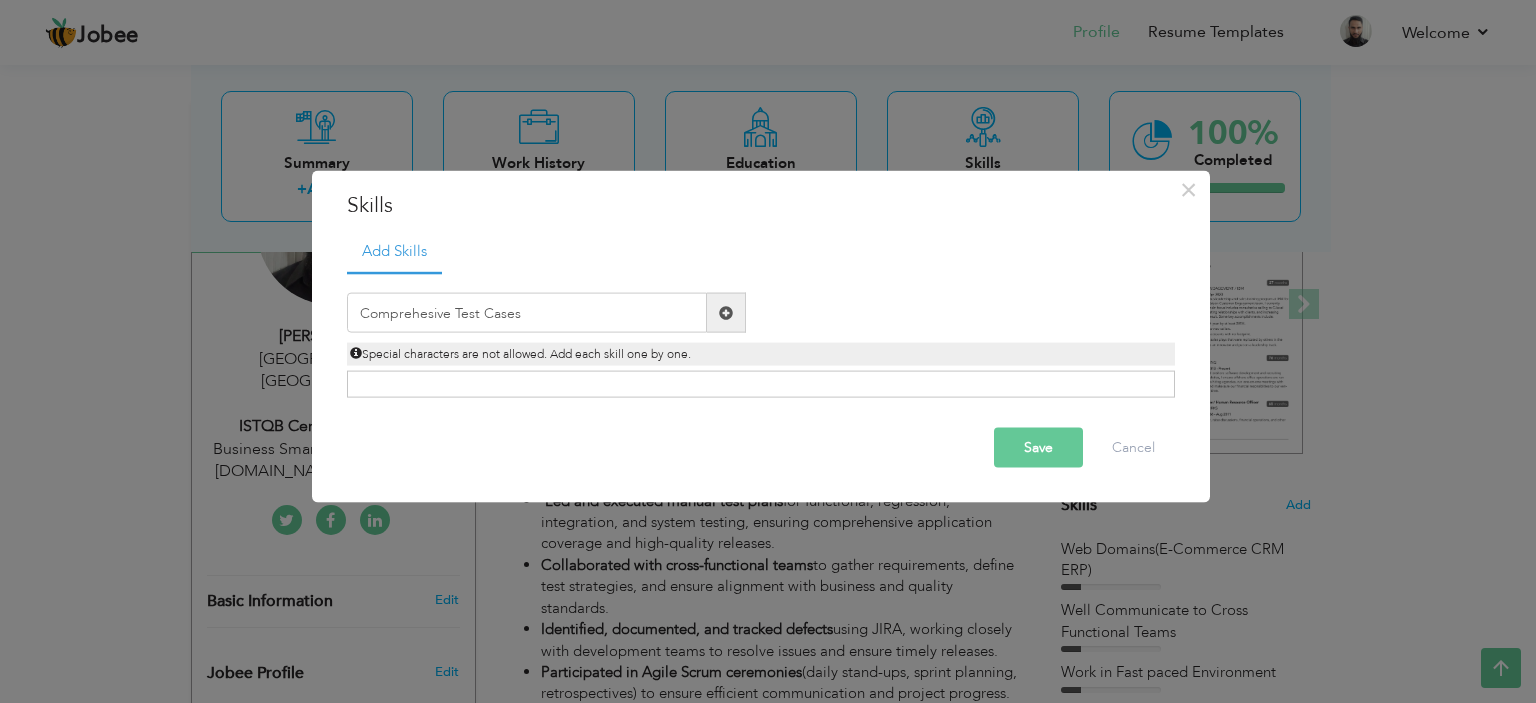 click at bounding box center (726, 313) 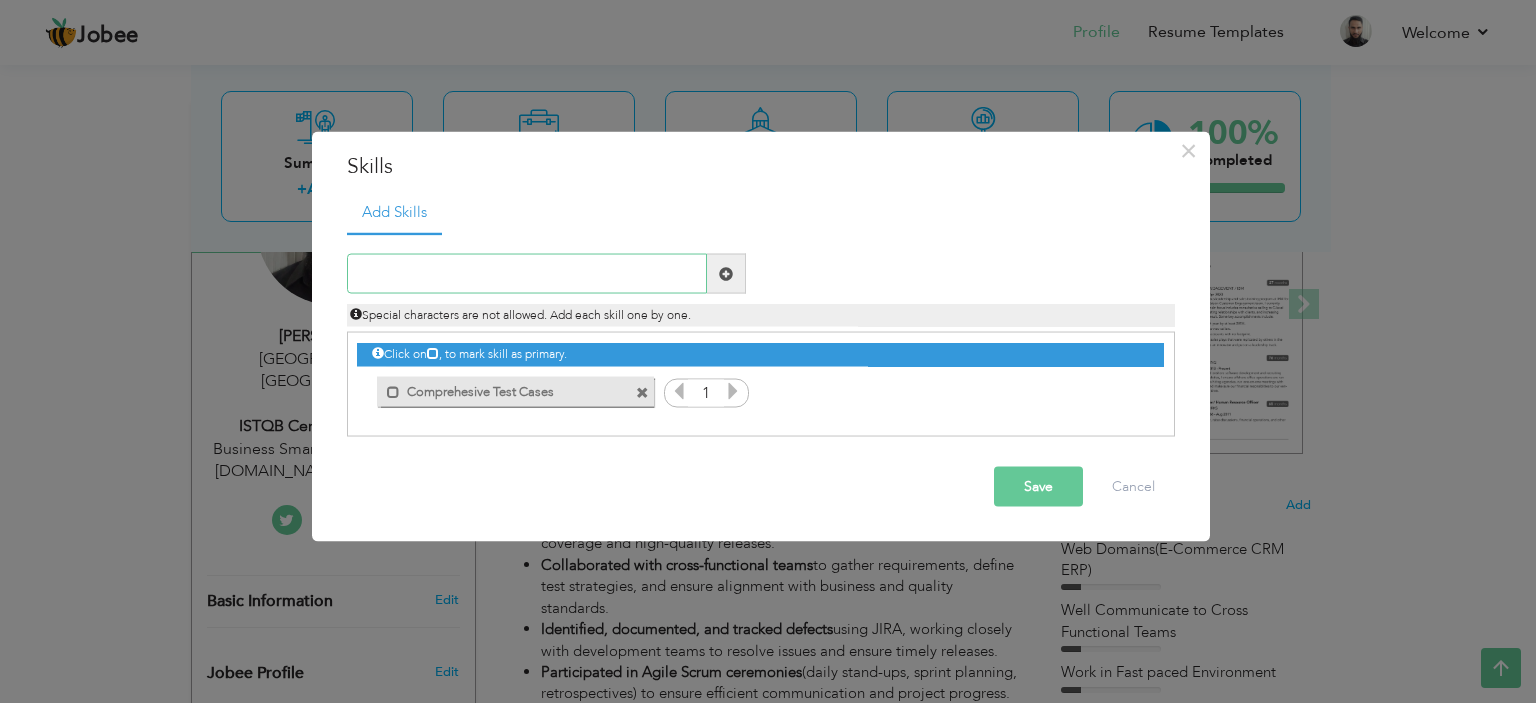 click at bounding box center (527, 274) 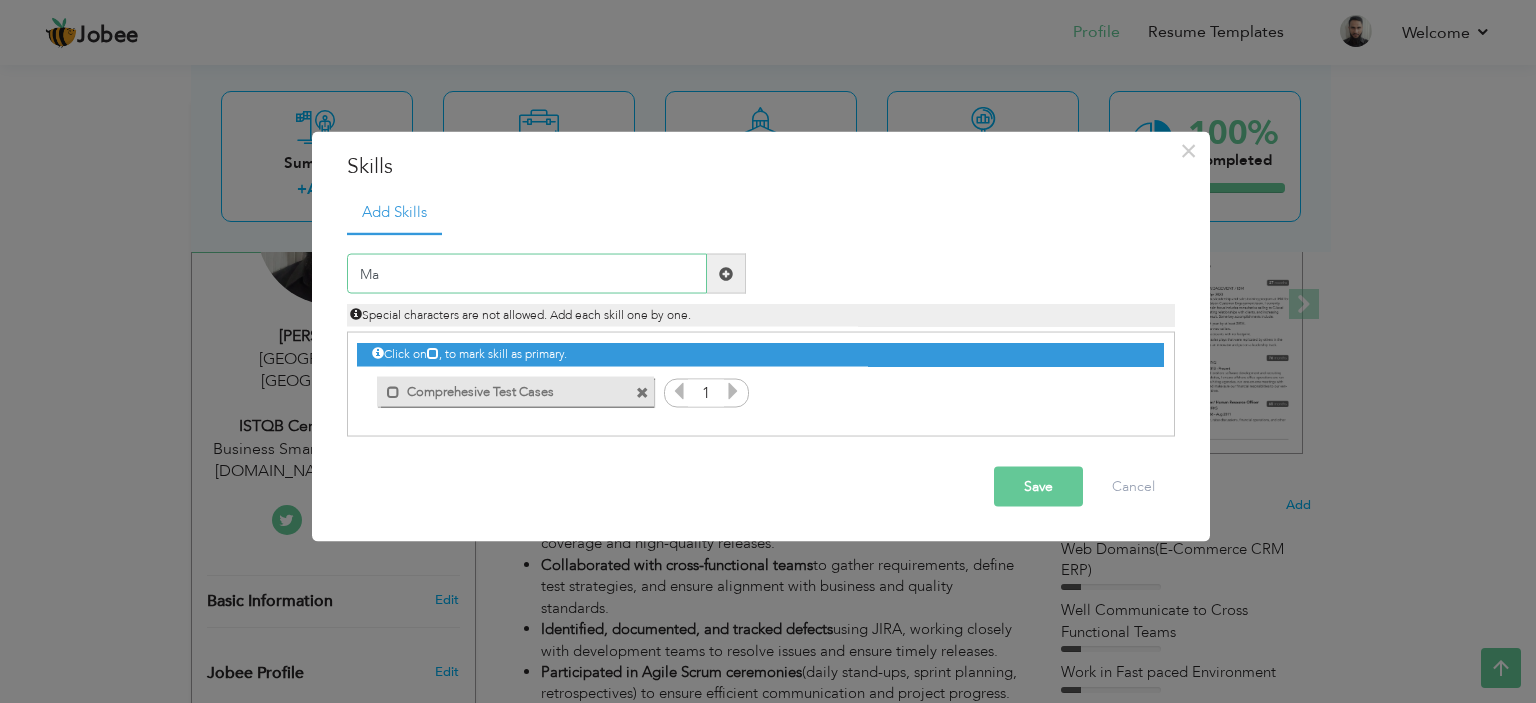 type on "M" 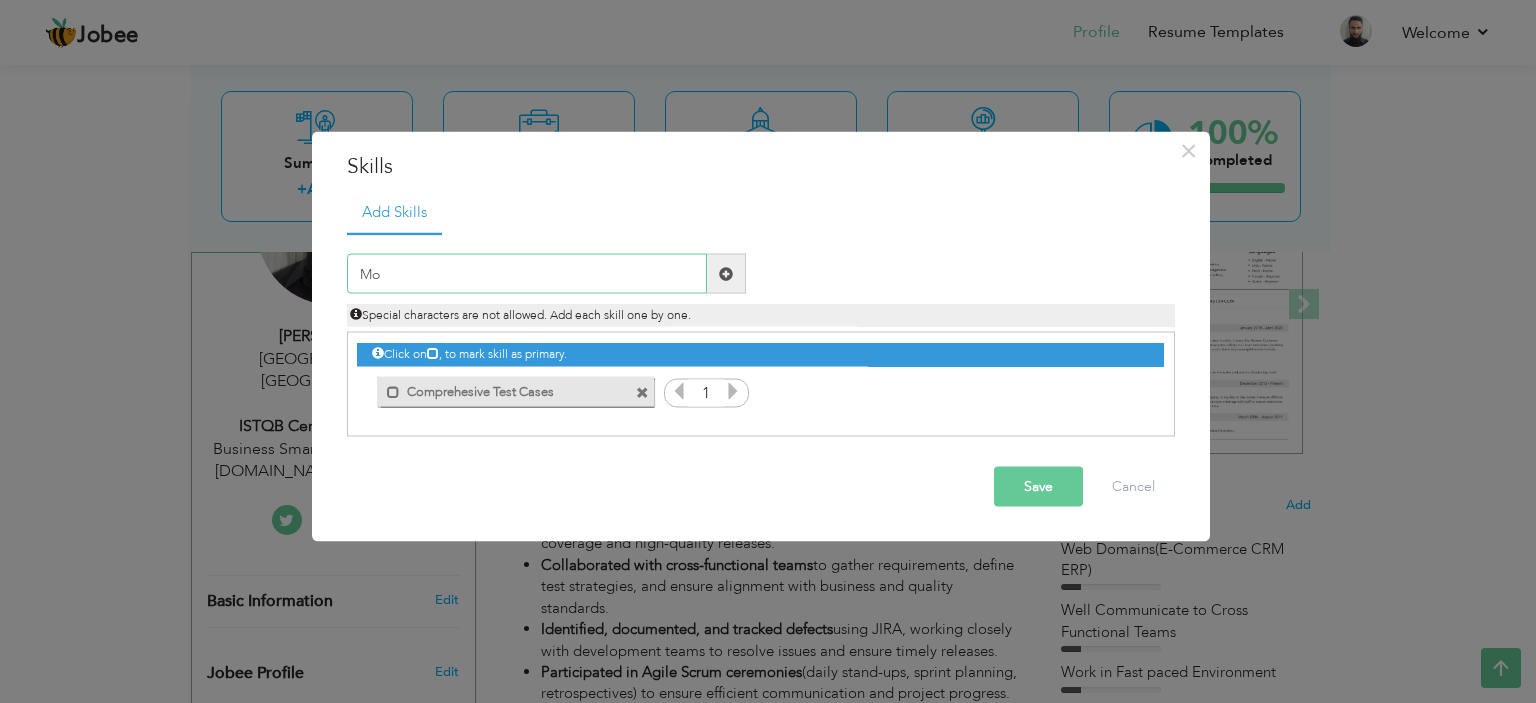 type on "M" 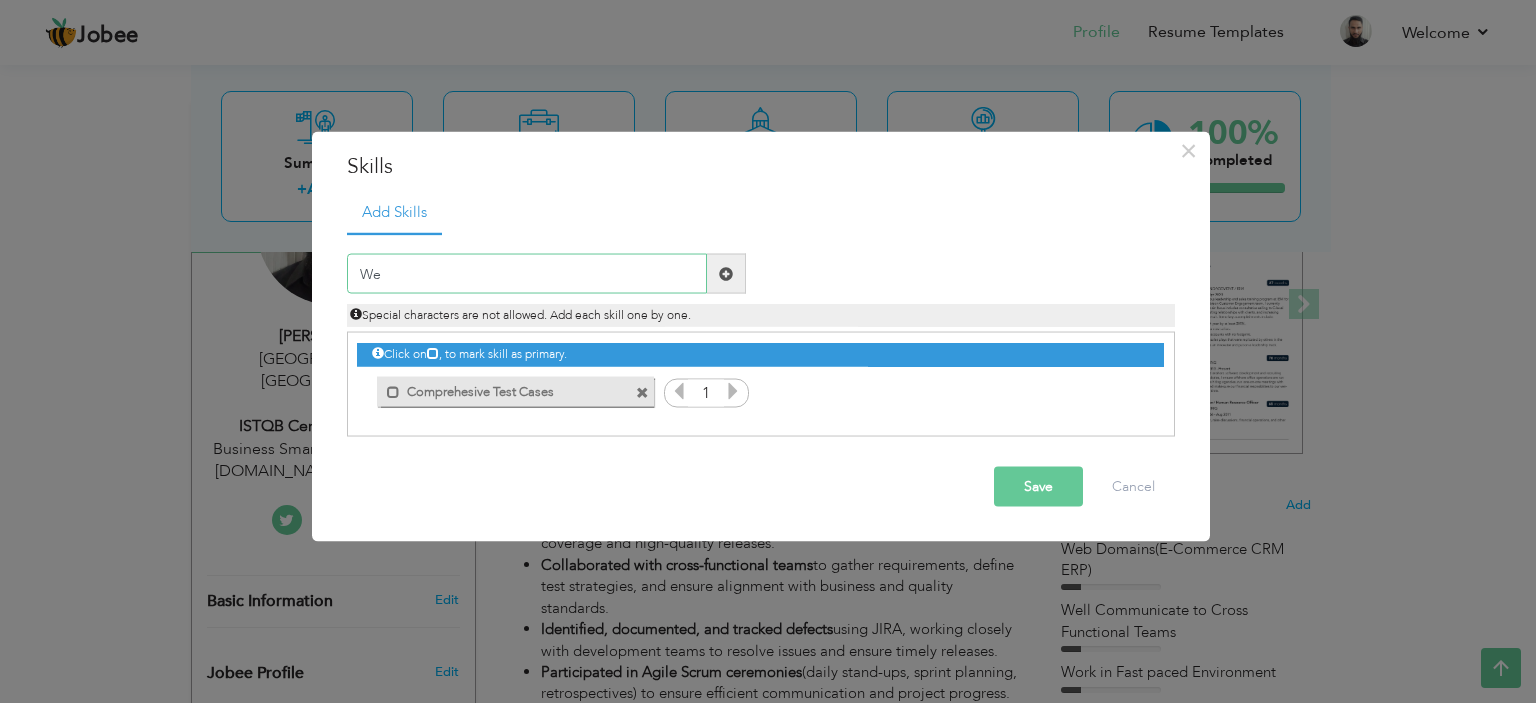 type on "W" 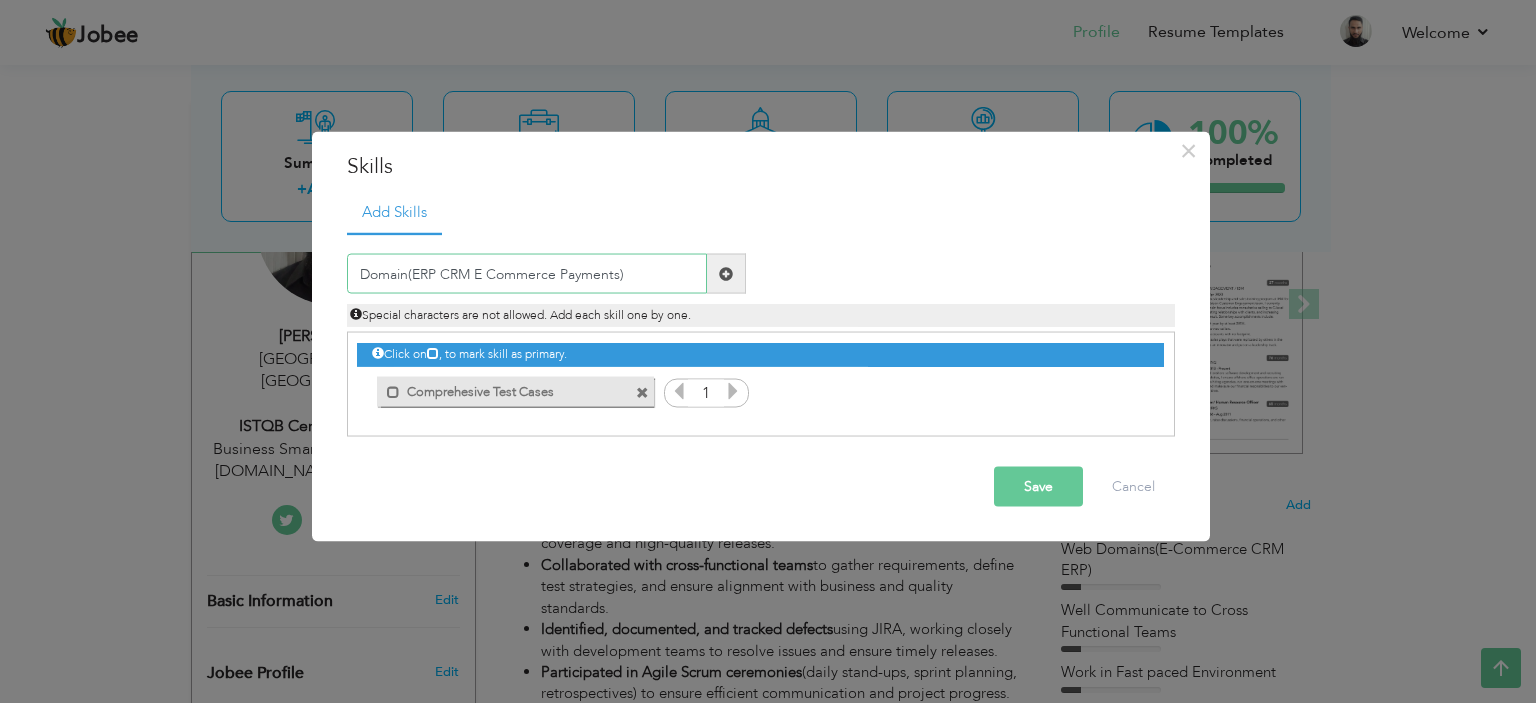 type on "Domain(ERP CRM E Commerce Payments)" 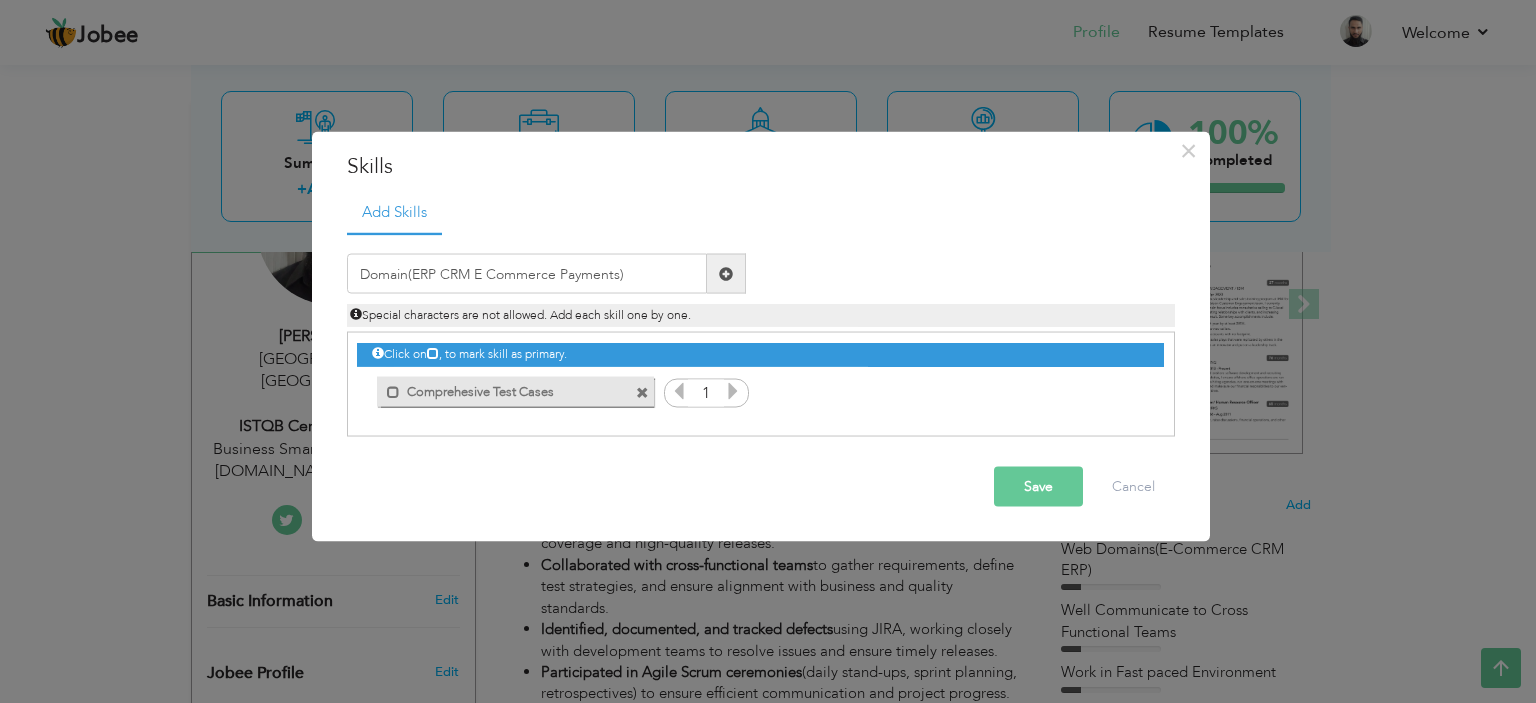 click at bounding box center (726, 273) 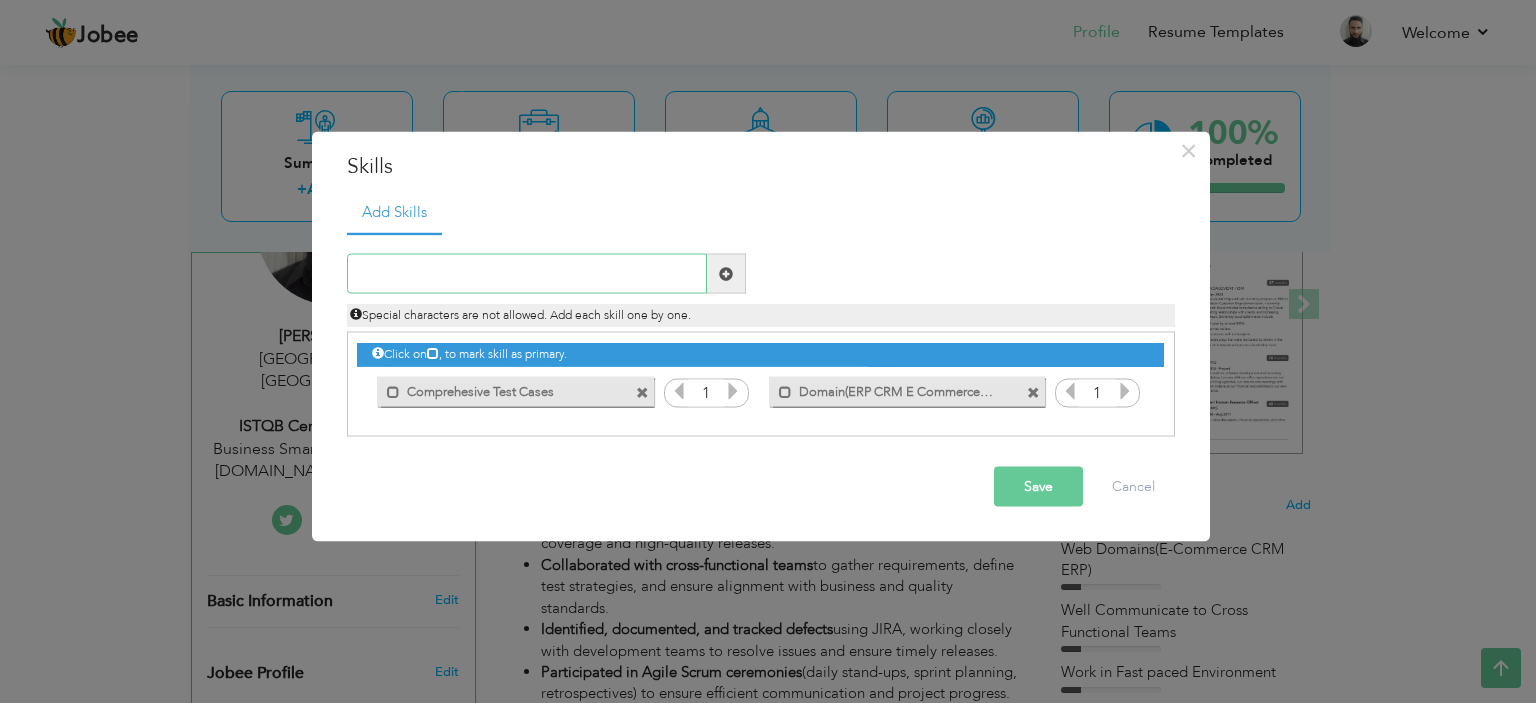 click at bounding box center (527, 274) 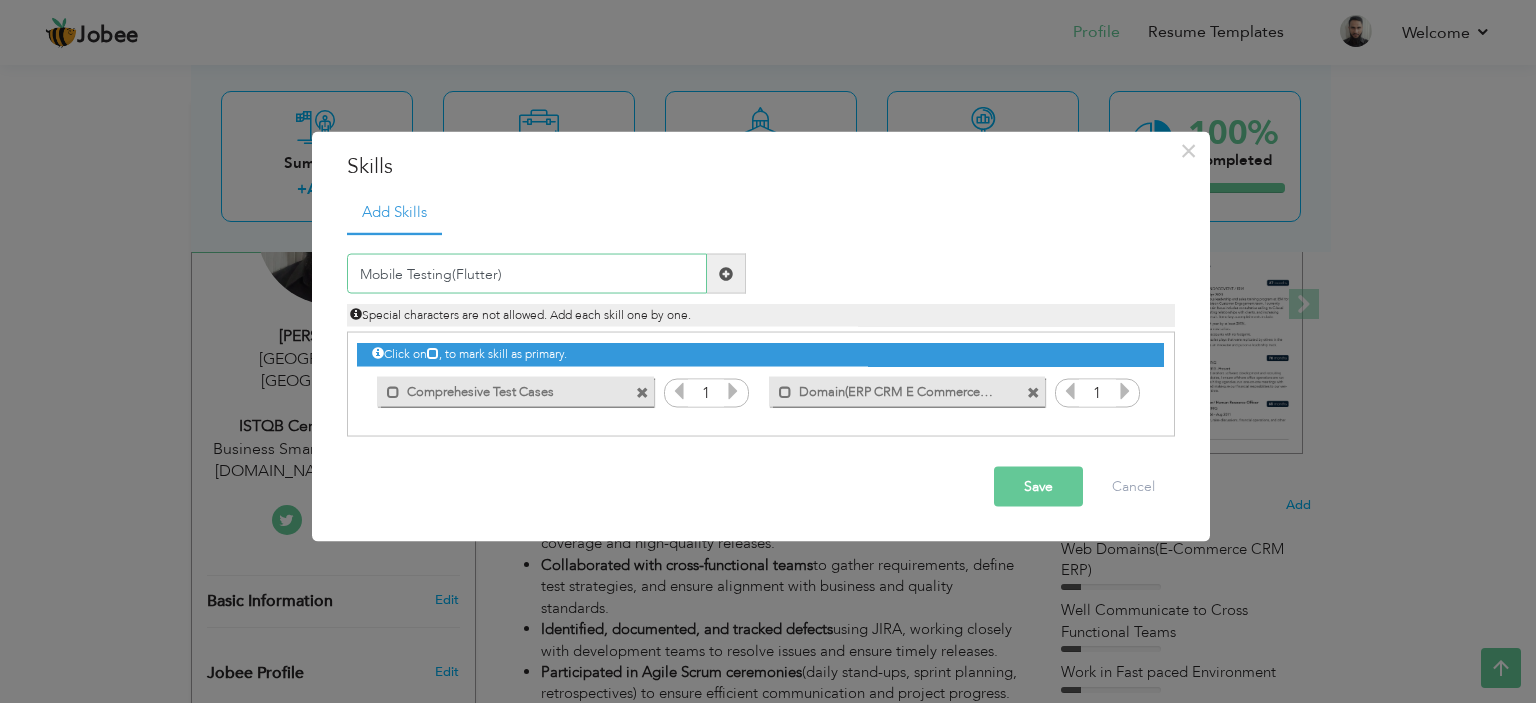 type on "Mobile Testing(Flutter)" 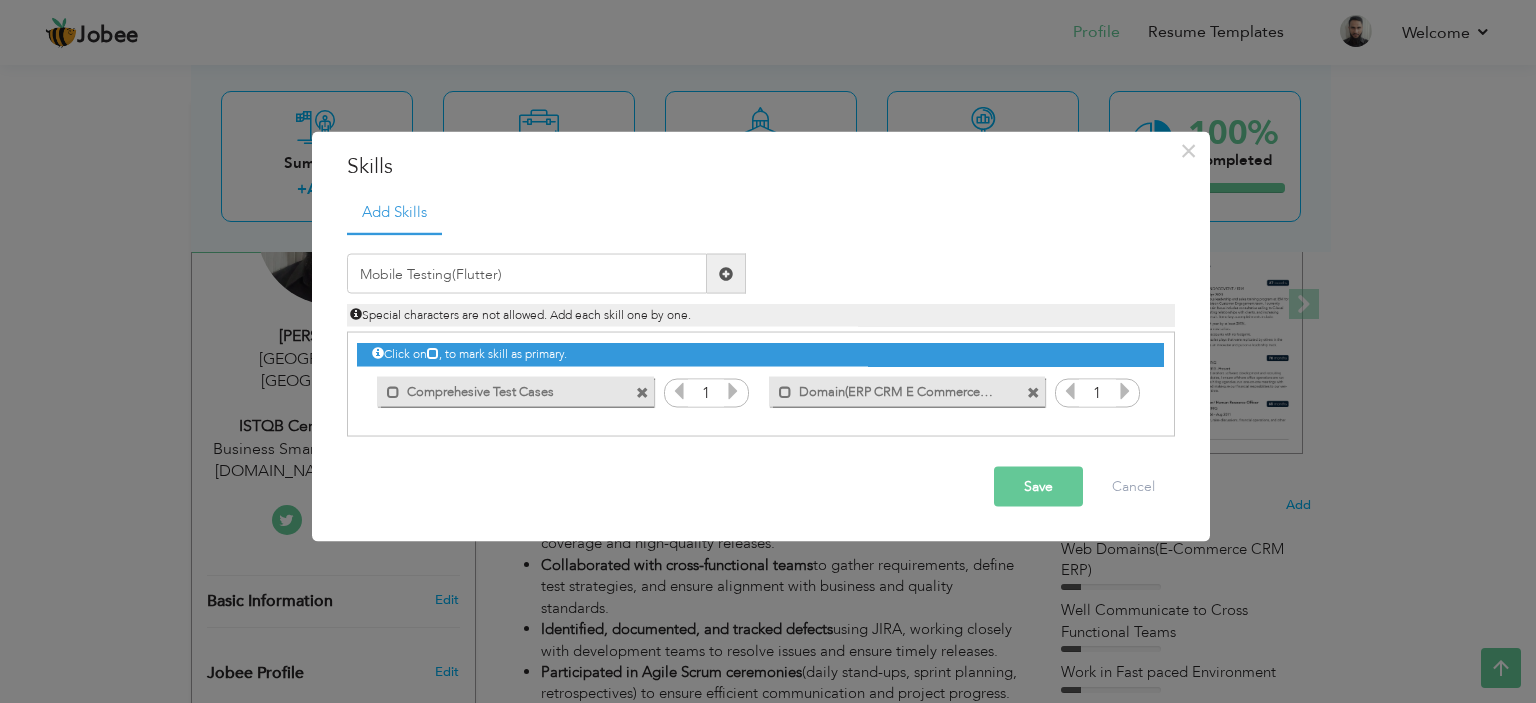 click at bounding box center [726, 274] 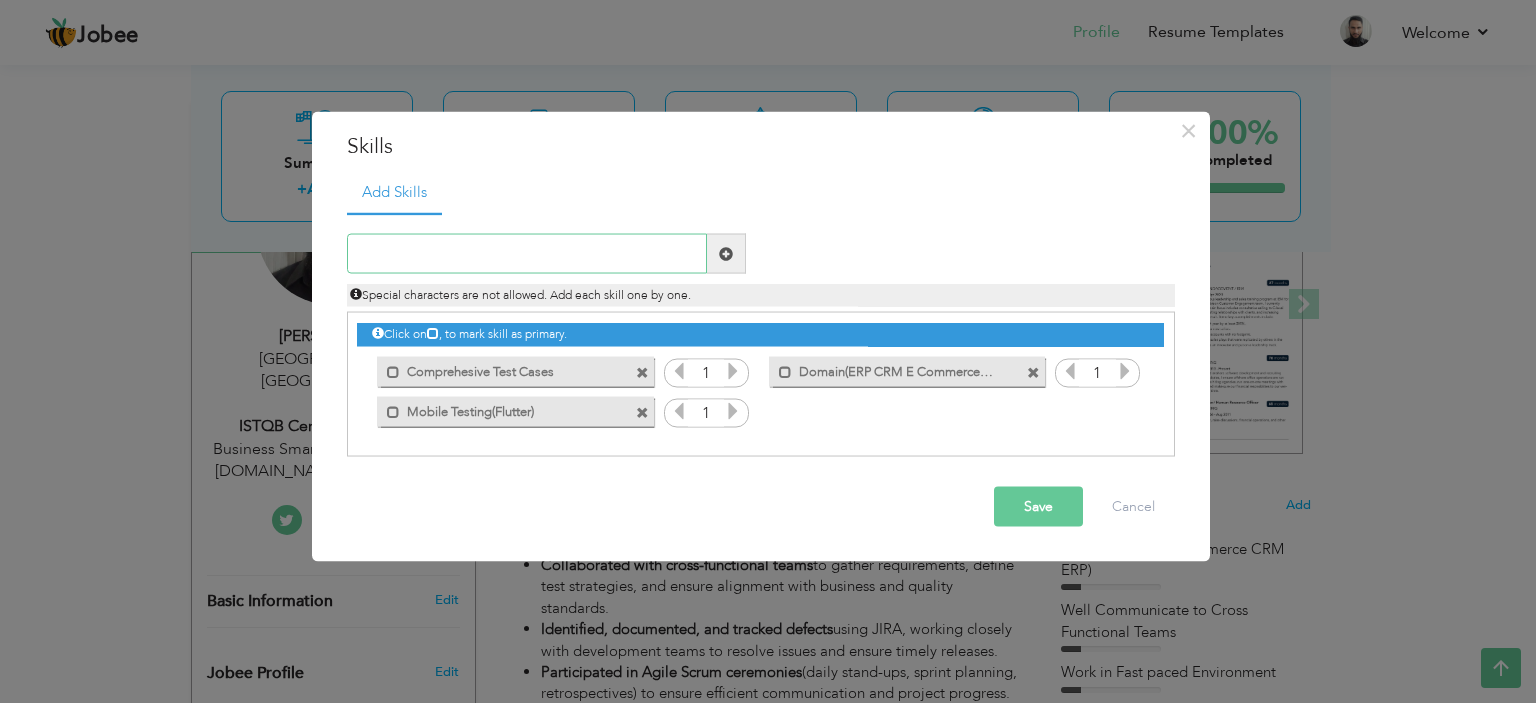 click at bounding box center (527, 254) 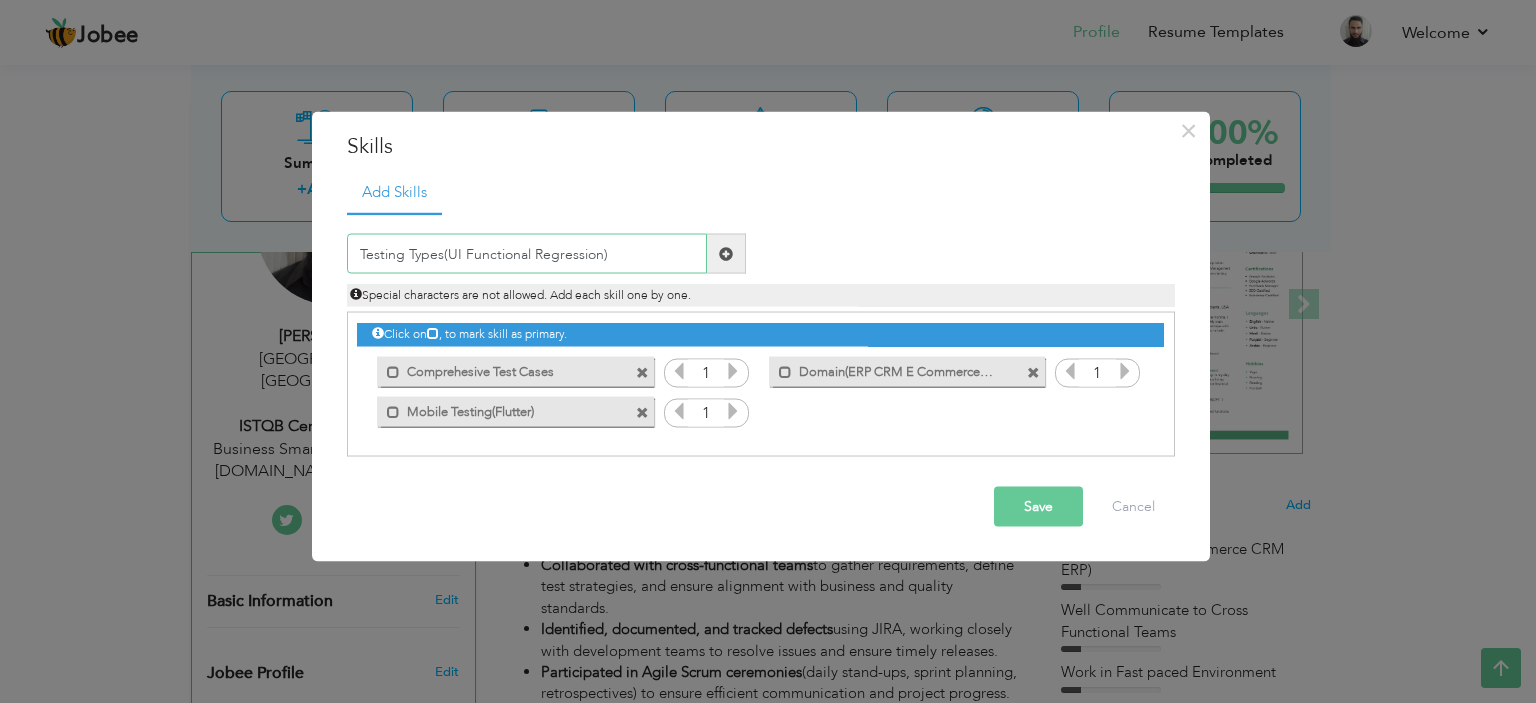 type on "Testing Types(UI Functional Regression)" 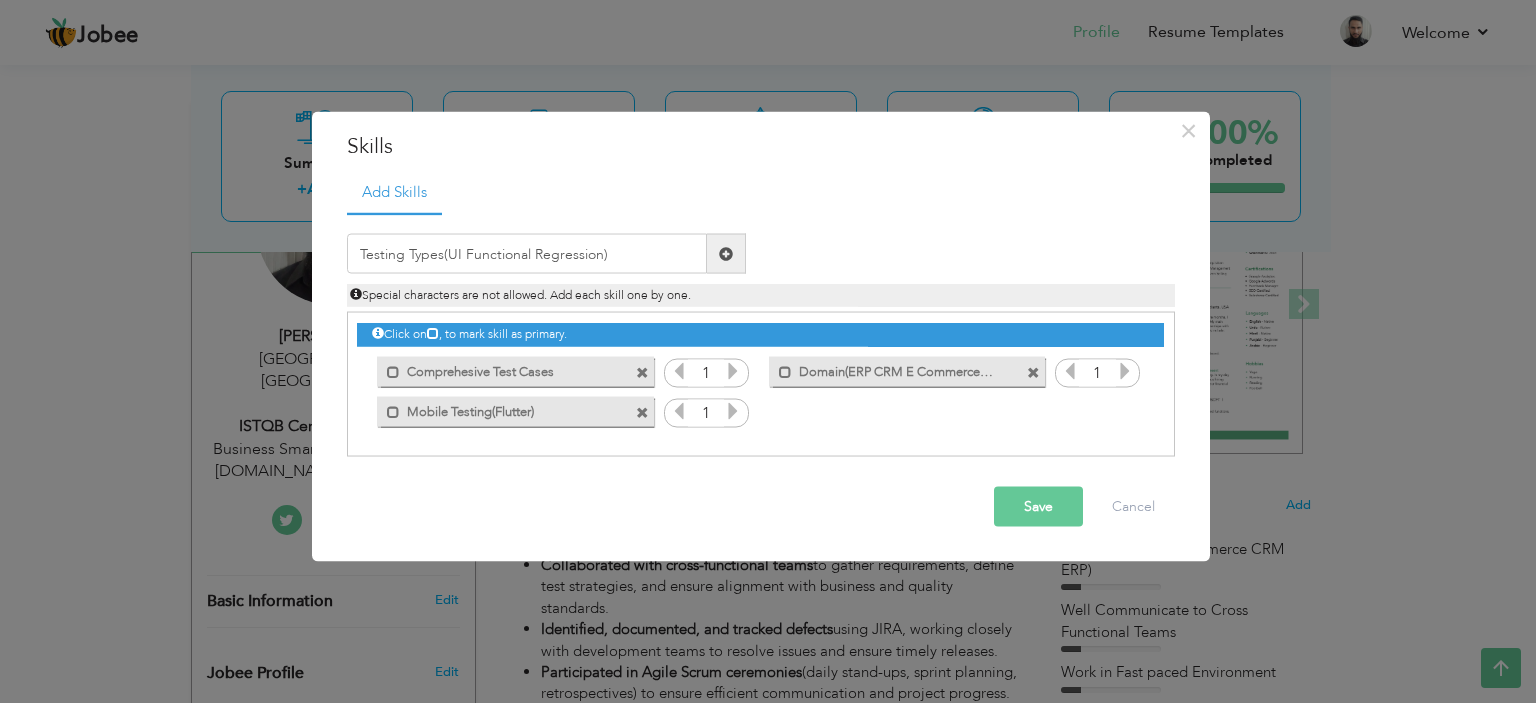 click at bounding box center (726, 253) 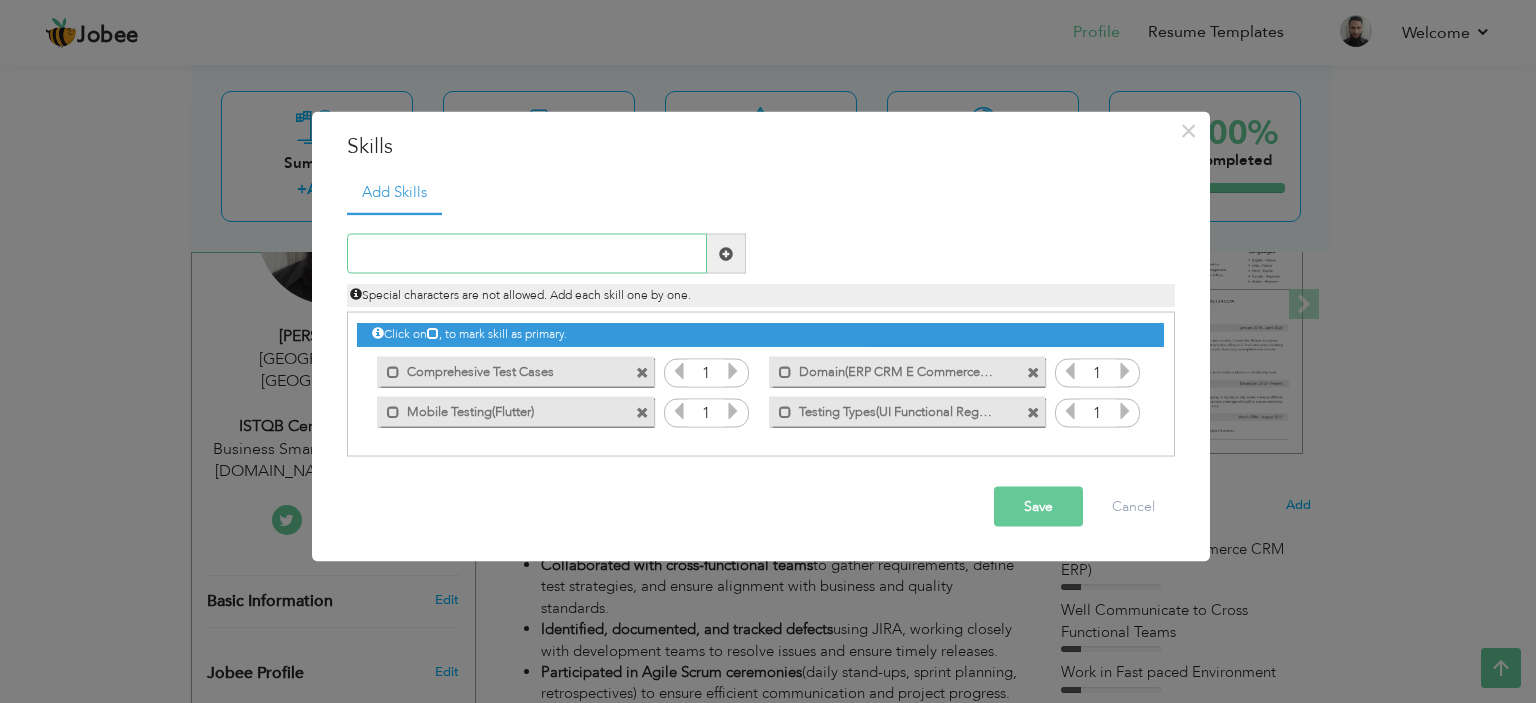 click at bounding box center (527, 254) 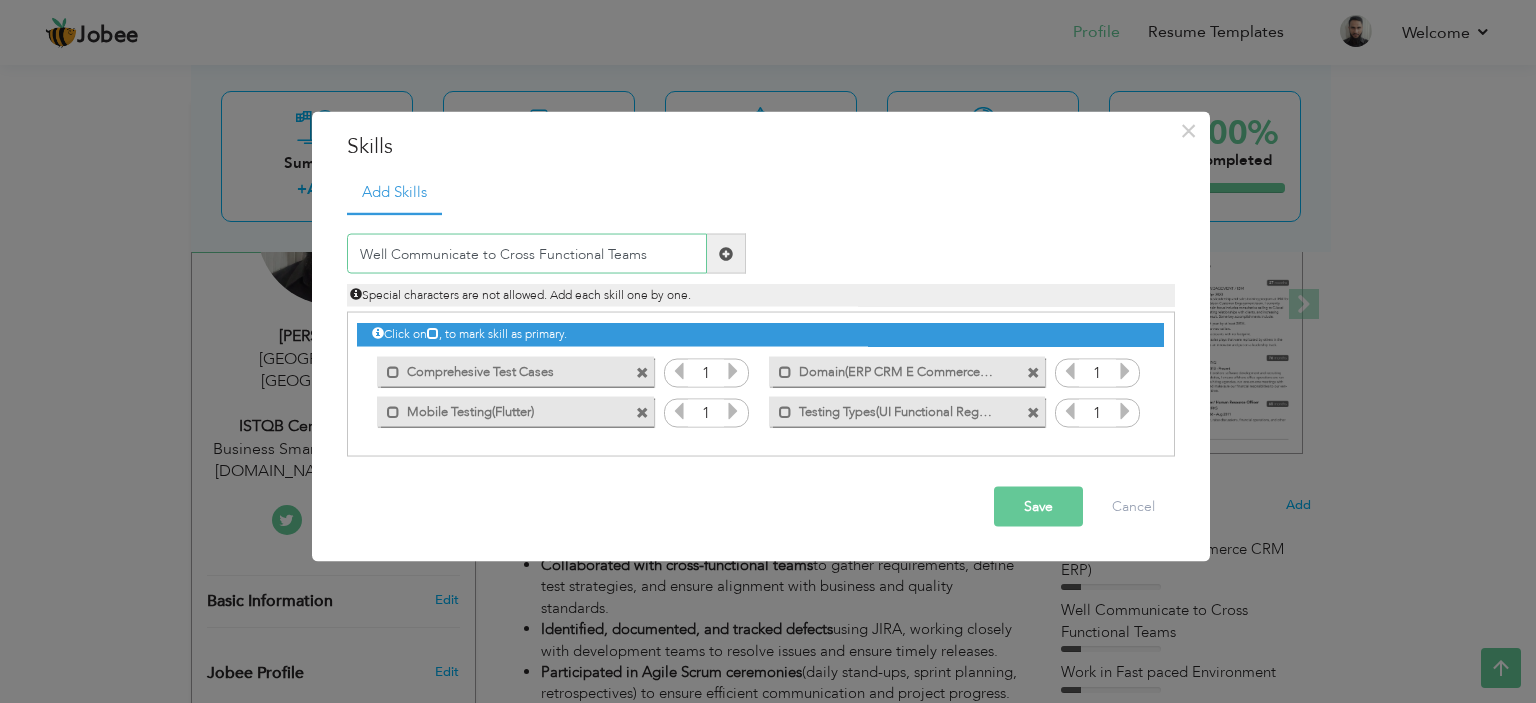 type on "Well Communicate to Cross Functional Teams" 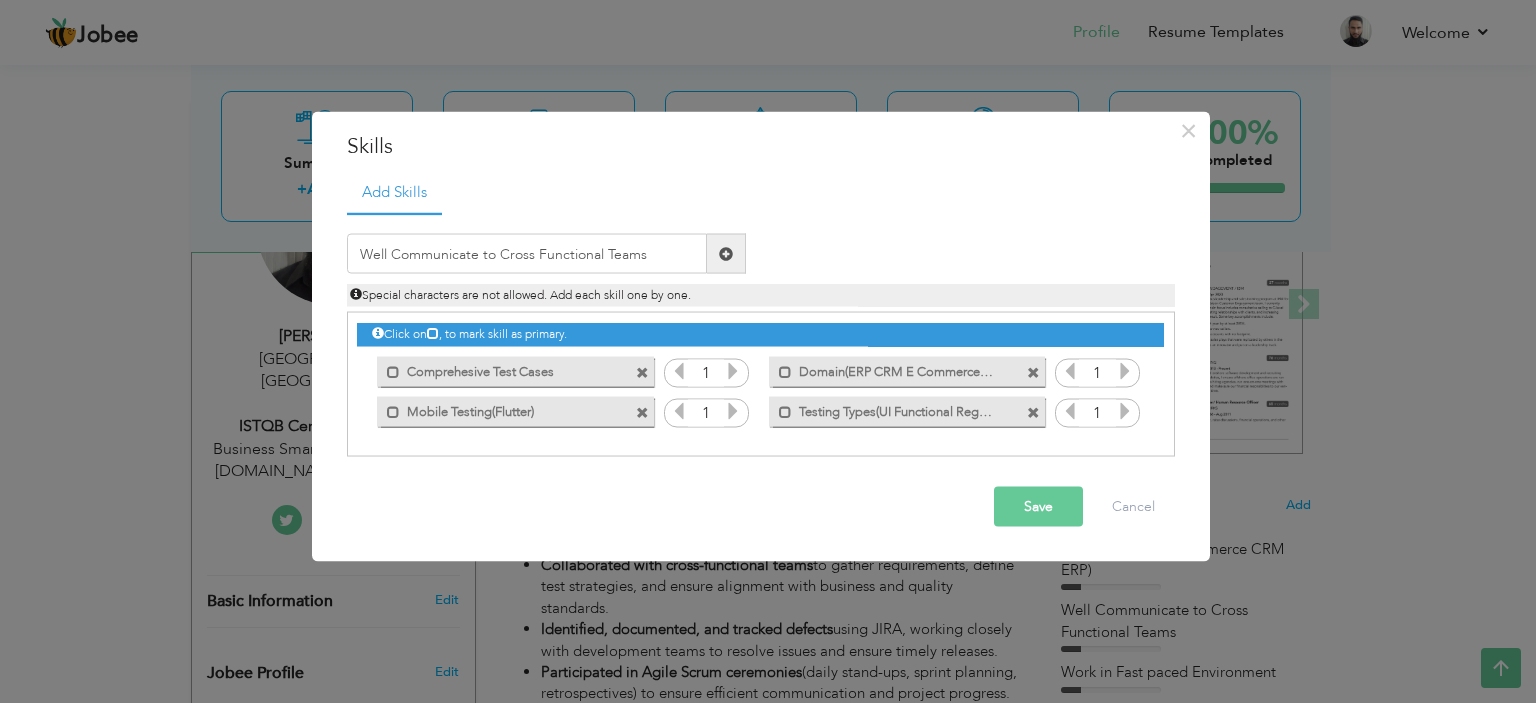 click at bounding box center (726, 253) 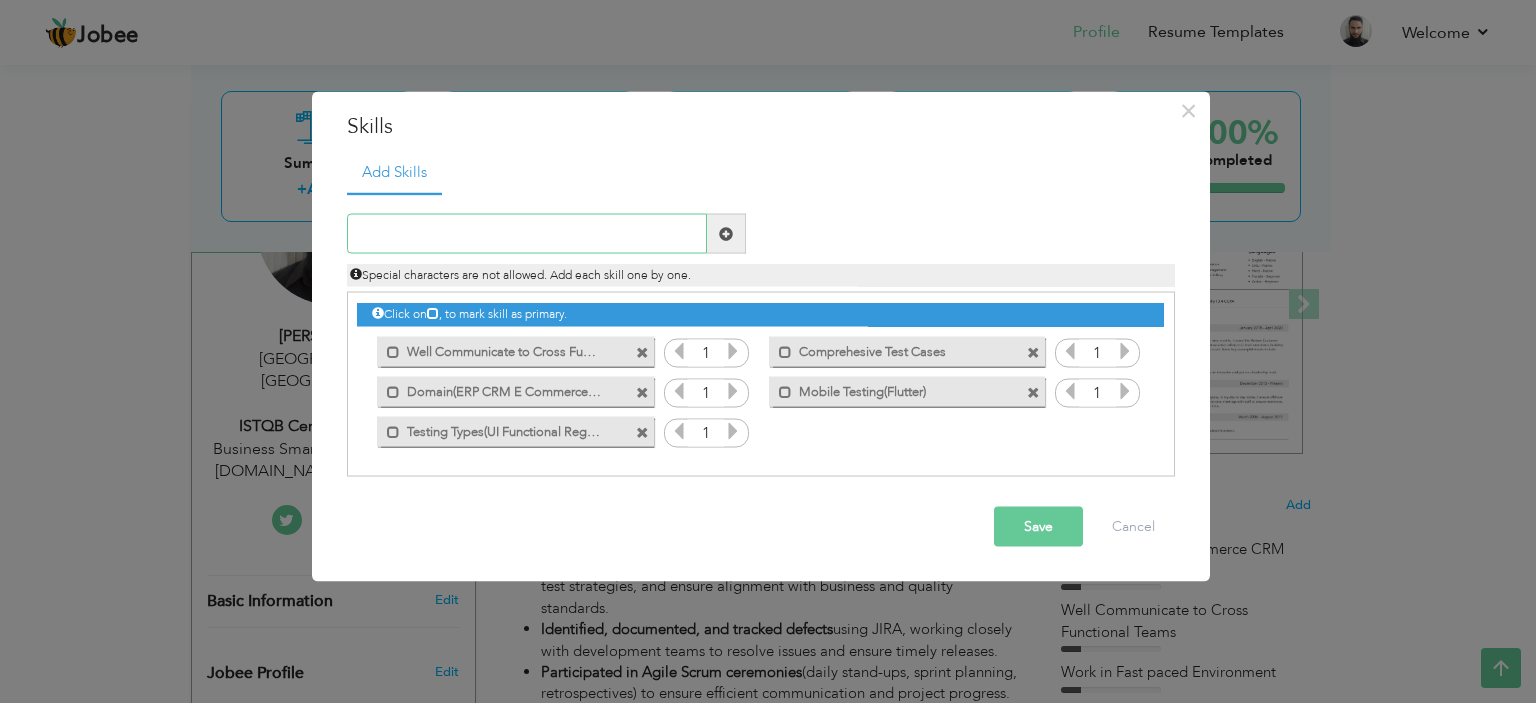 click at bounding box center (527, 234) 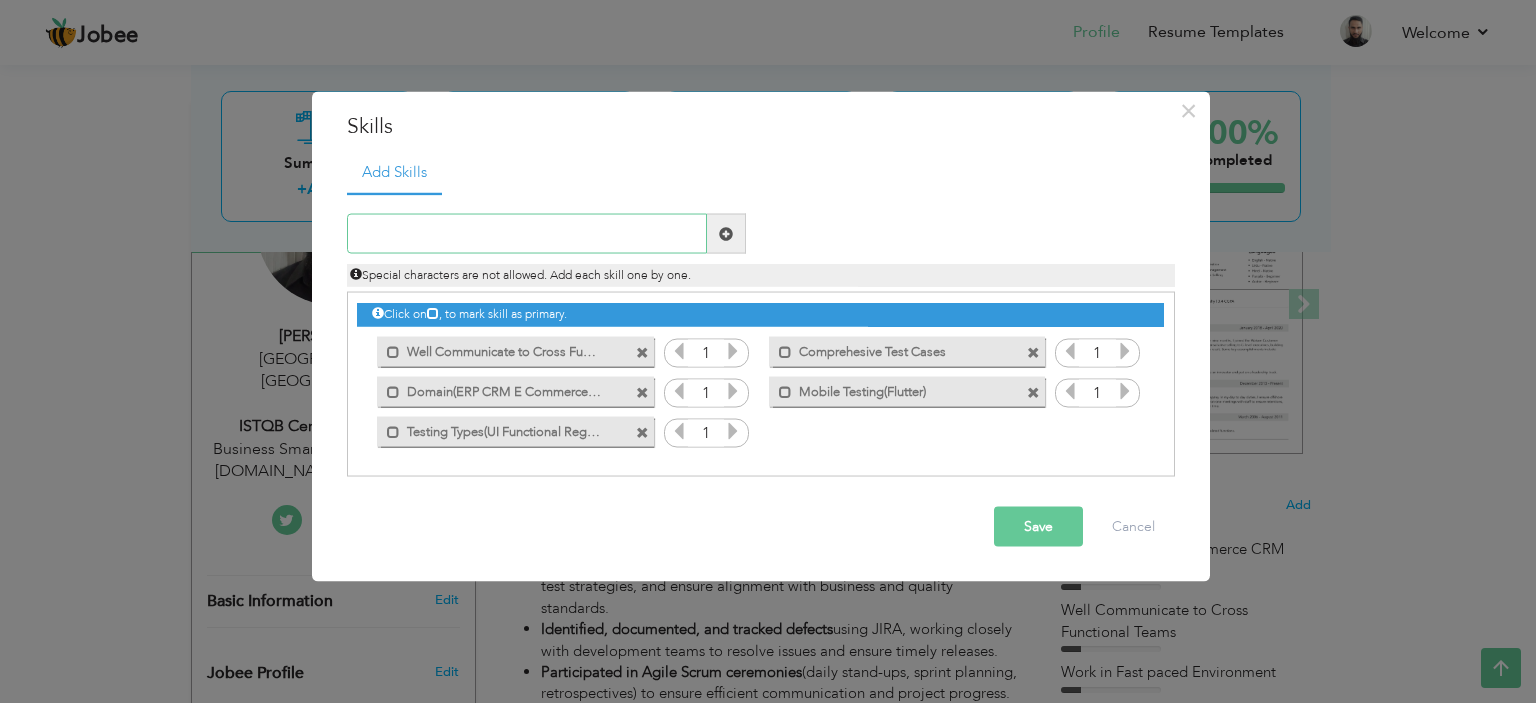 click at bounding box center [527, 234] 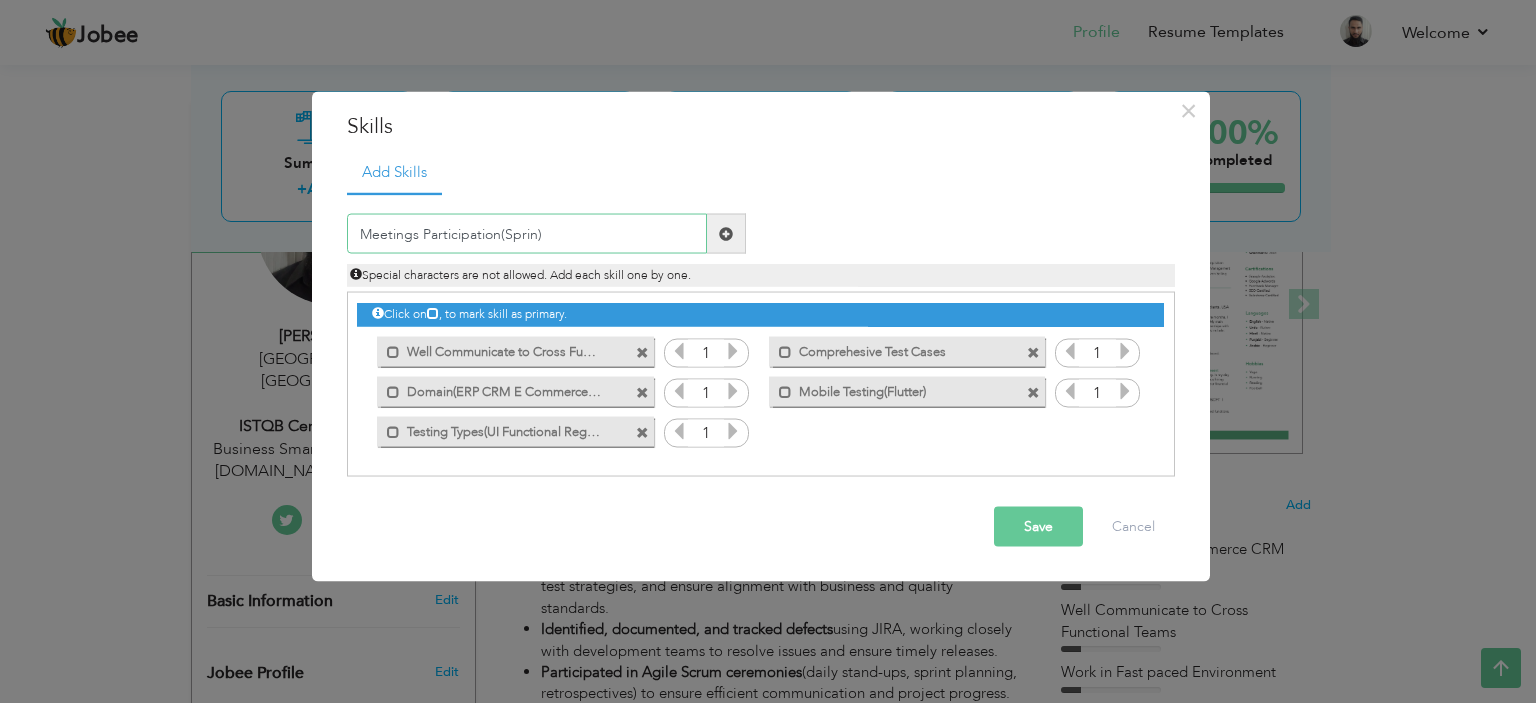 drag, startPoint x: 565, startPoint y: 224, endPoint x: 209, endPoint y: 220, distance: 356.02246 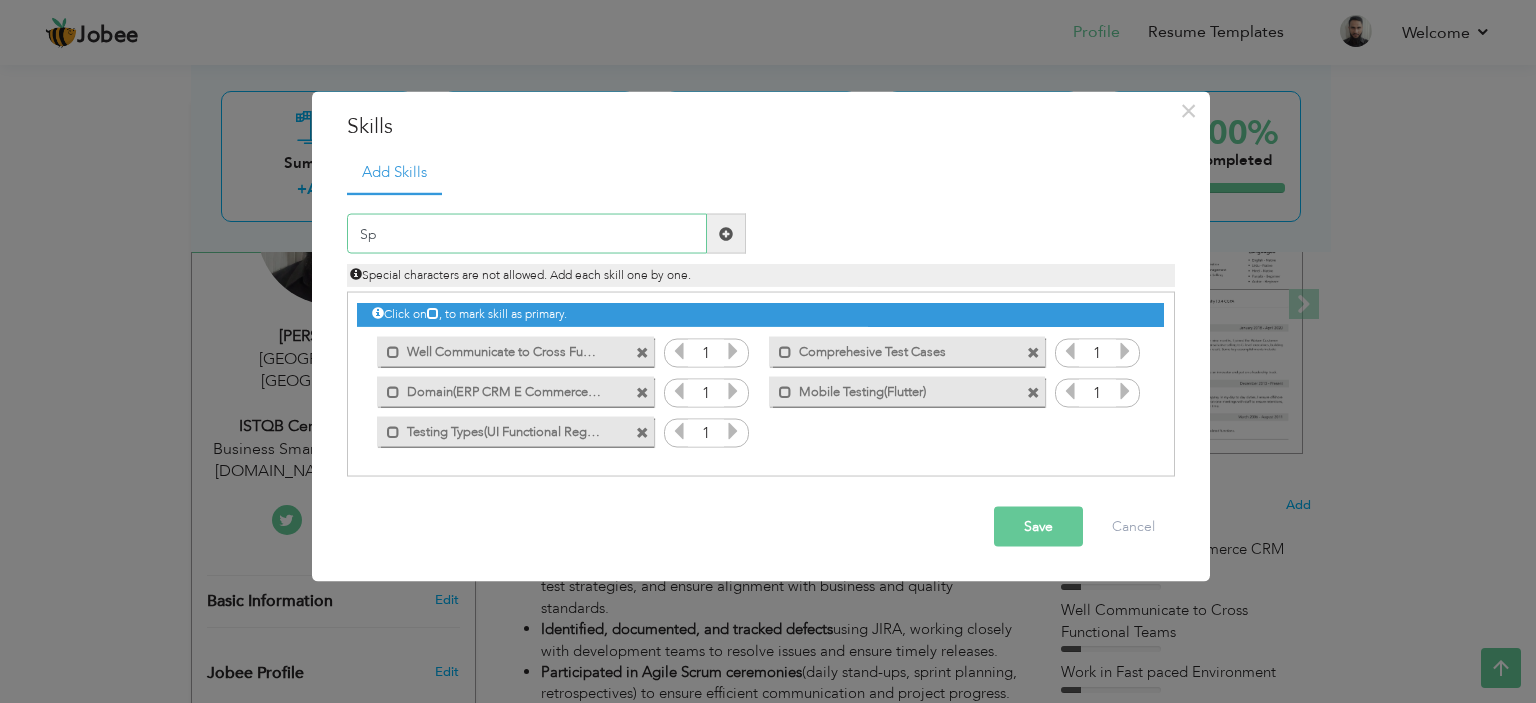 type on "S" 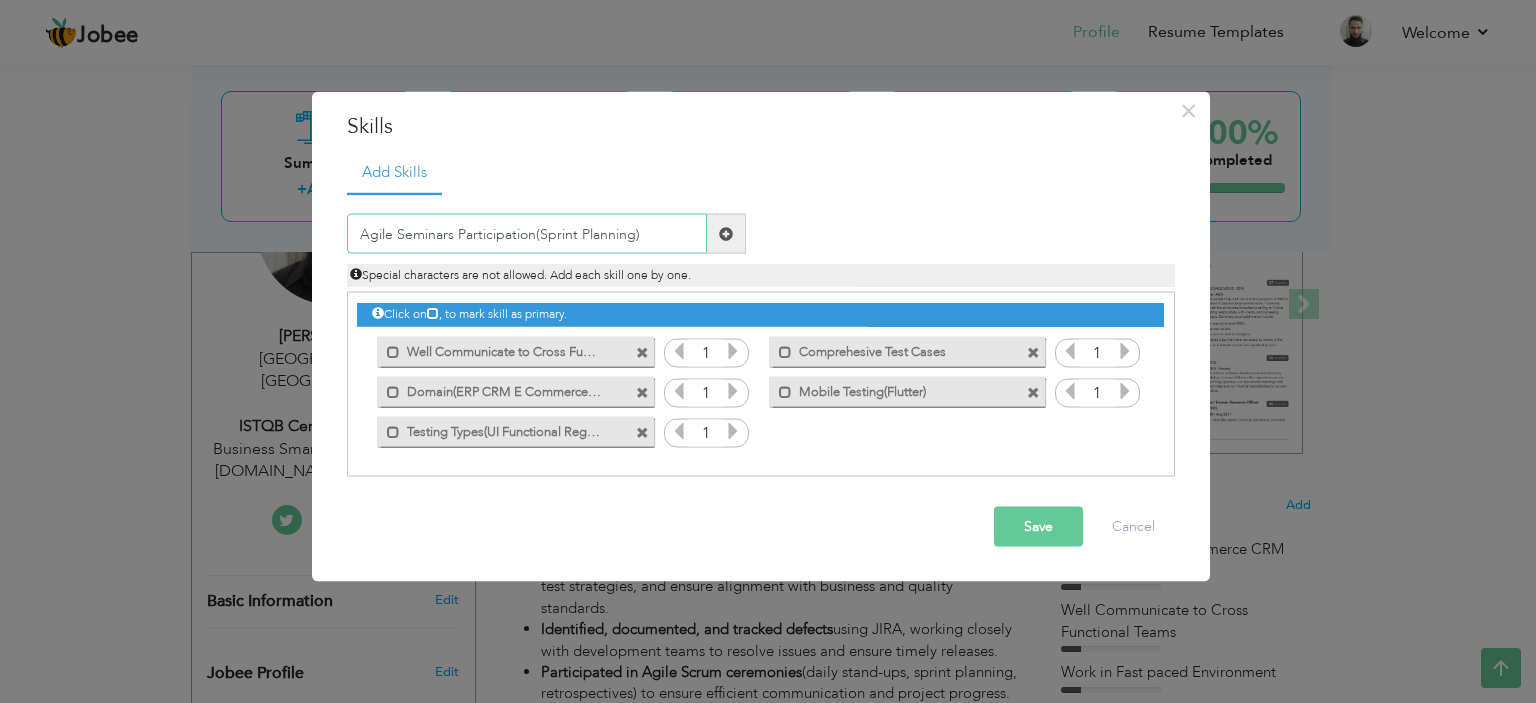 type on "Agile Seminars Participation(Sprint Planning)" 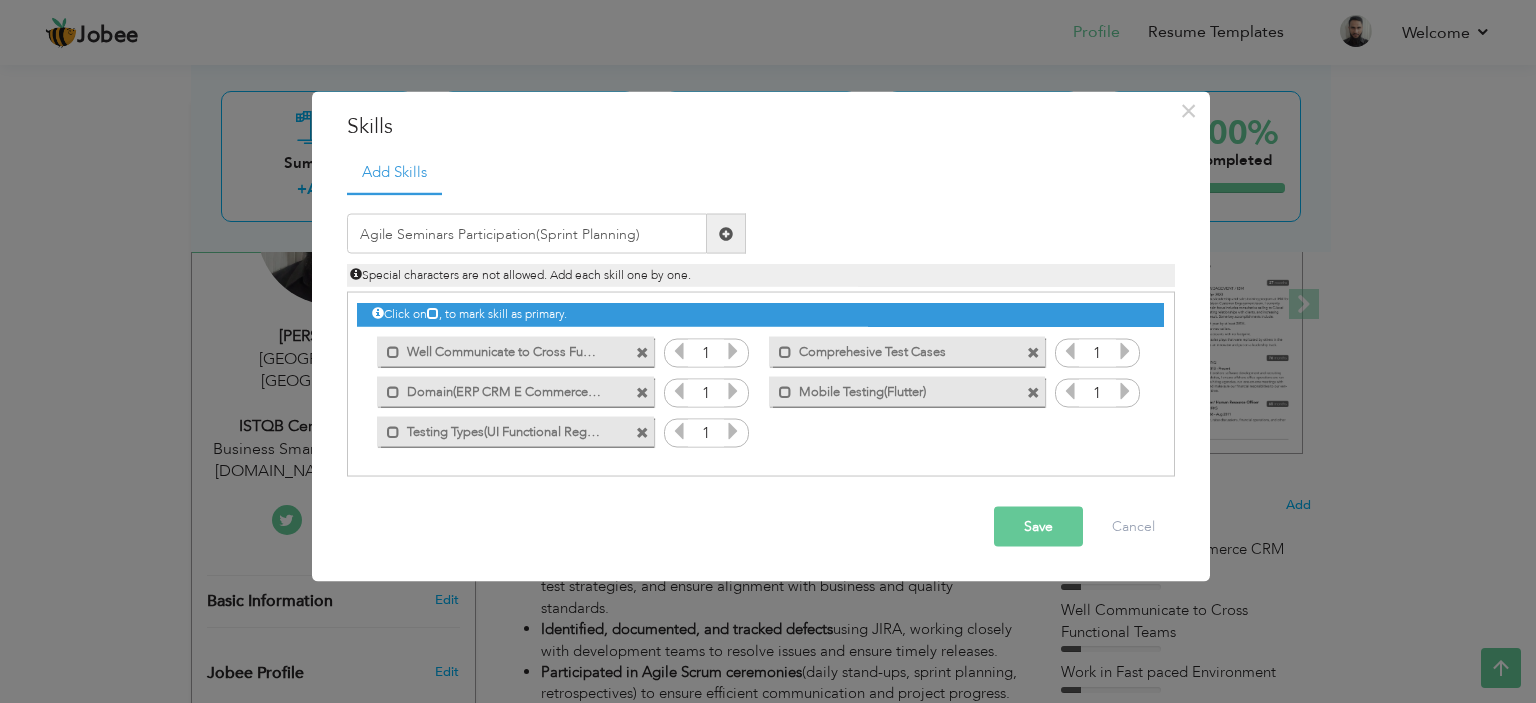 click at bounding box center (726, 234) 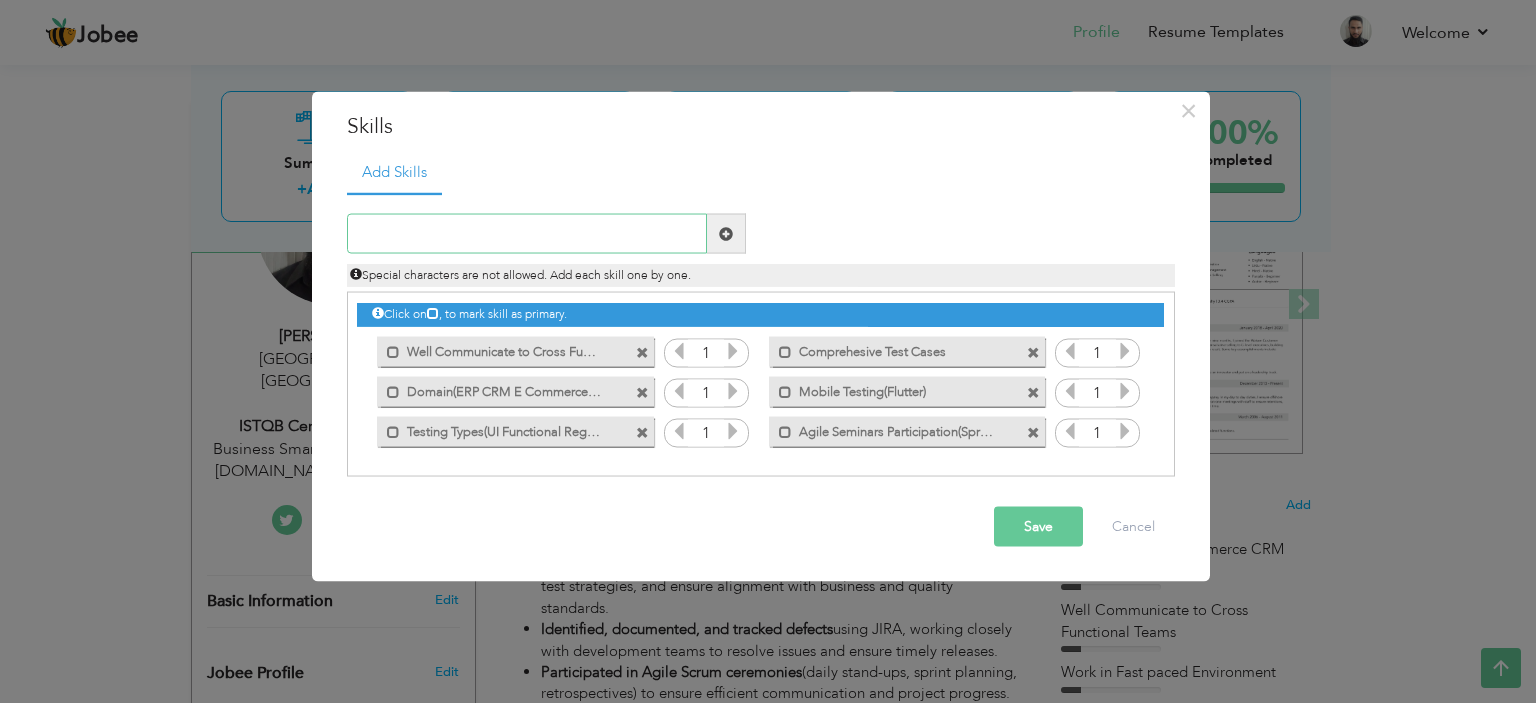 click at bounding box center [527, 234] 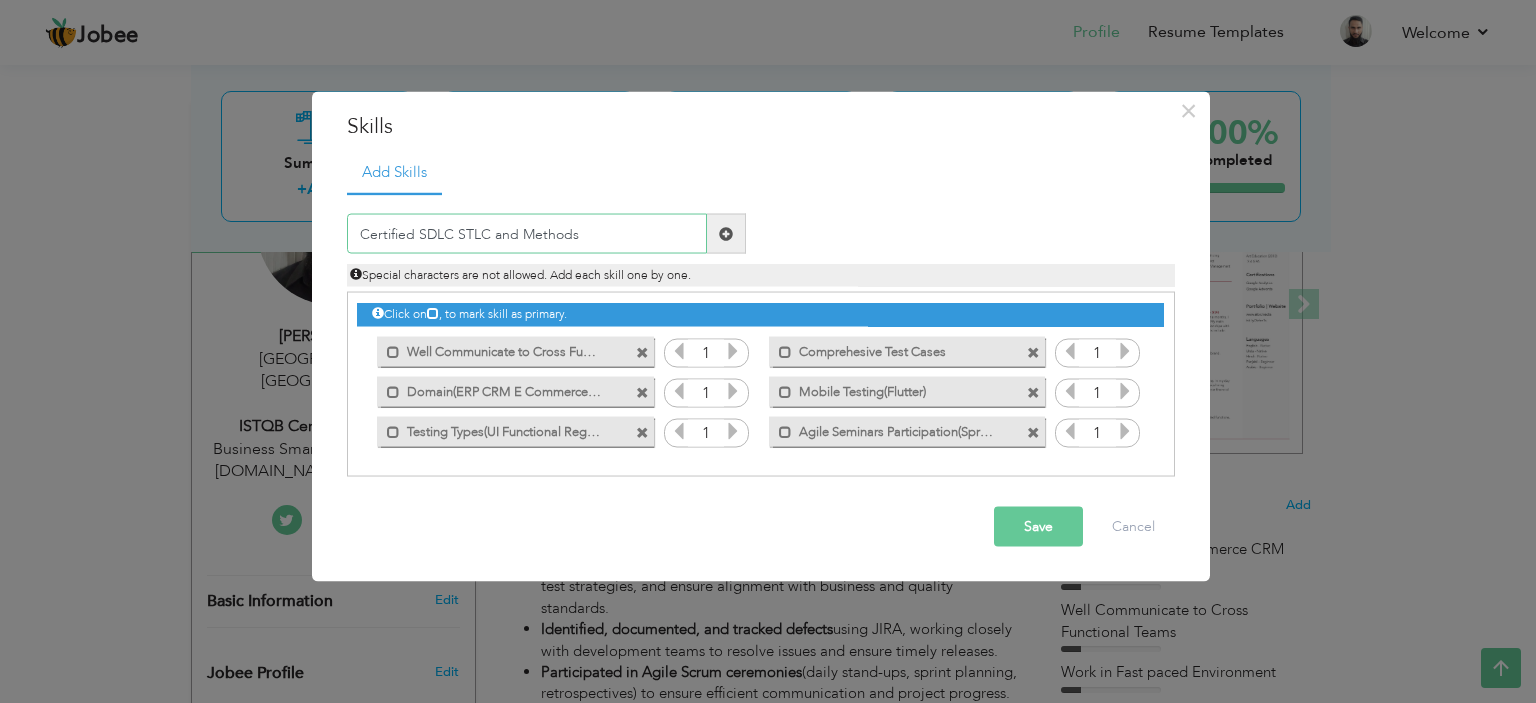 type on "Certified SDLC STLC and Methods" 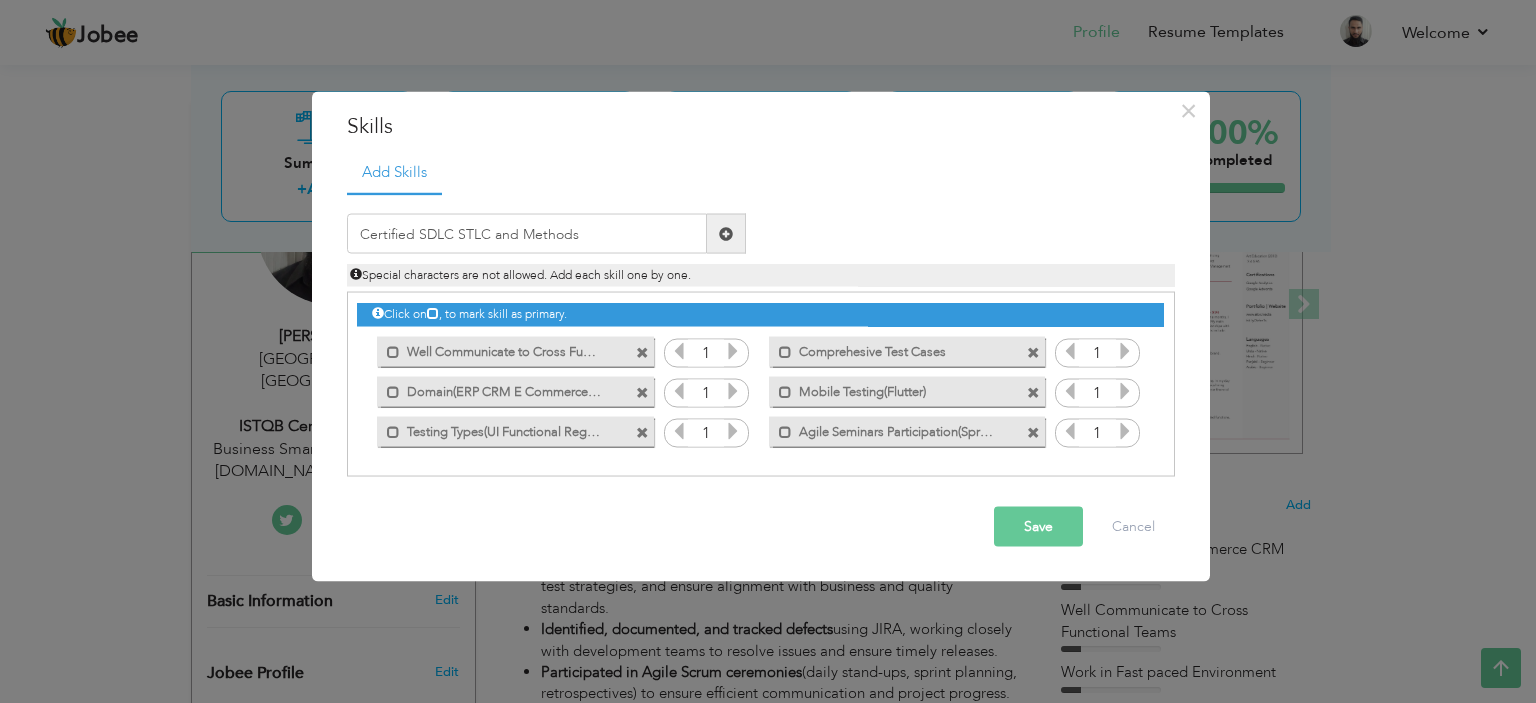 click at bounding box center [726, 233] 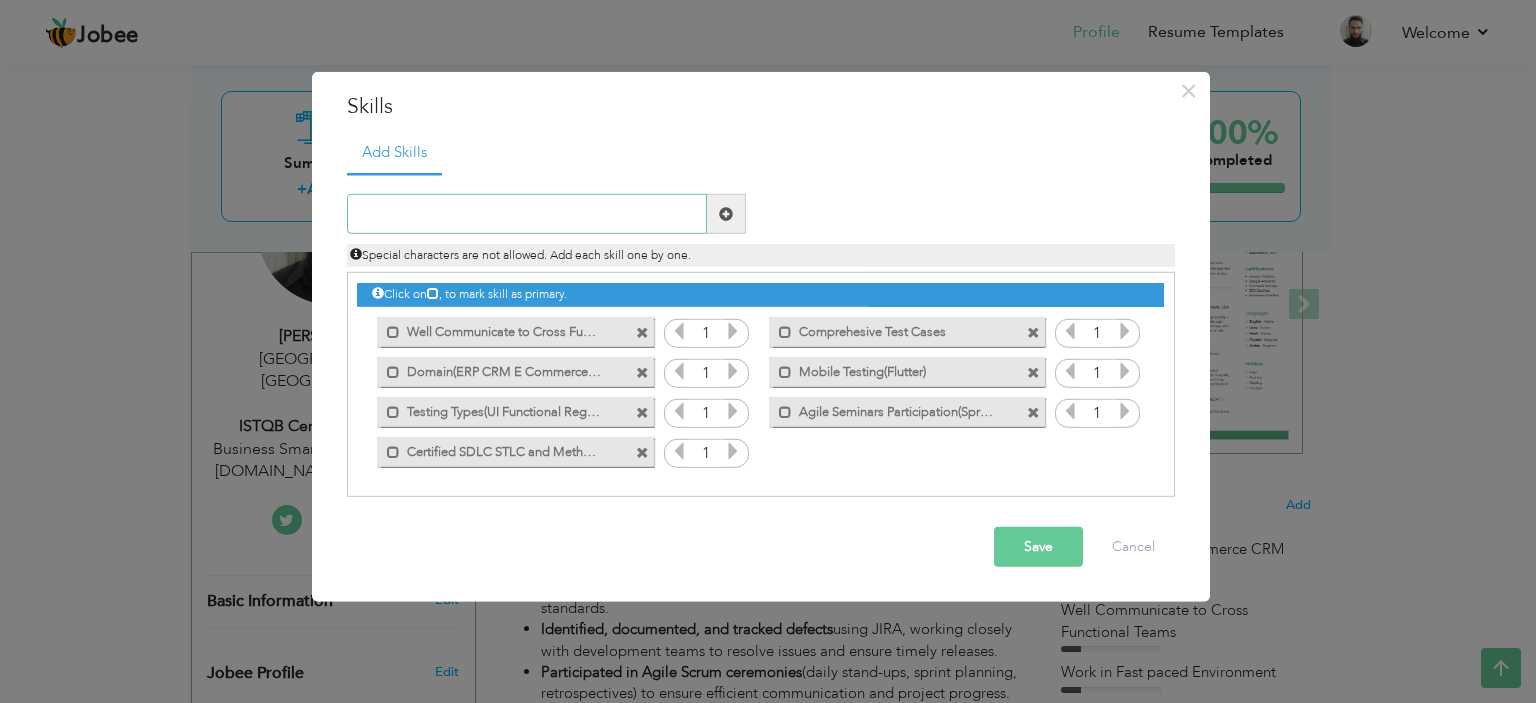 click at bounding box center [527, 214] 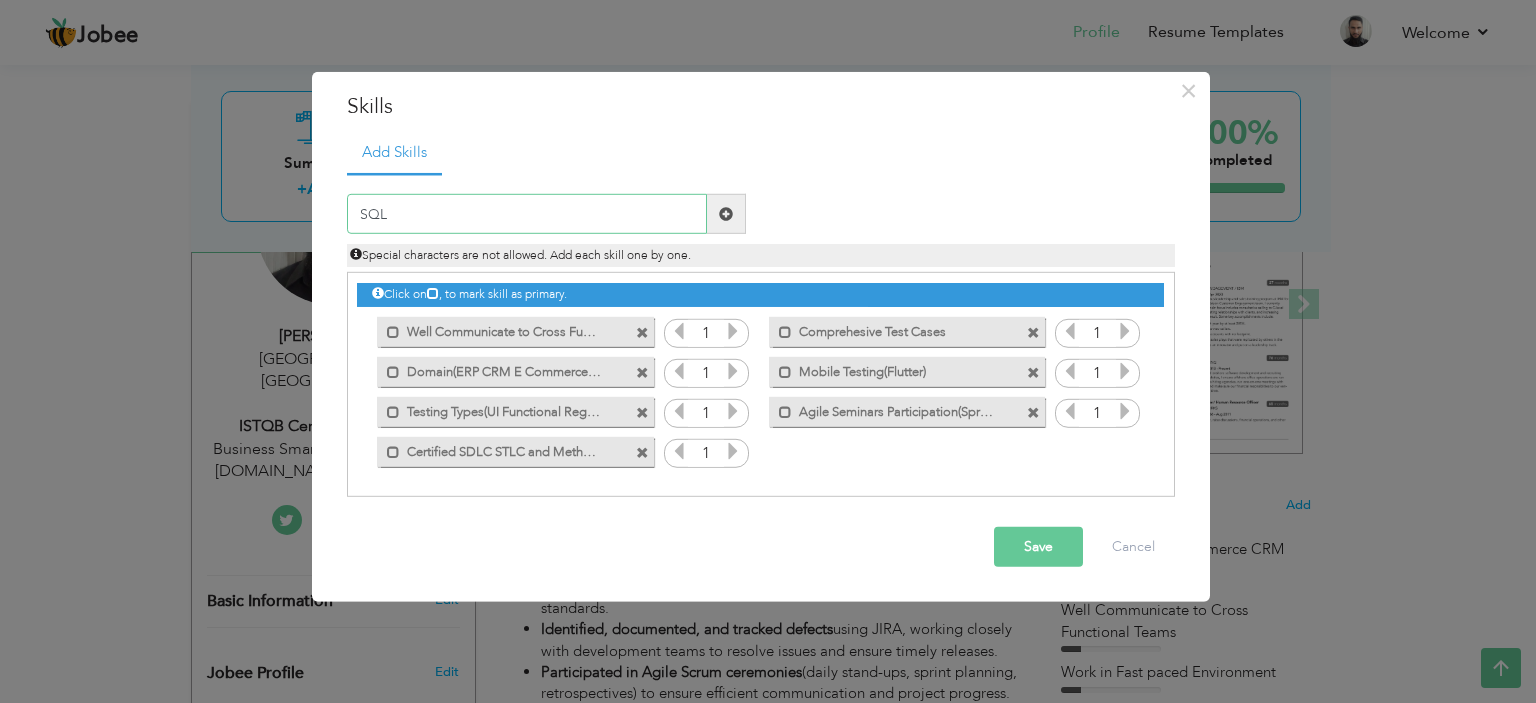 type on "SQL" 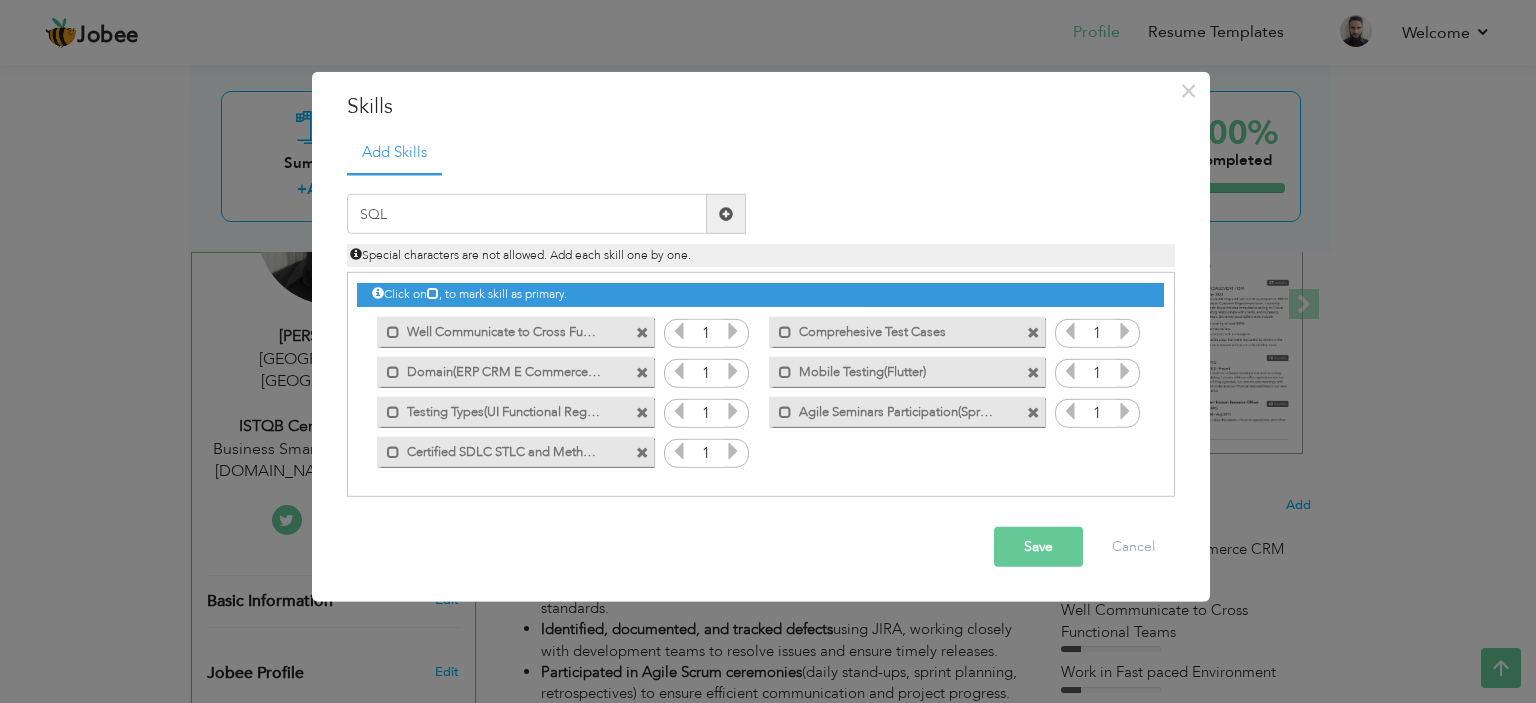 click at bounding box center (726, 214) 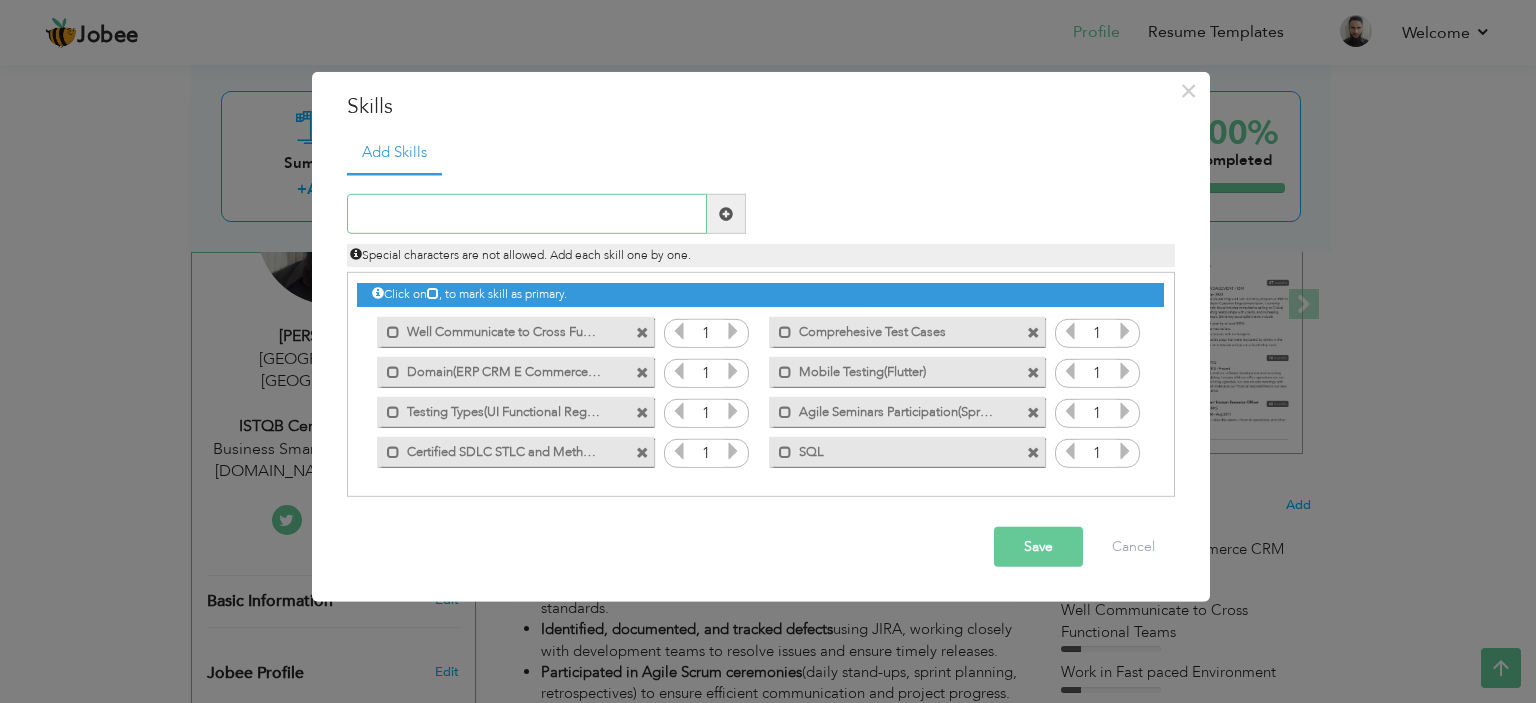 click at bounding box center (527, 214) 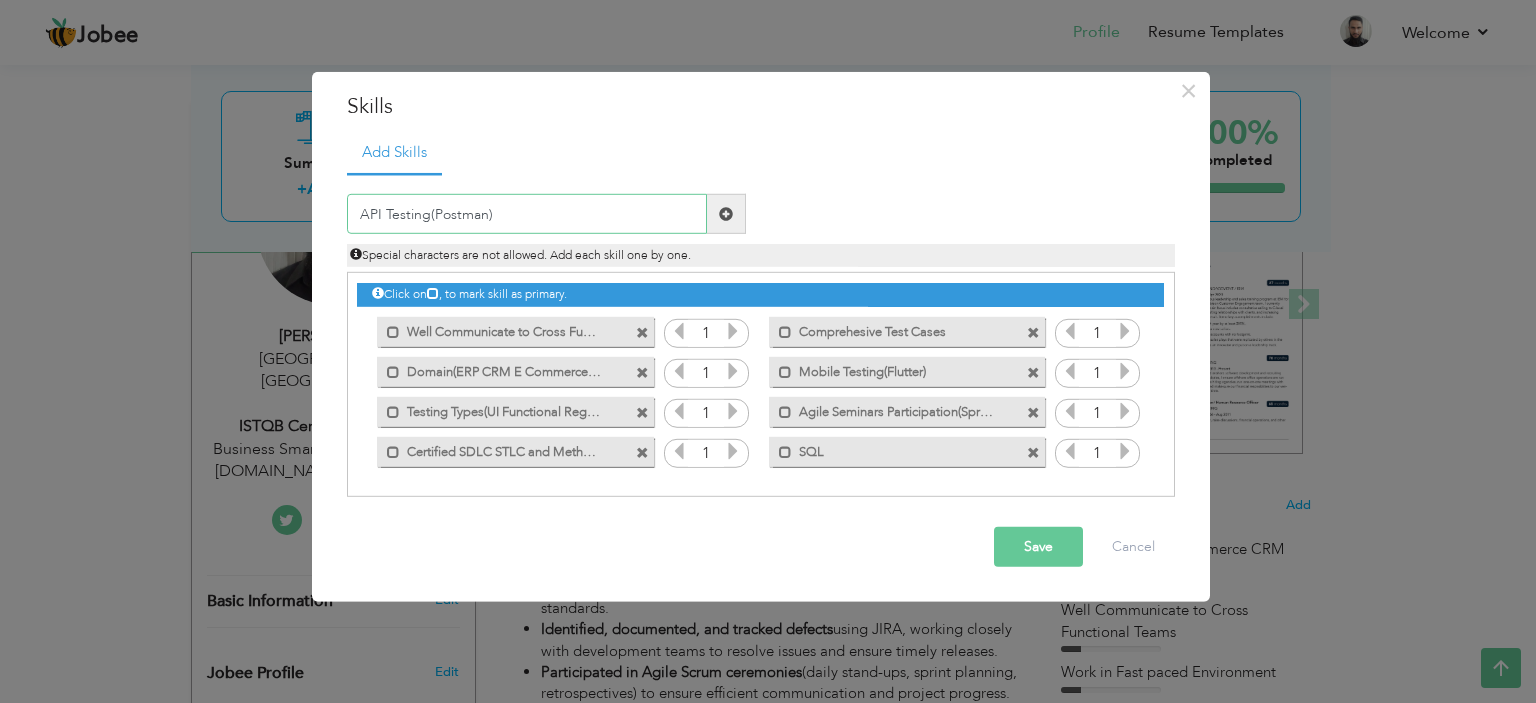 type on "API Testing(Postman)" 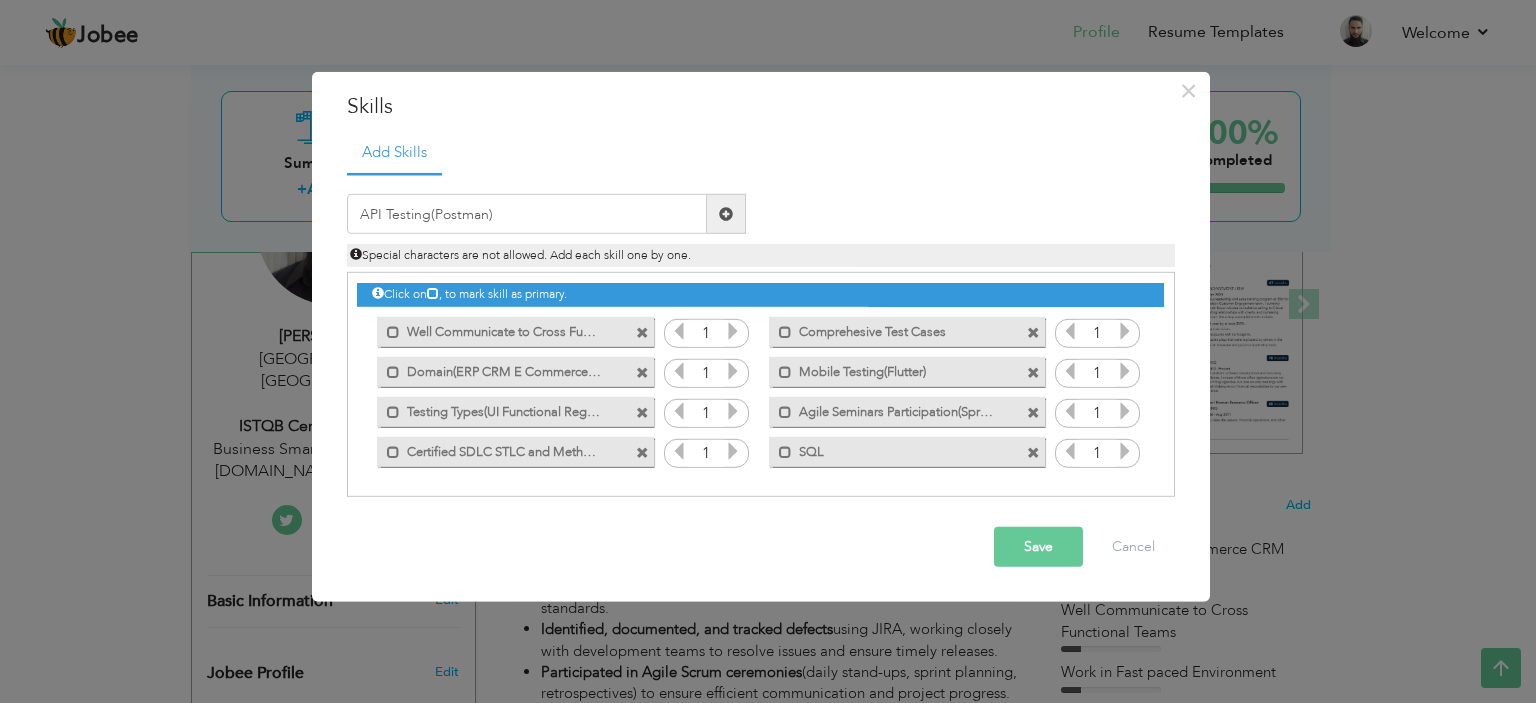 click at bounding box center (726, 214) 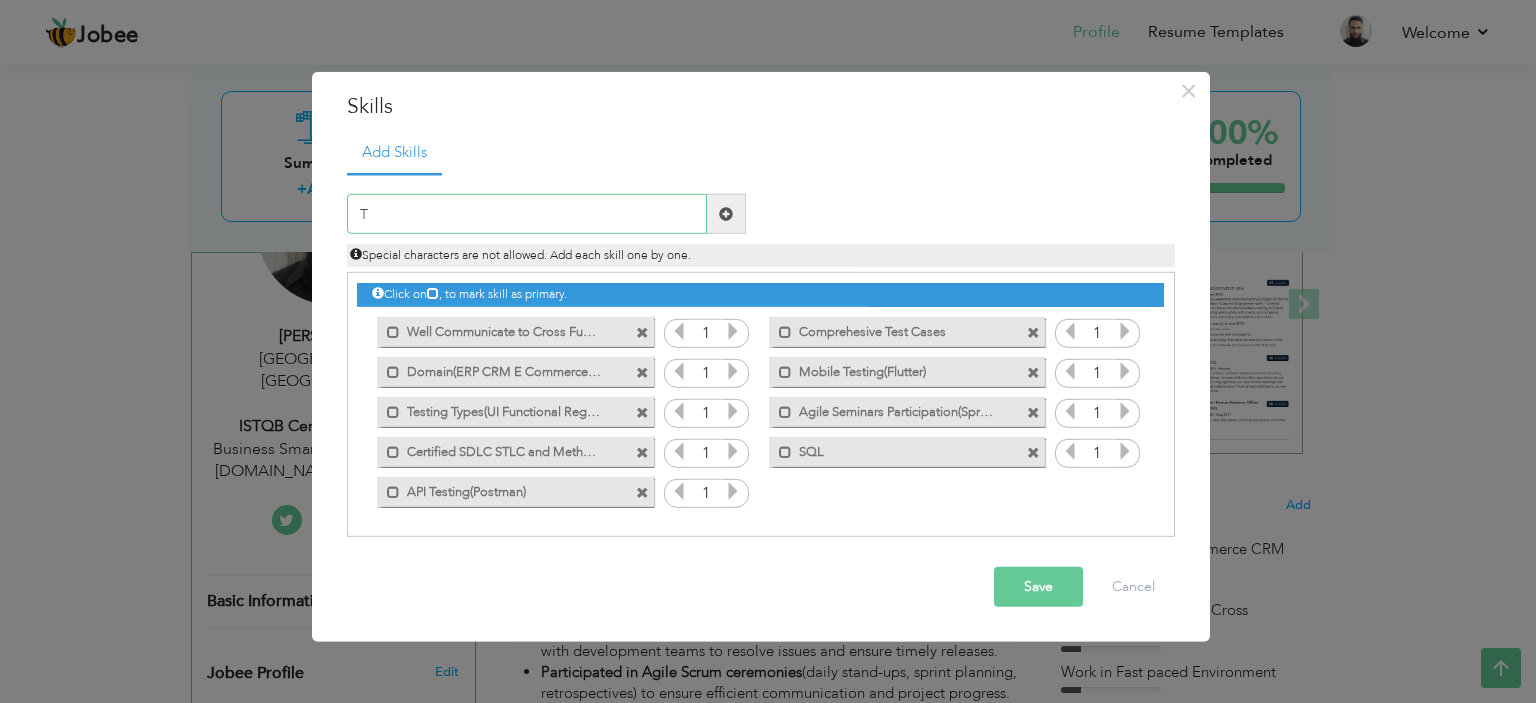 click on "T" at bounding box center (527, 214) 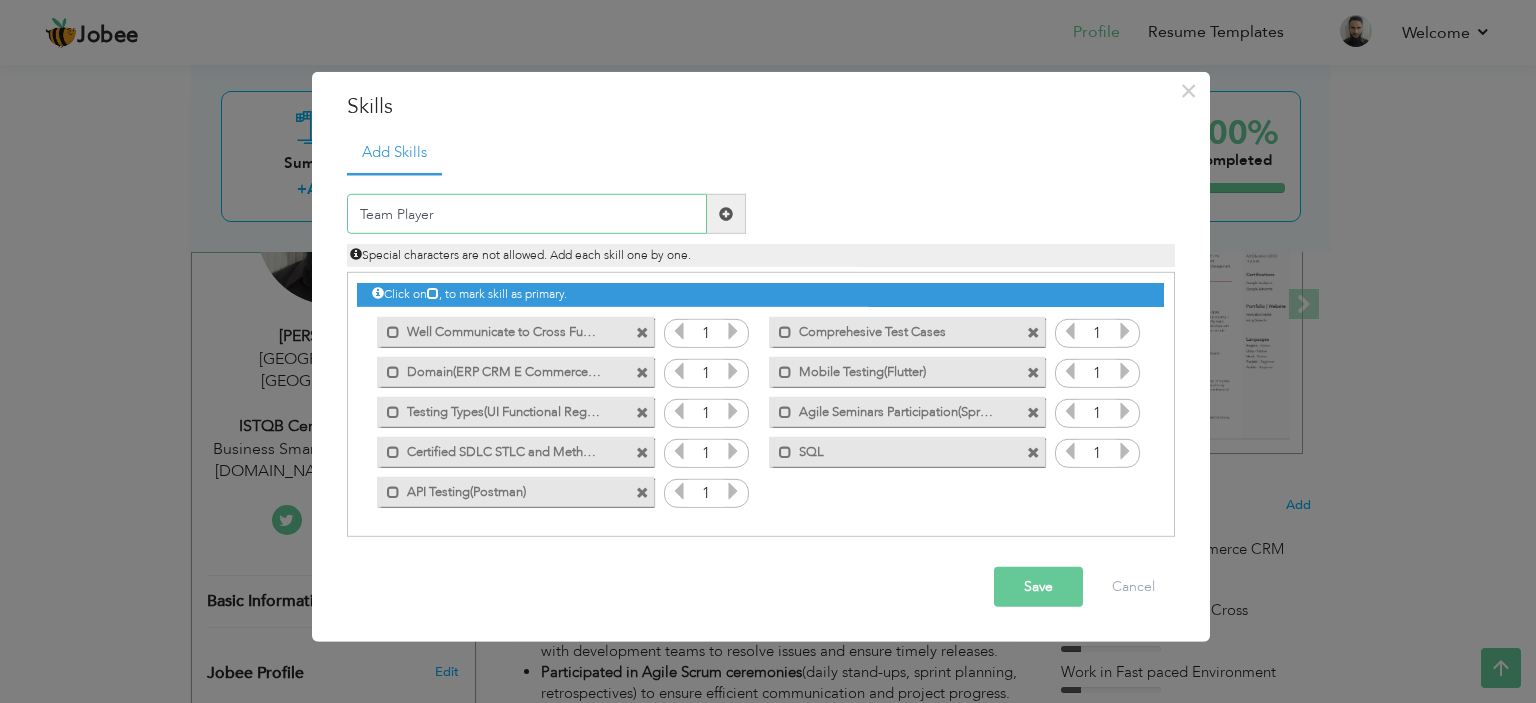 type on "Team Player" 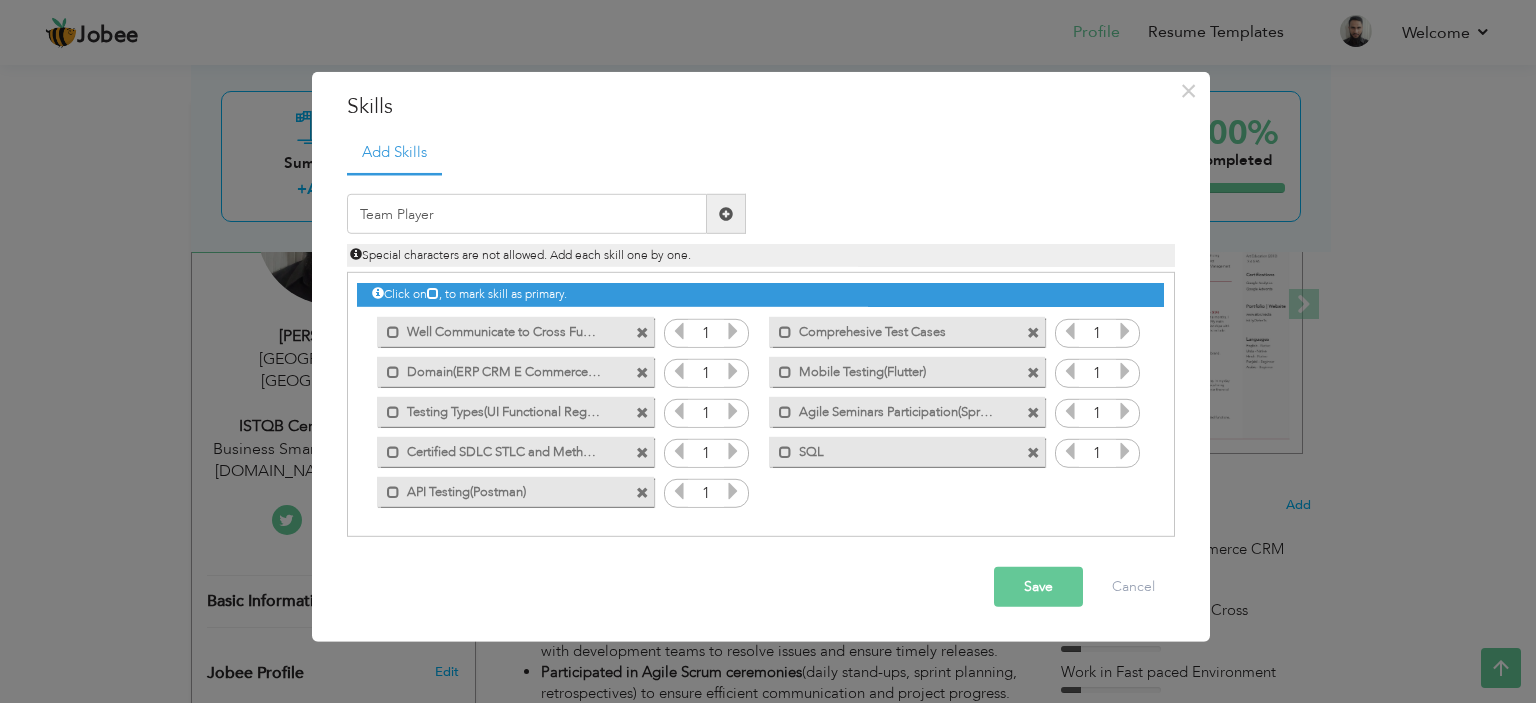 click at bounding box center (726, 214) 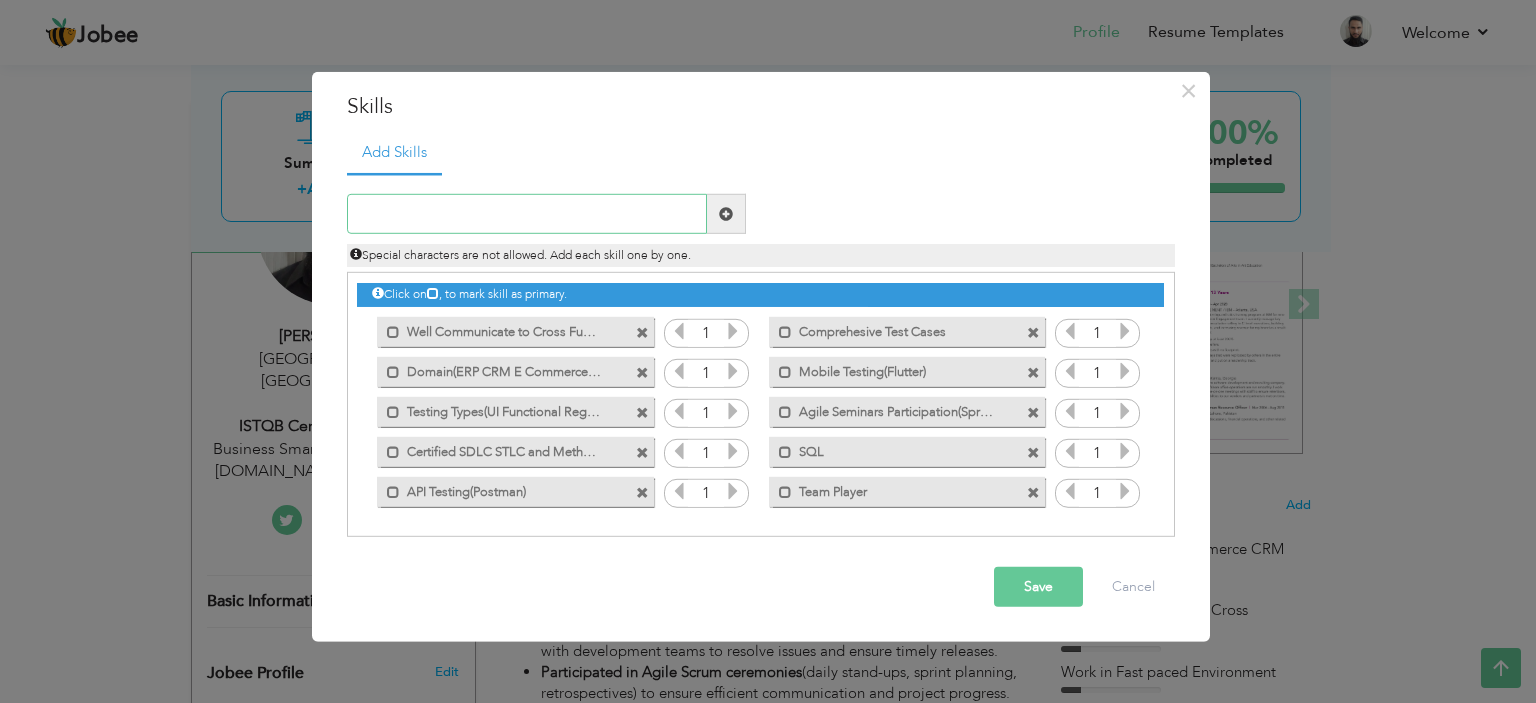 click at bounding box center (527, 214) 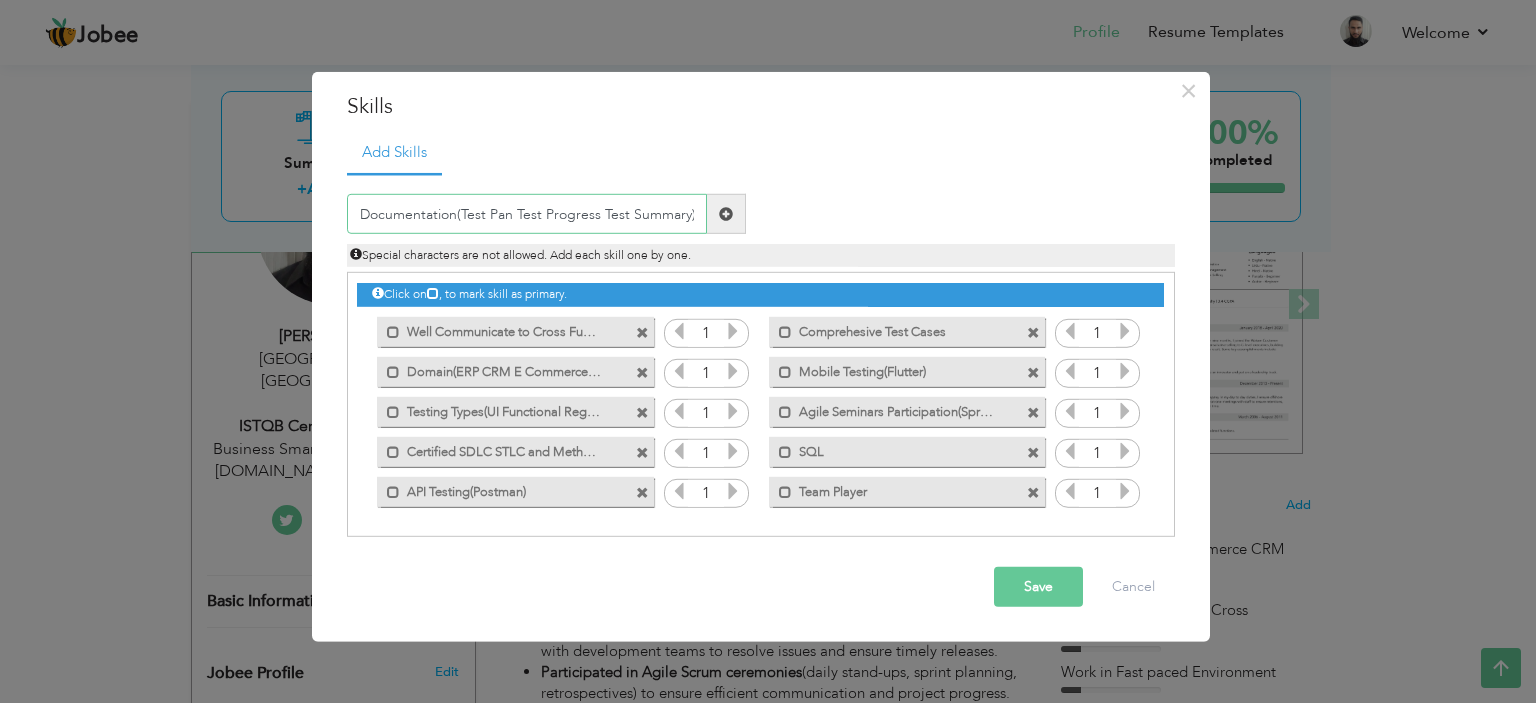 type on "Documentation(Test Pan Test Progress Test Summary)" 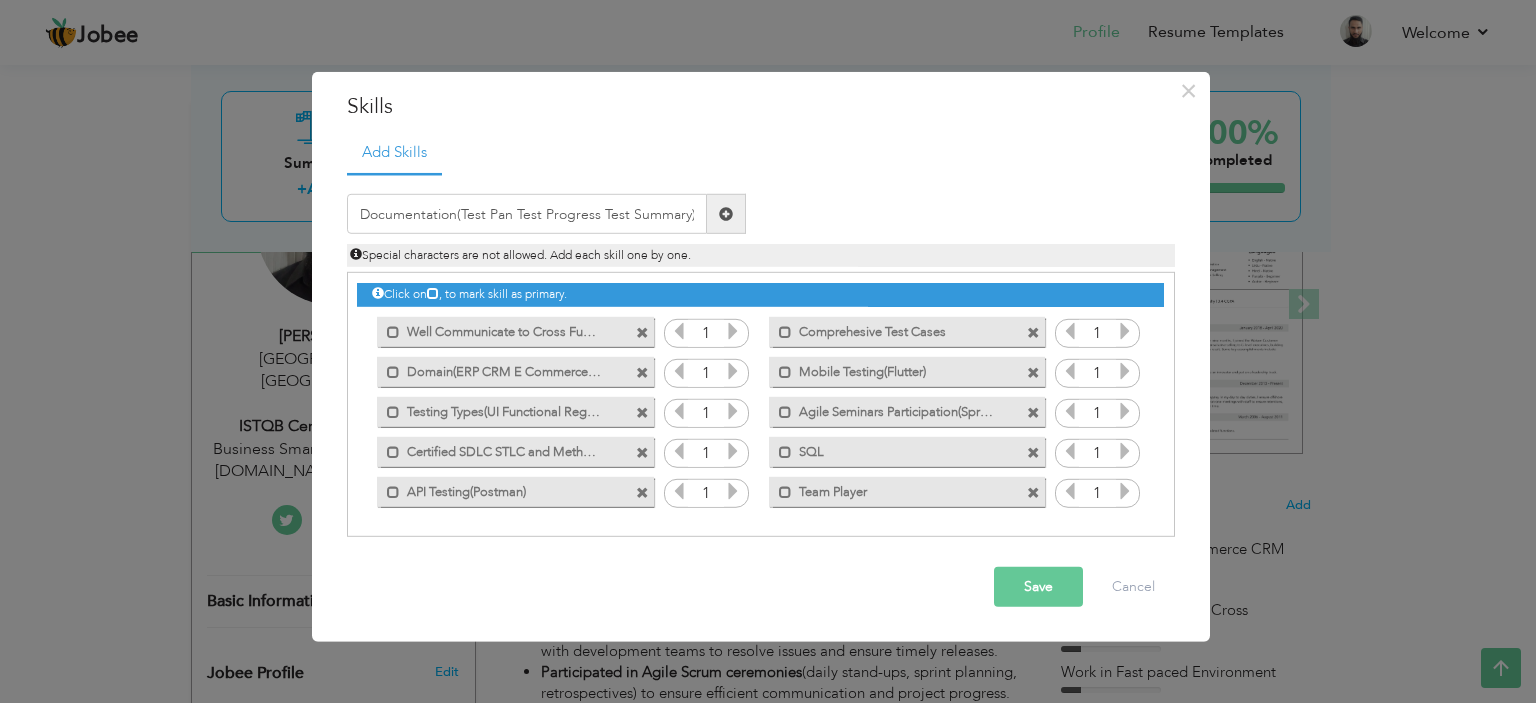 click at bounding box center [726, 214] 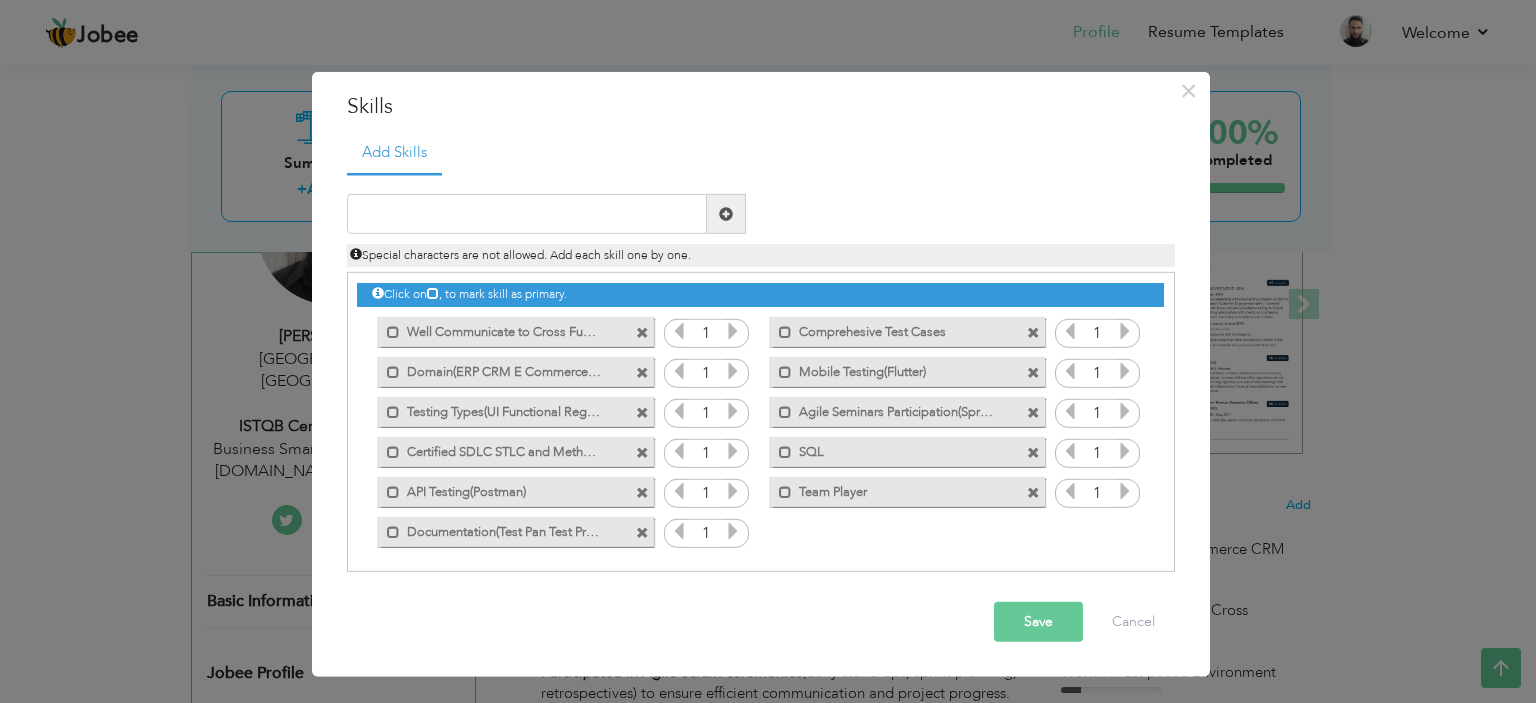 click on "Save" at bounding box center (1038, 622) 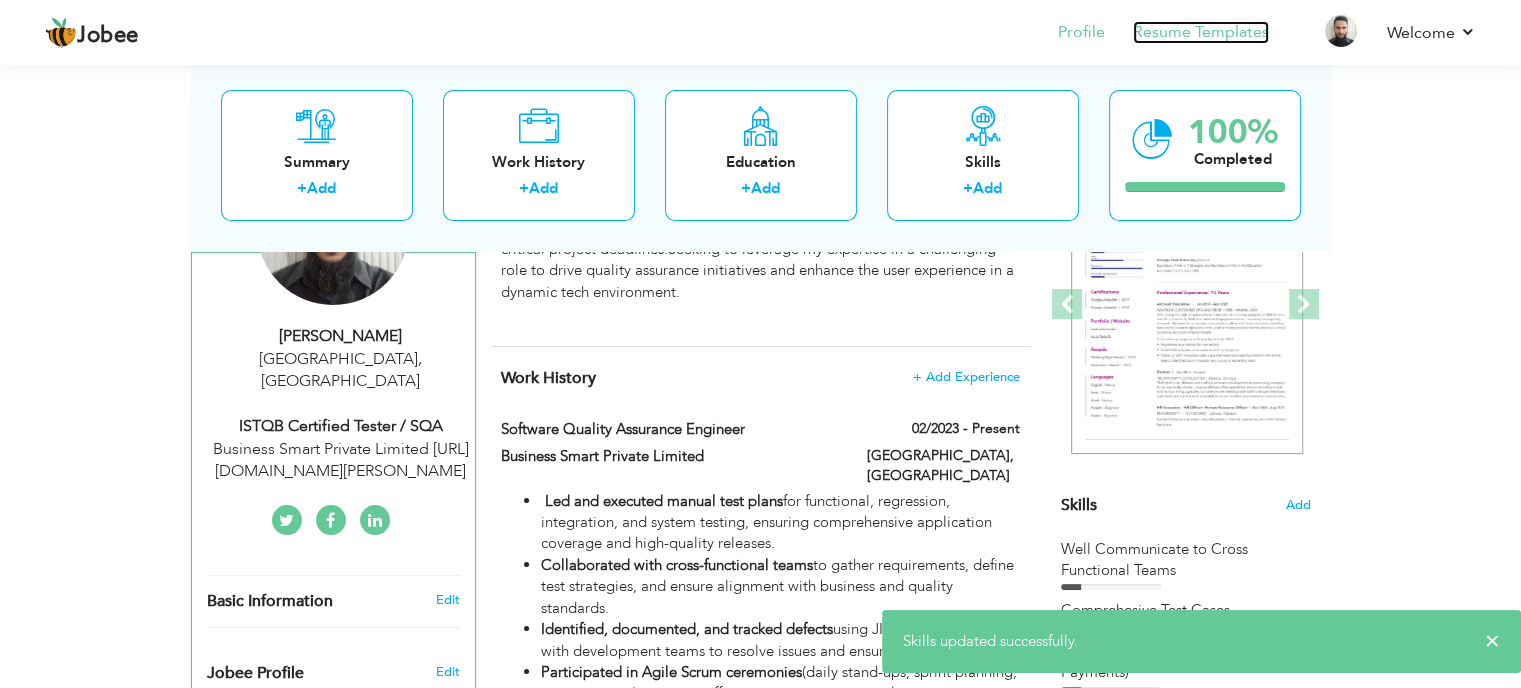 click on "Resume Templates" at bounding box center [1201, 32] 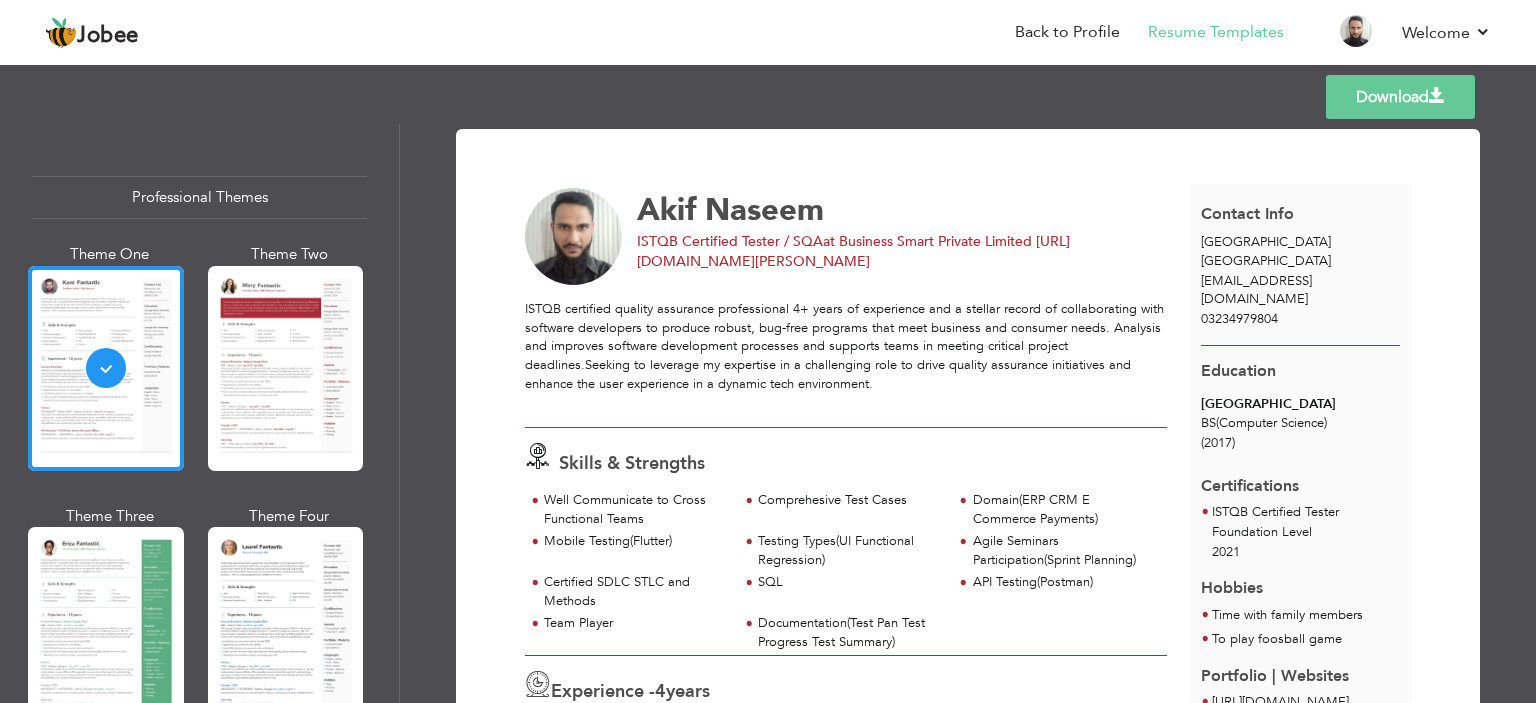 scroll, scrollTop: 0, scrollLeft: 0, axis: both 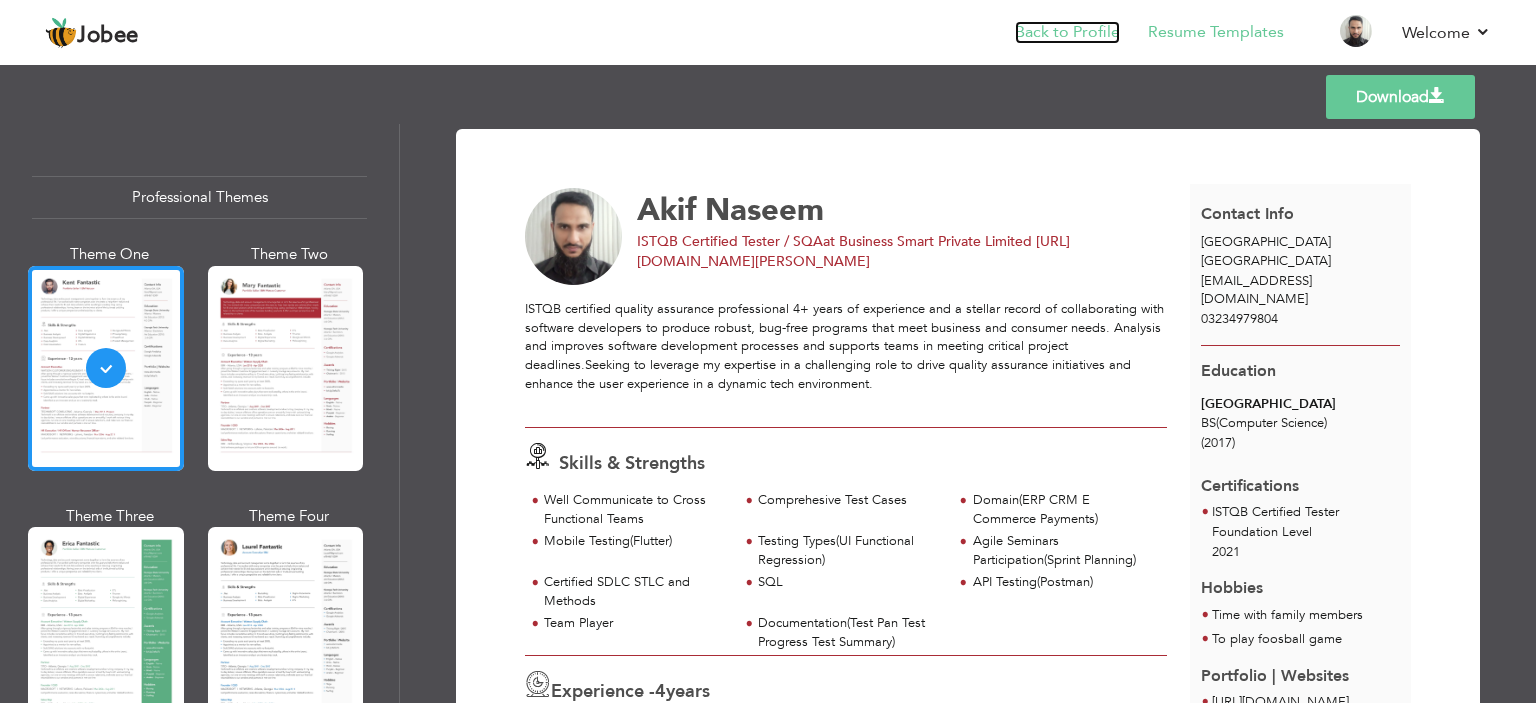click on "Back to Profile" at bounding box center [1067, 32] 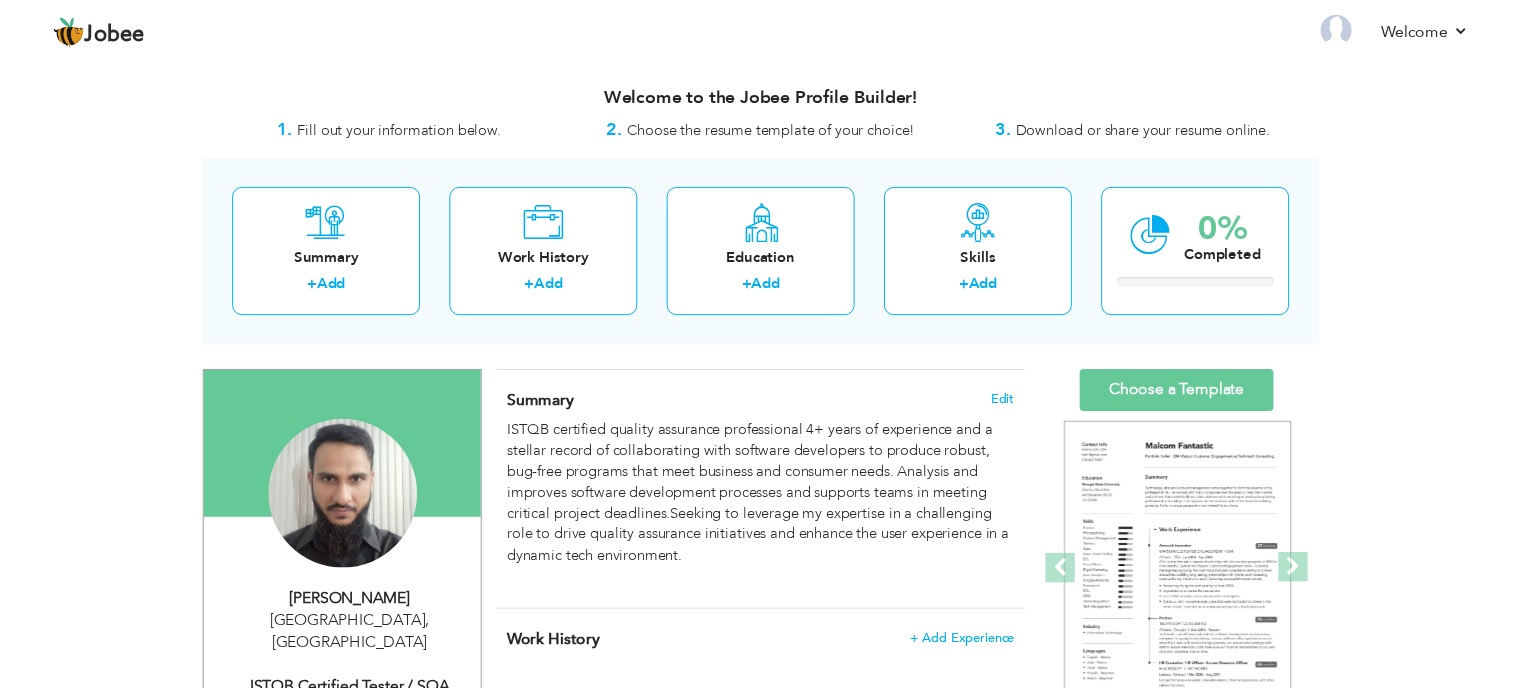 scroll, scrollTop: 0, scrollLeft: 0, axis: both 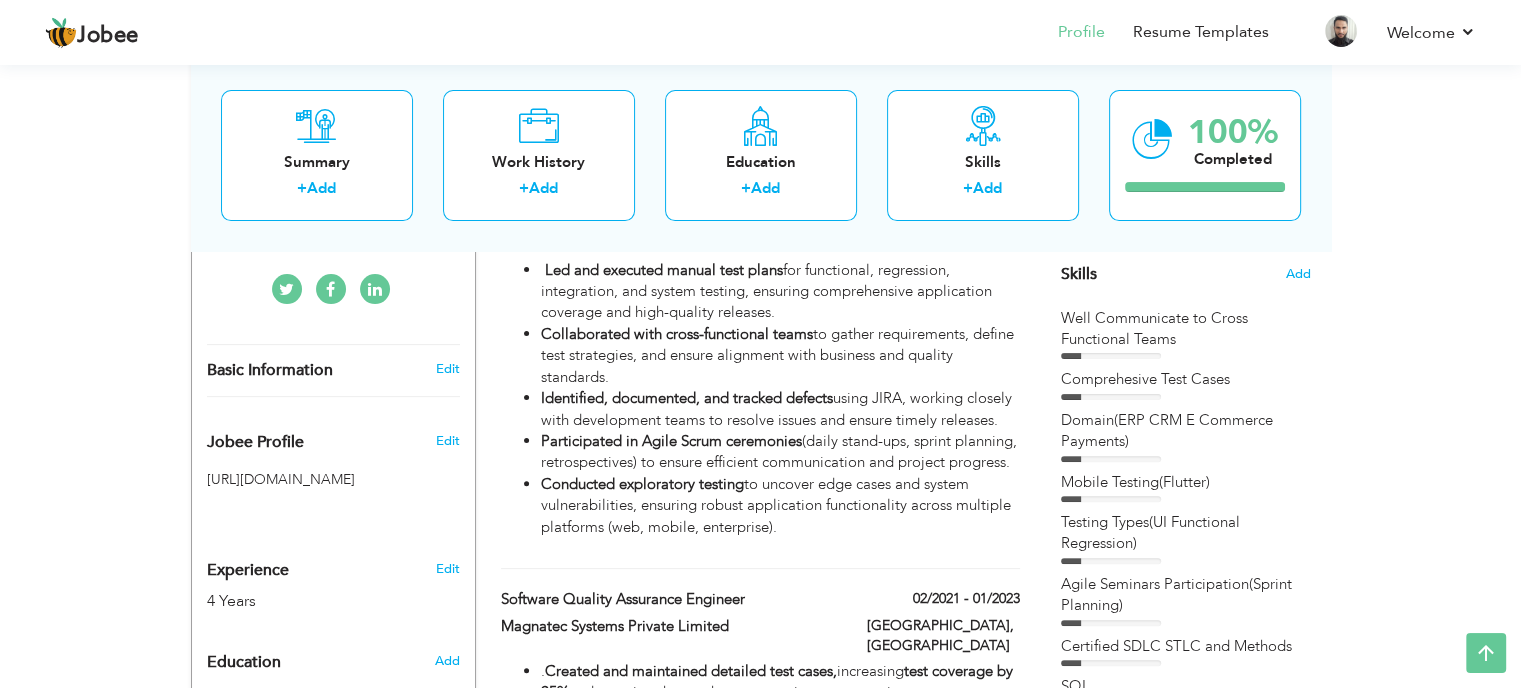 click on "Choose a Template
‹" at bounding box center (1188, 1019) 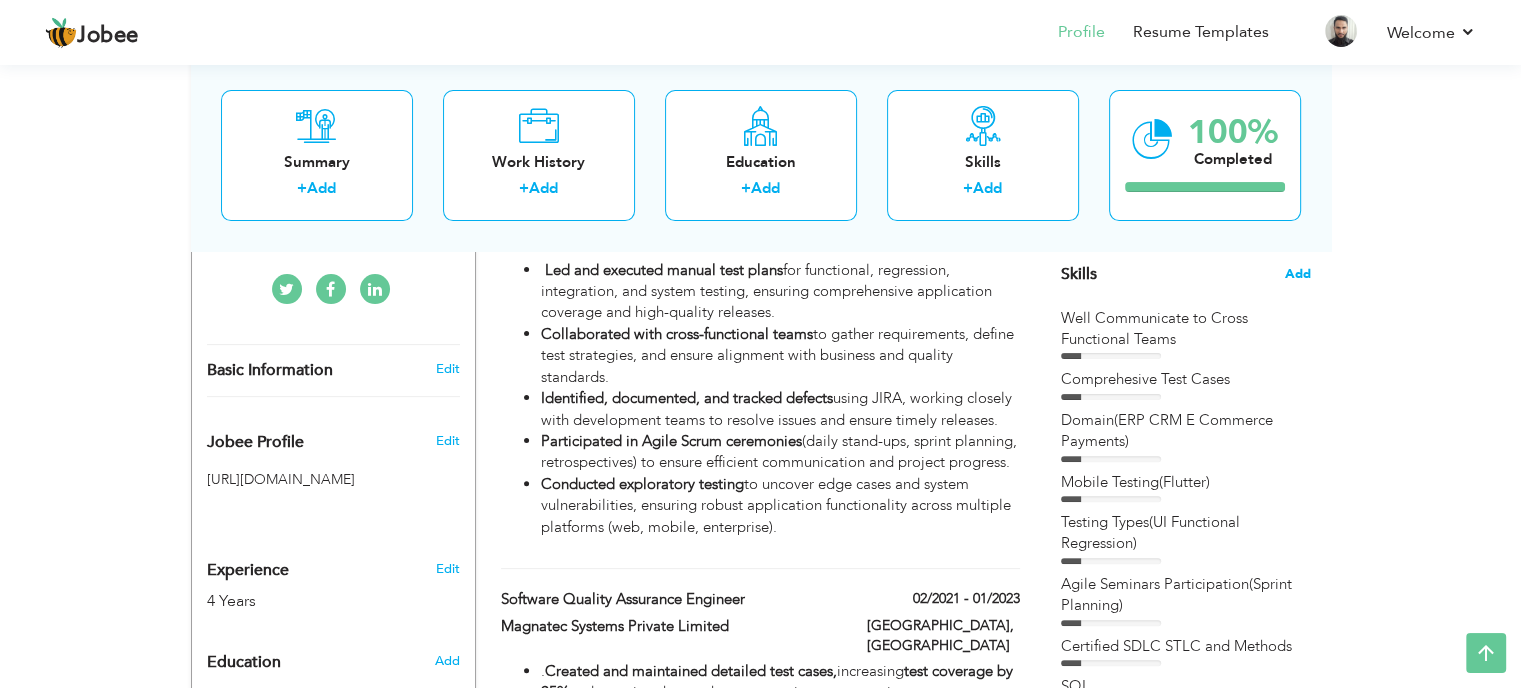 click on "Add" at bounding box center (1298, 274) 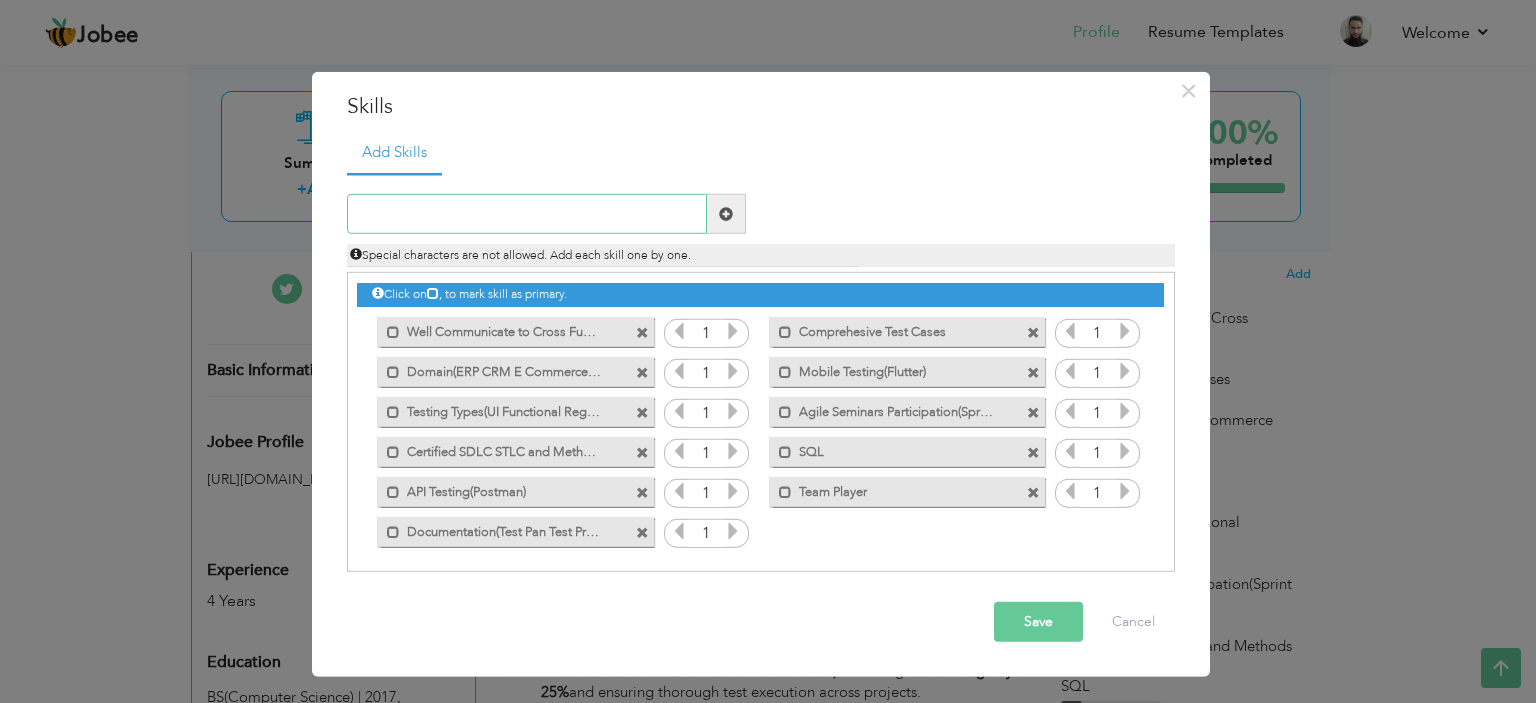 click at bounding box center [527, 214] 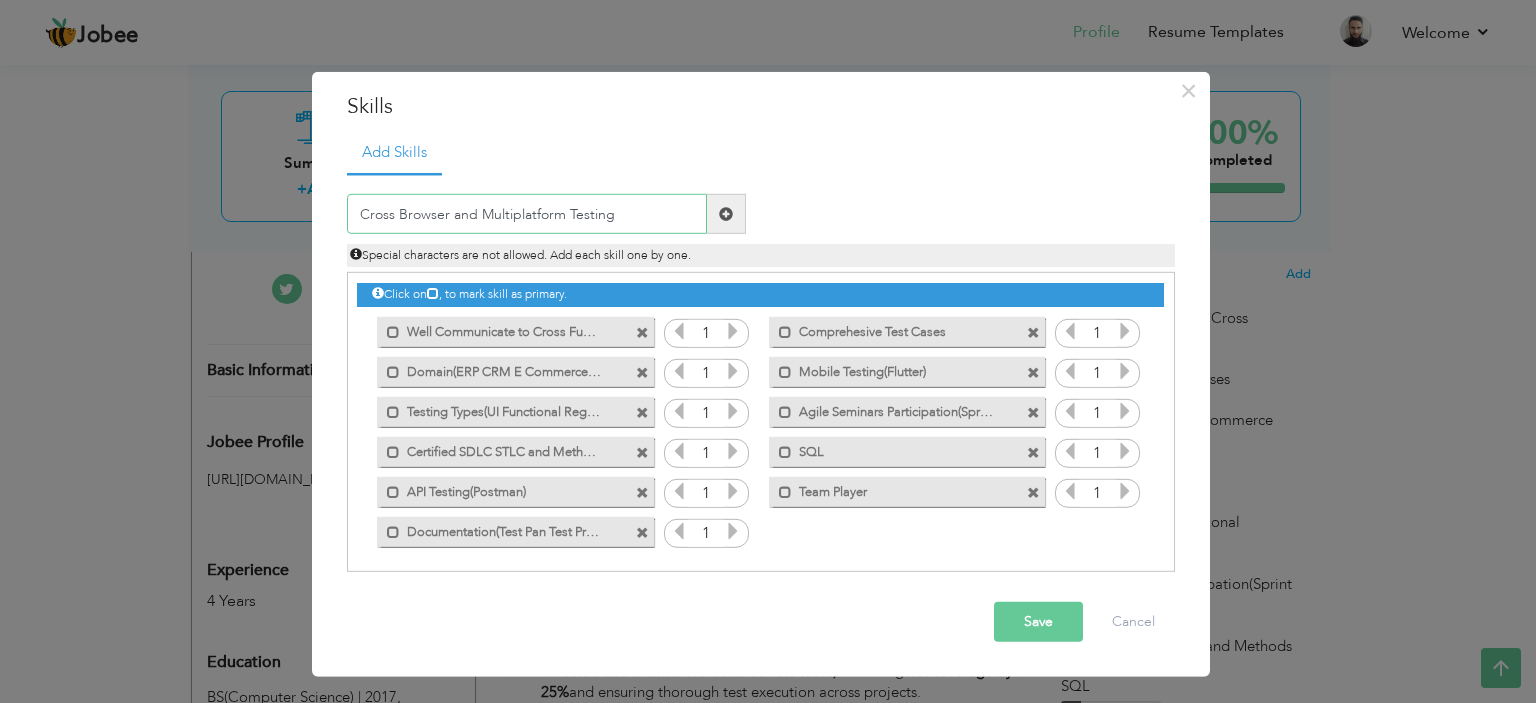 type on "Cross Browser and Multiplatform Testing" 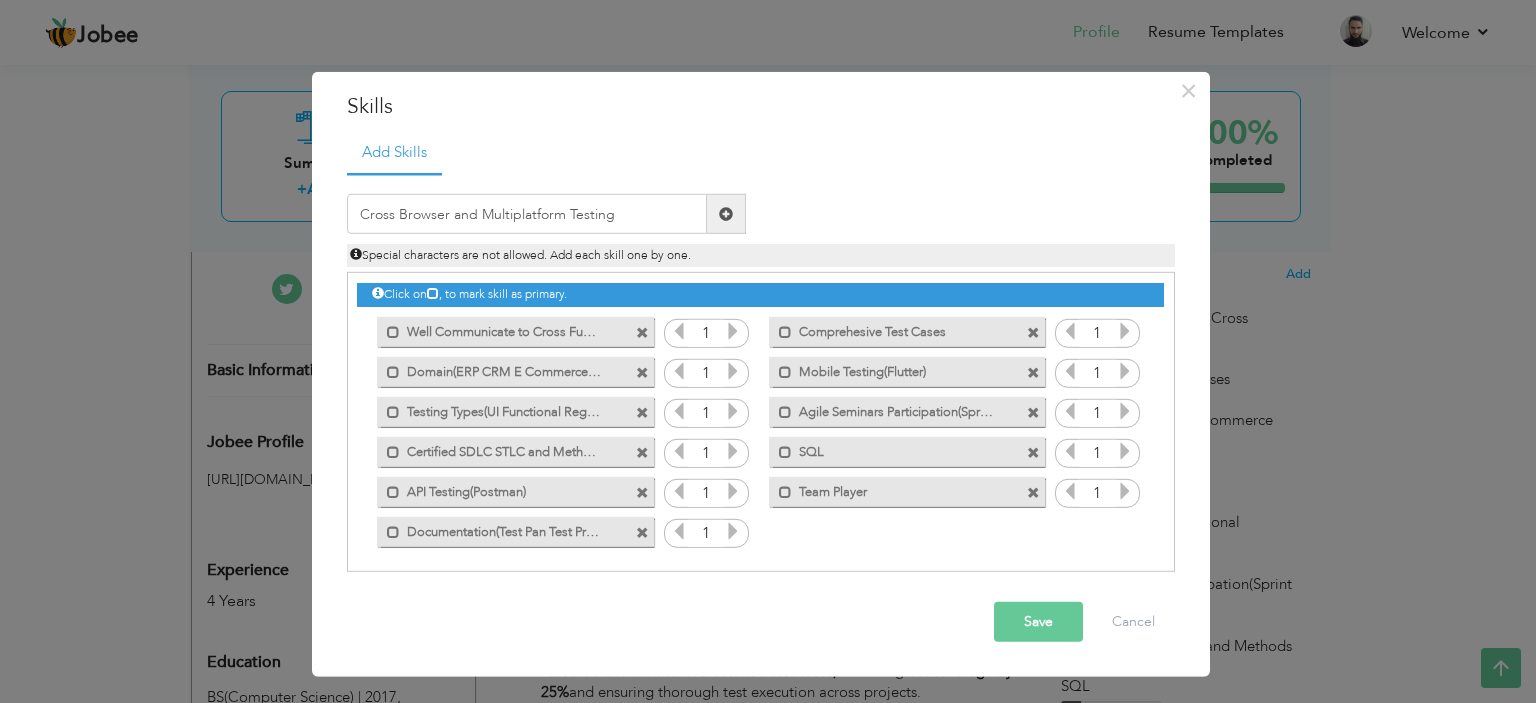 click at bounding box center [726, 214] 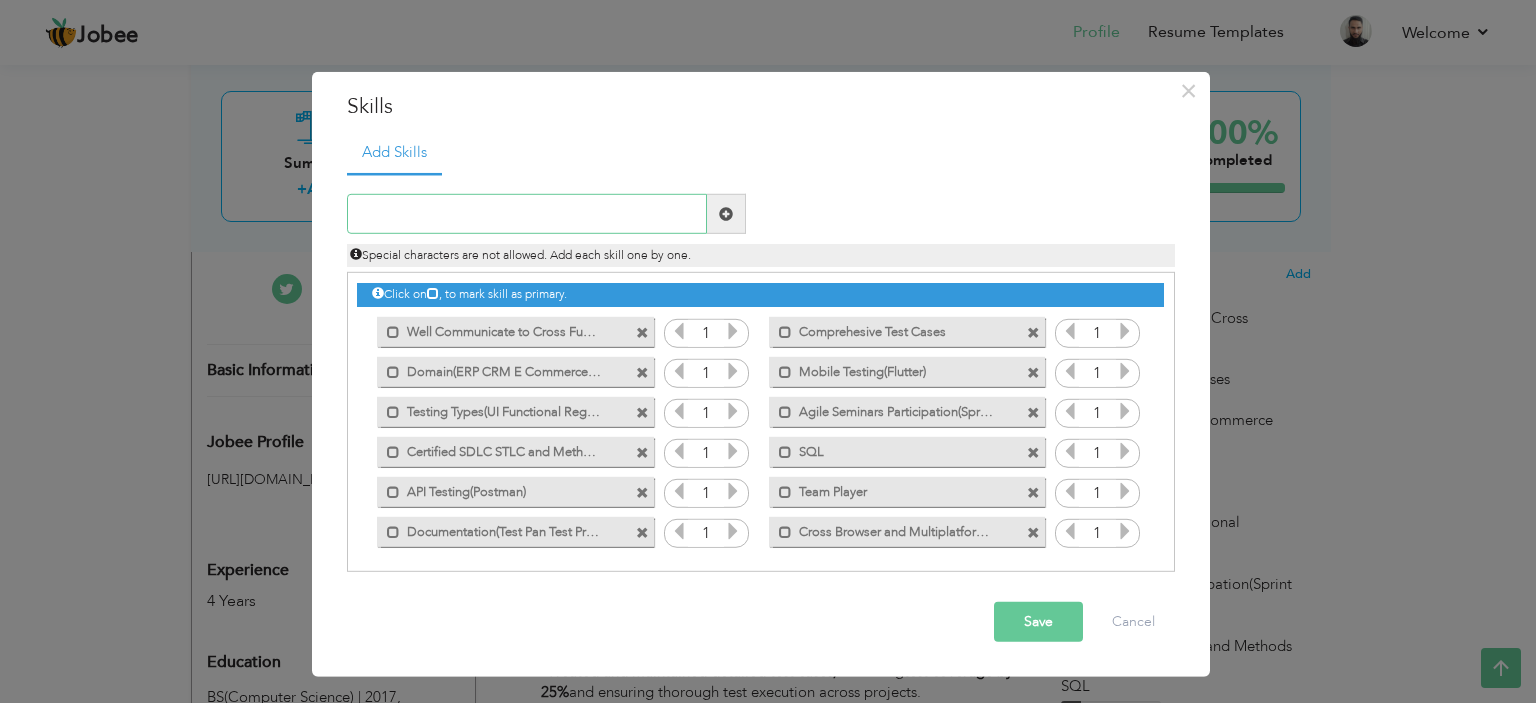 click at bounding box center [527, 214] 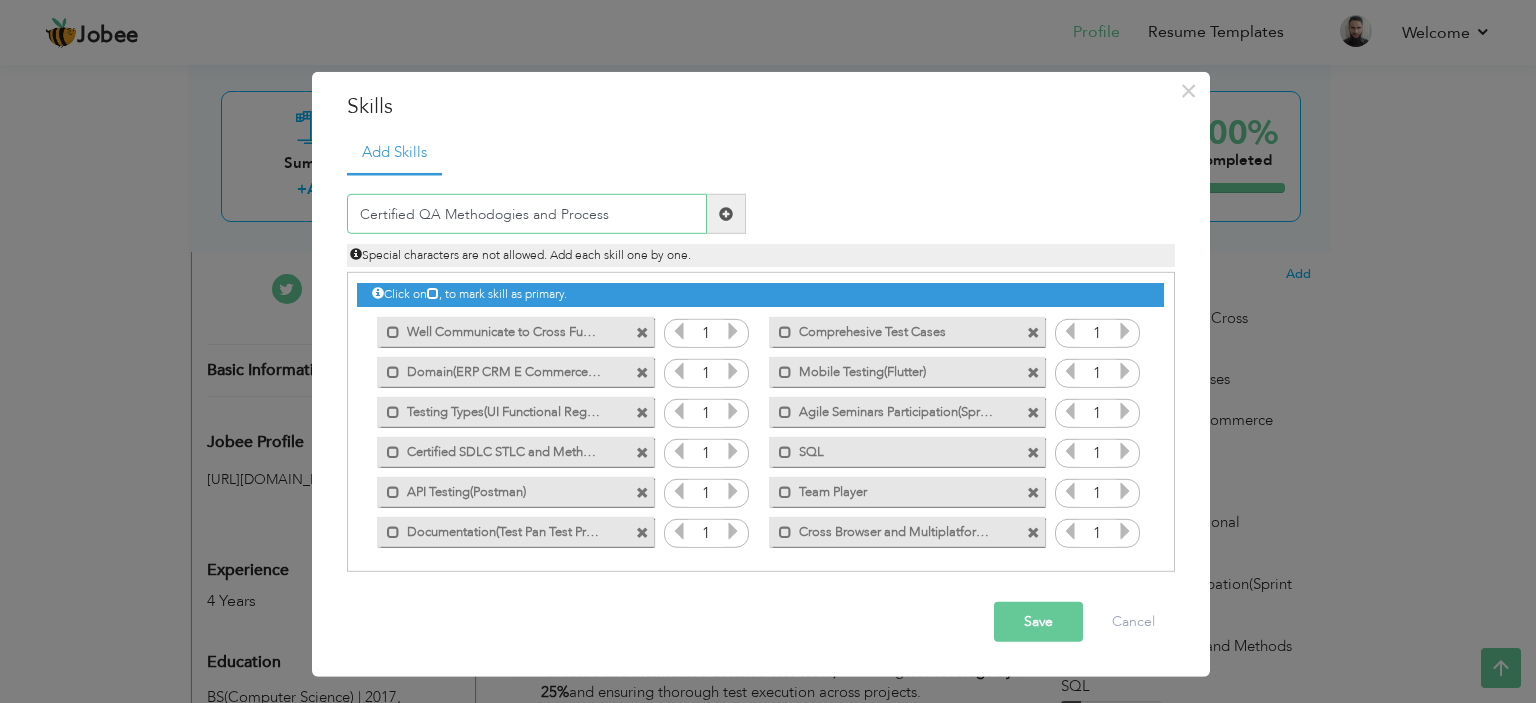 type on "Certified QA Methodogies and Process" 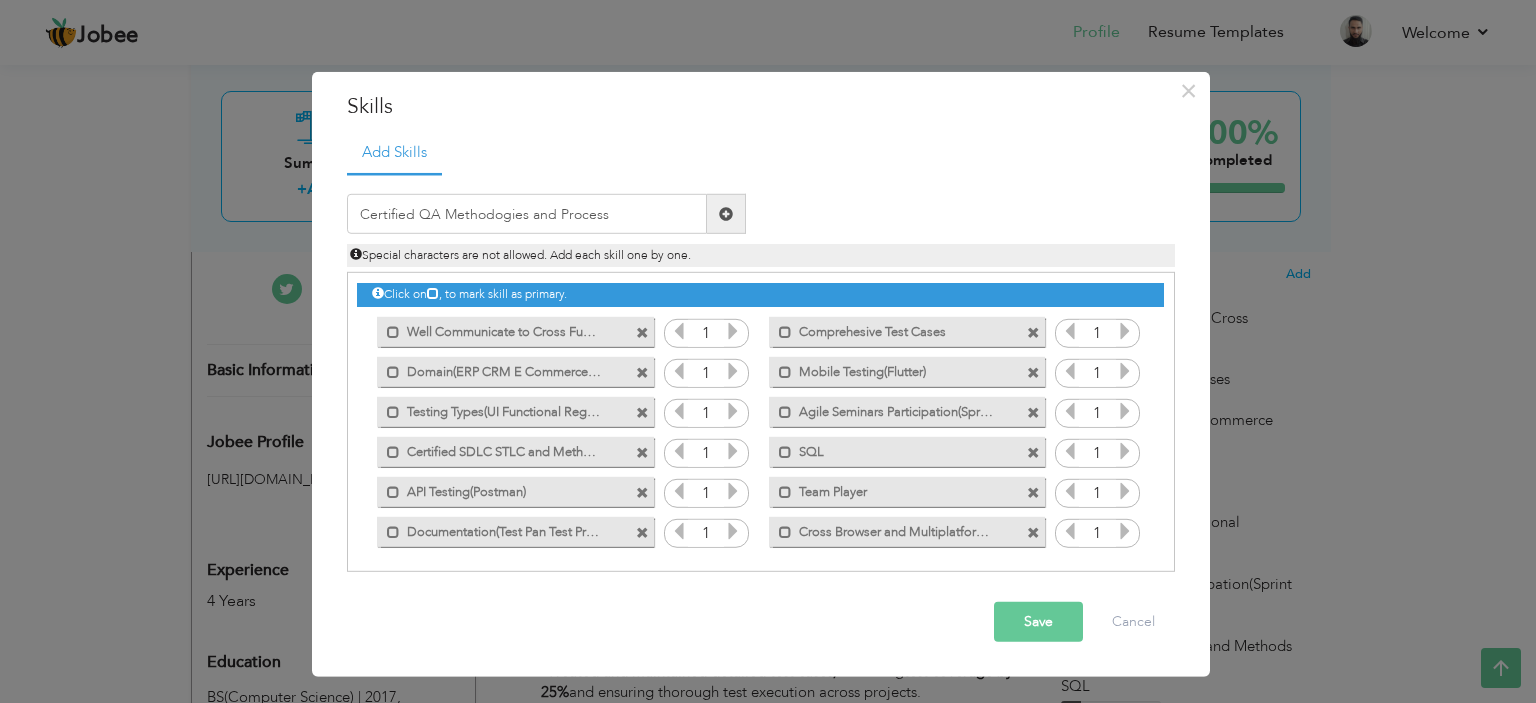 click at bounding box center [726, 214] 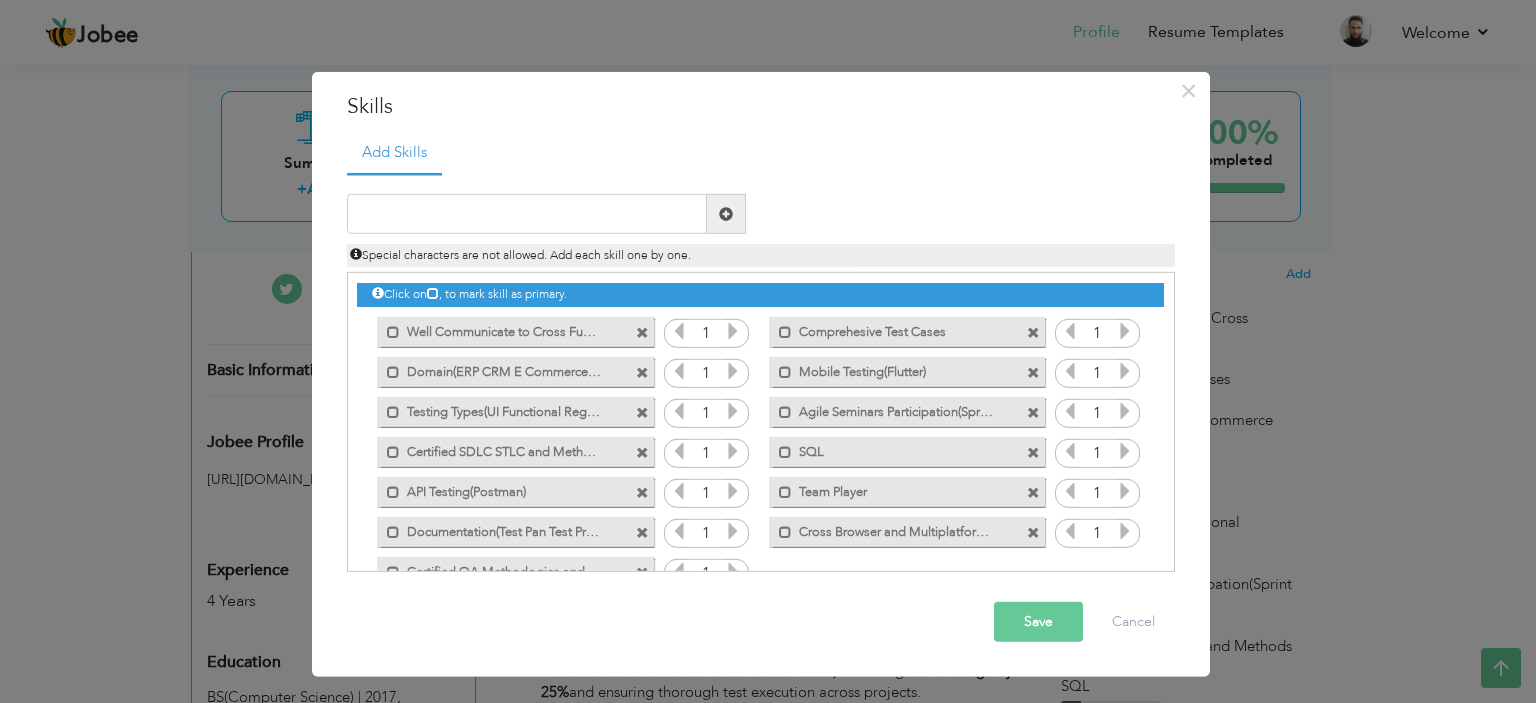 drag, startPoint x: 1165, startPoint y: 339, endPoint x: 1165, endPoint y: 379, distance: 40 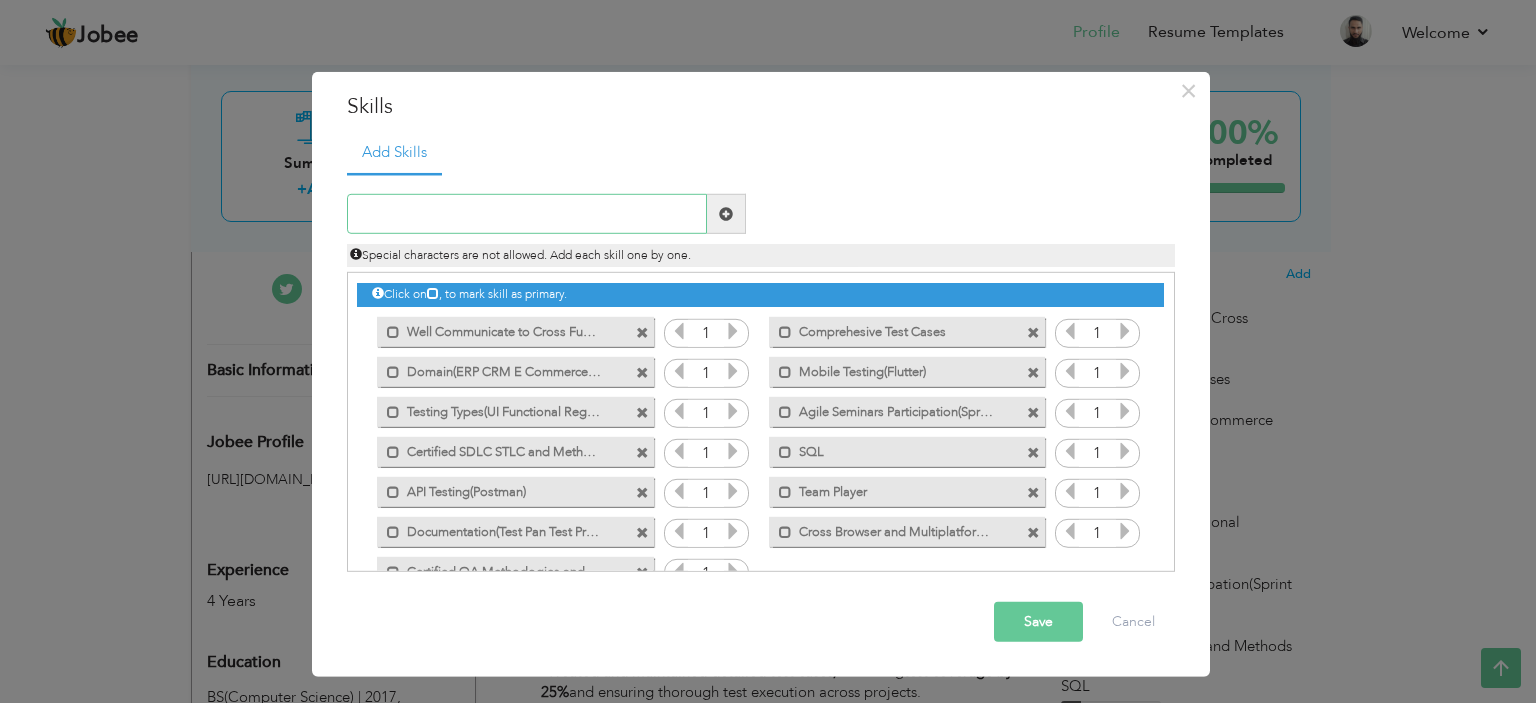click at bounding box center [527, 214] 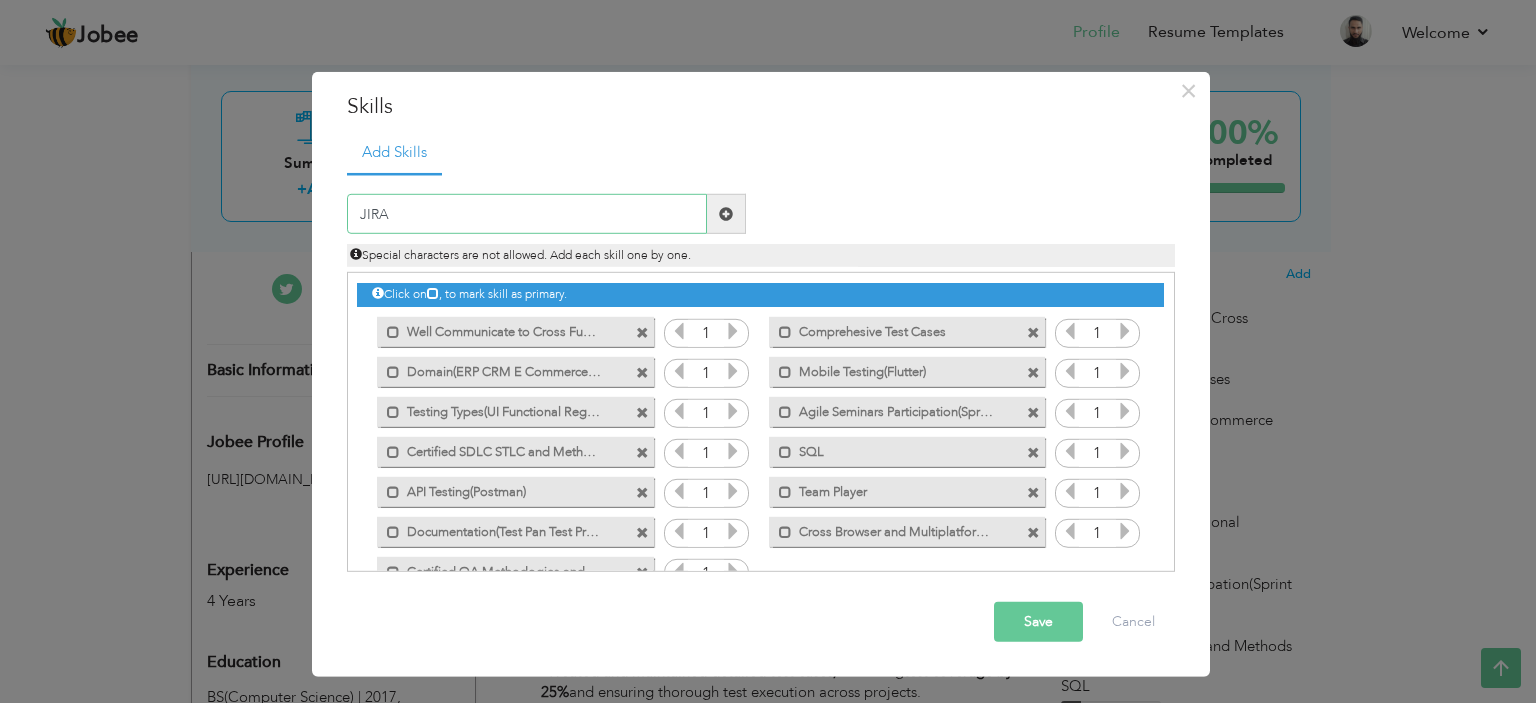 type on "JIRA" 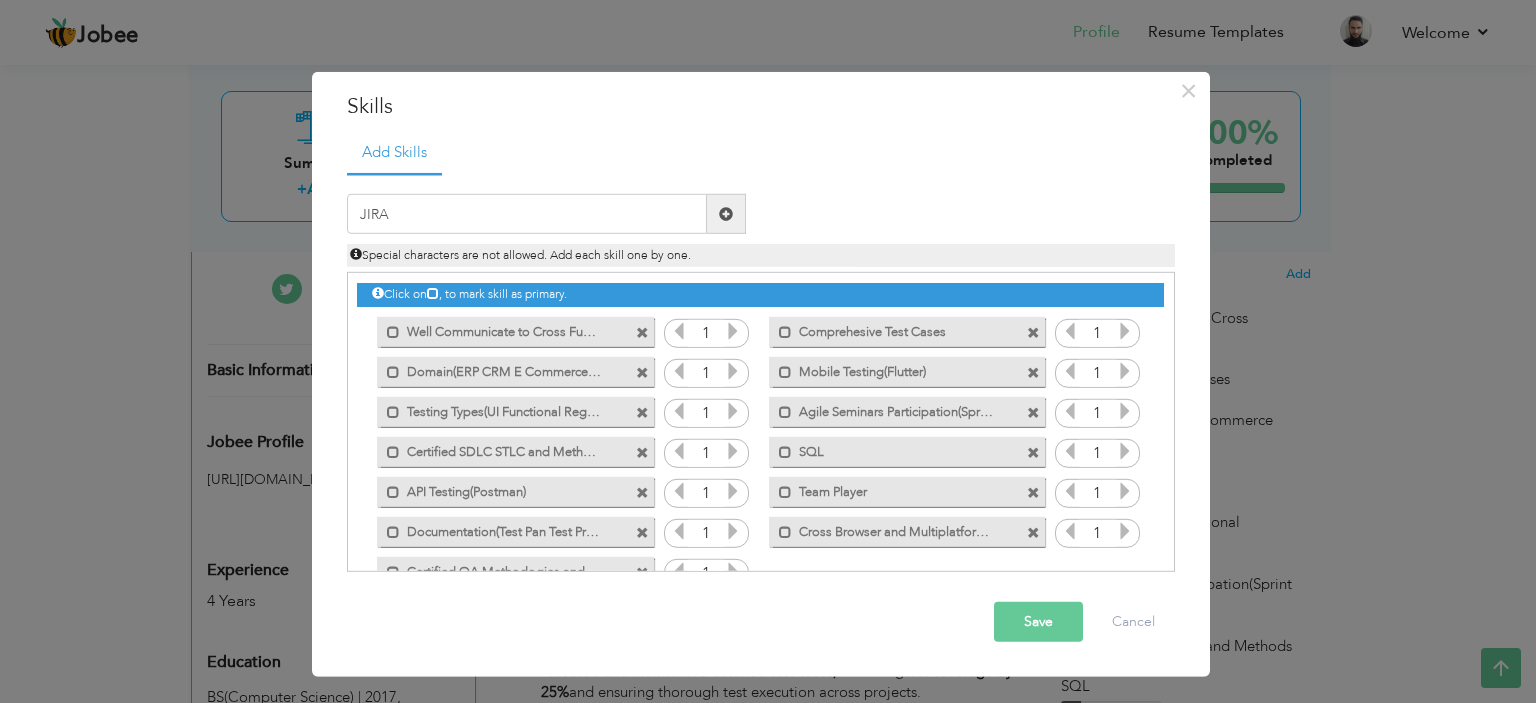 click at bounding box center [726, 214] 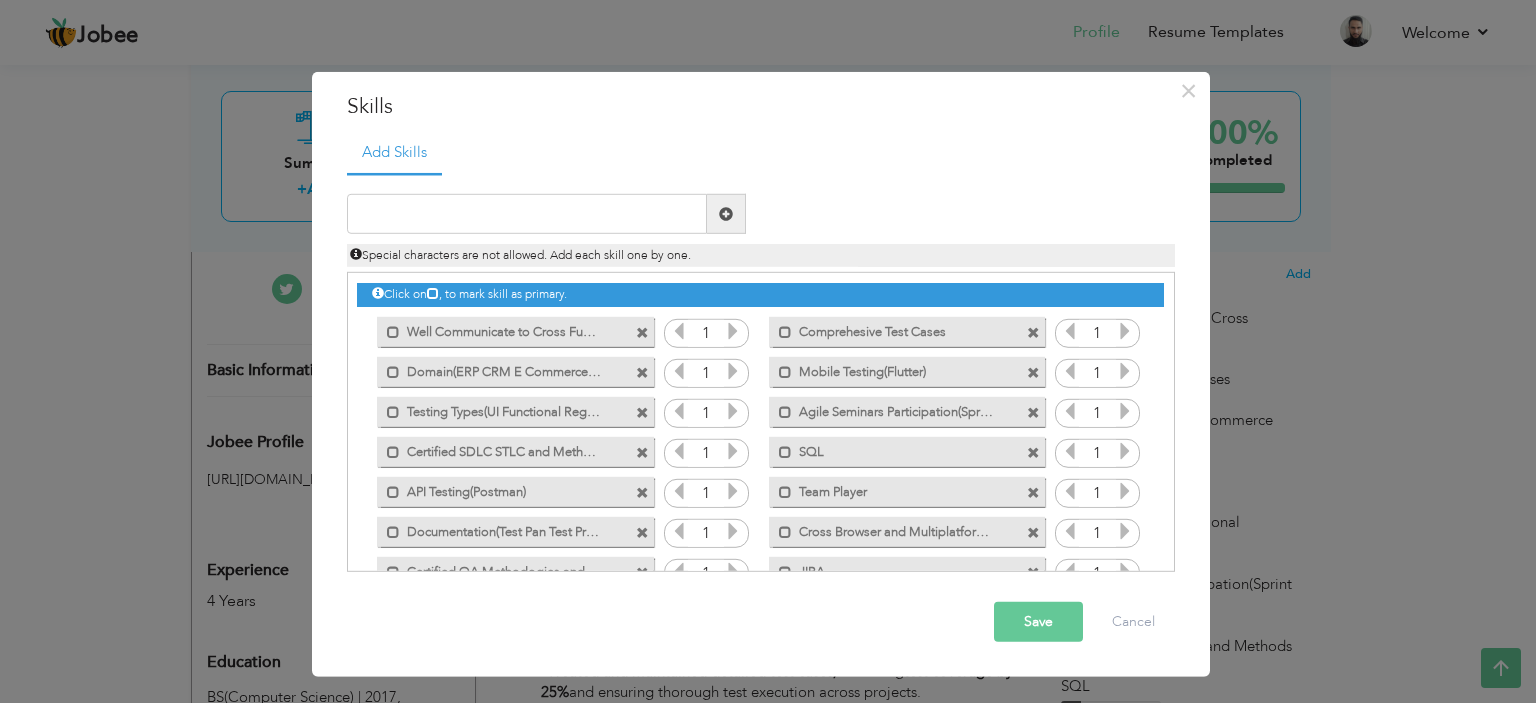scroll, scrollTop: 44, scrollLeft: 0, axis: vertical 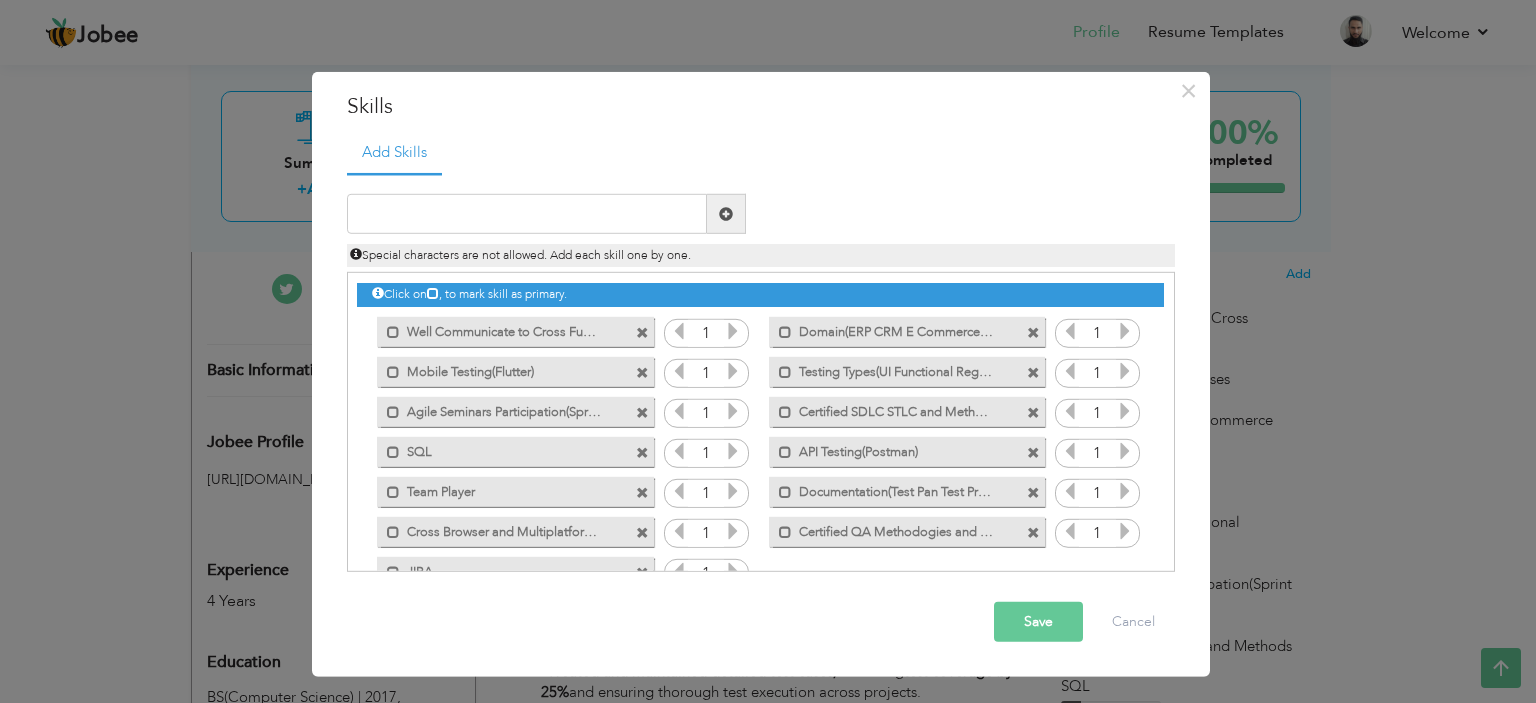 click at bounding box center [642, 452] 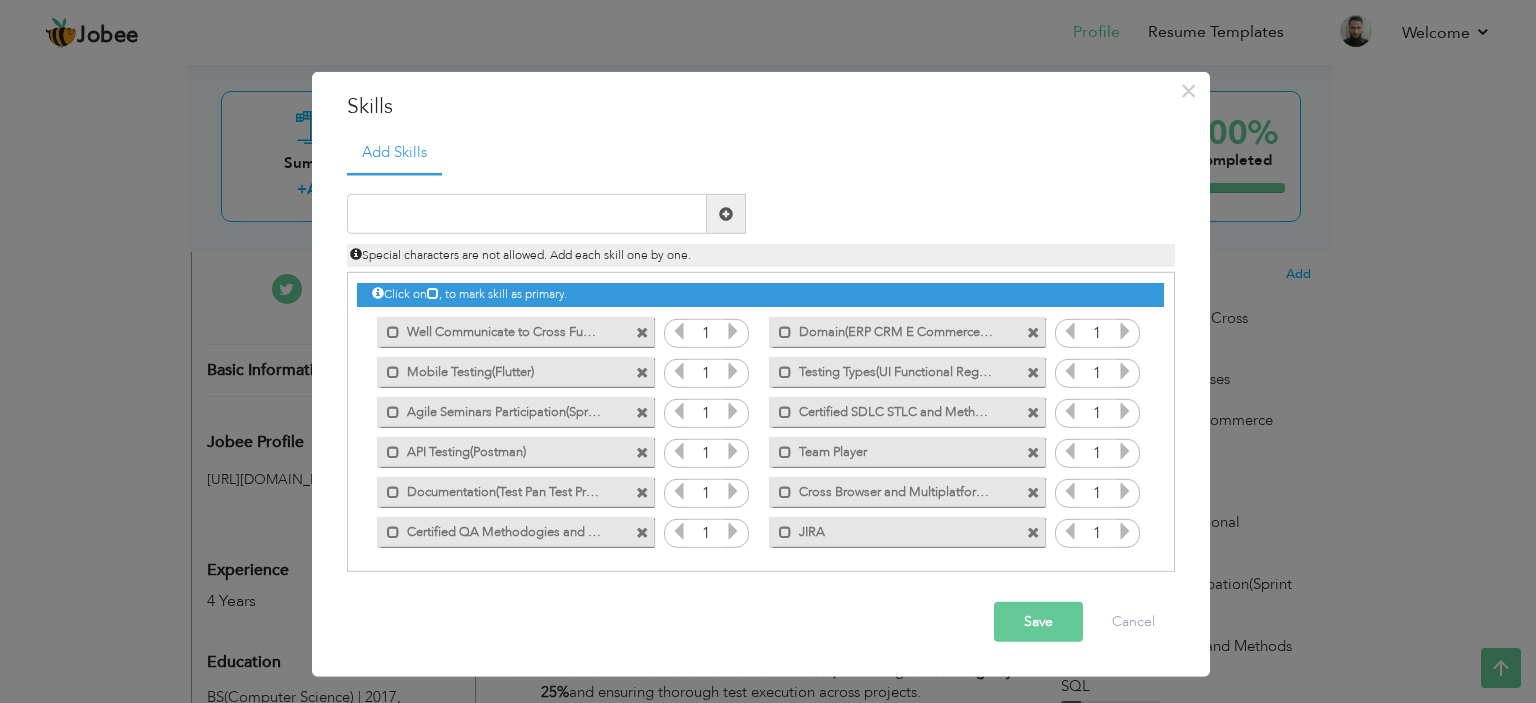 click at bounding box center (1033, 452) 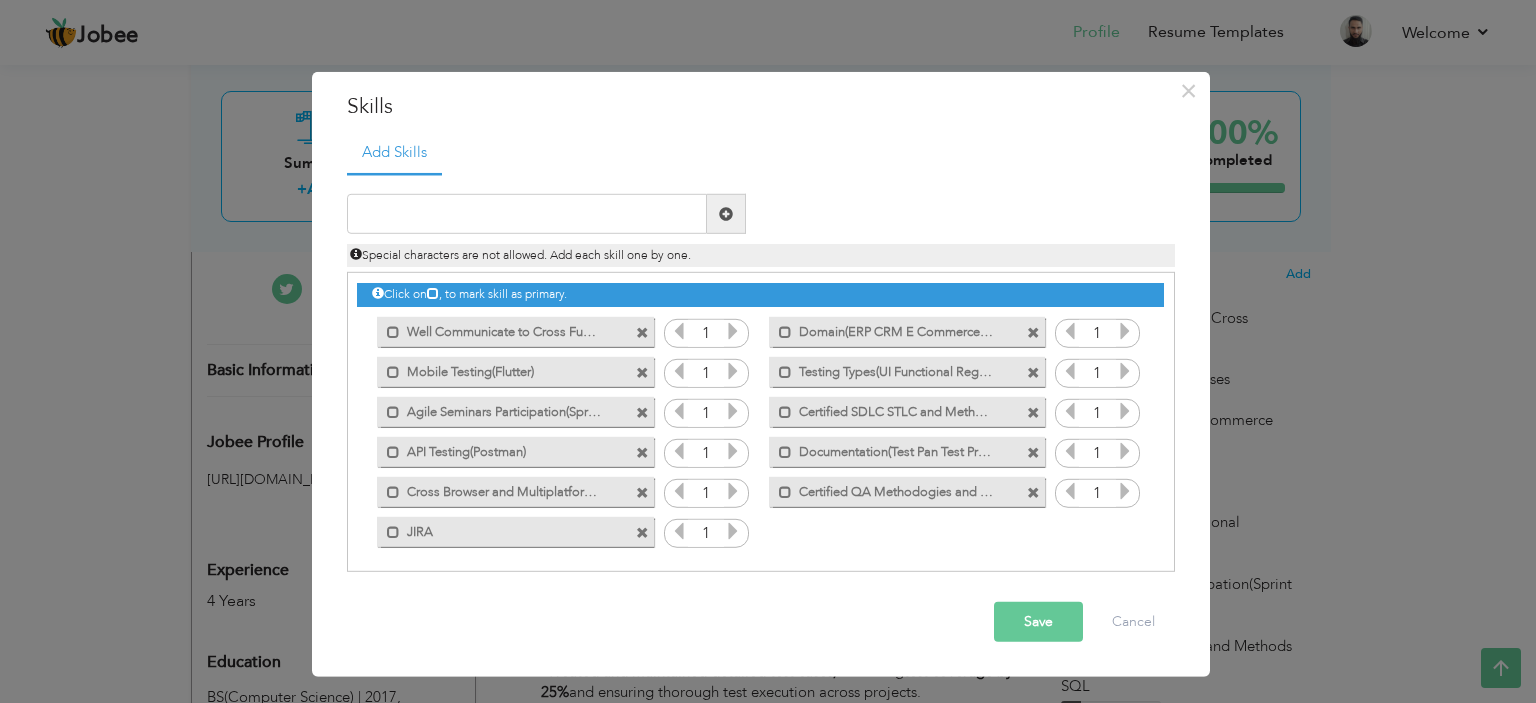 click at bounding box center (642, 412) 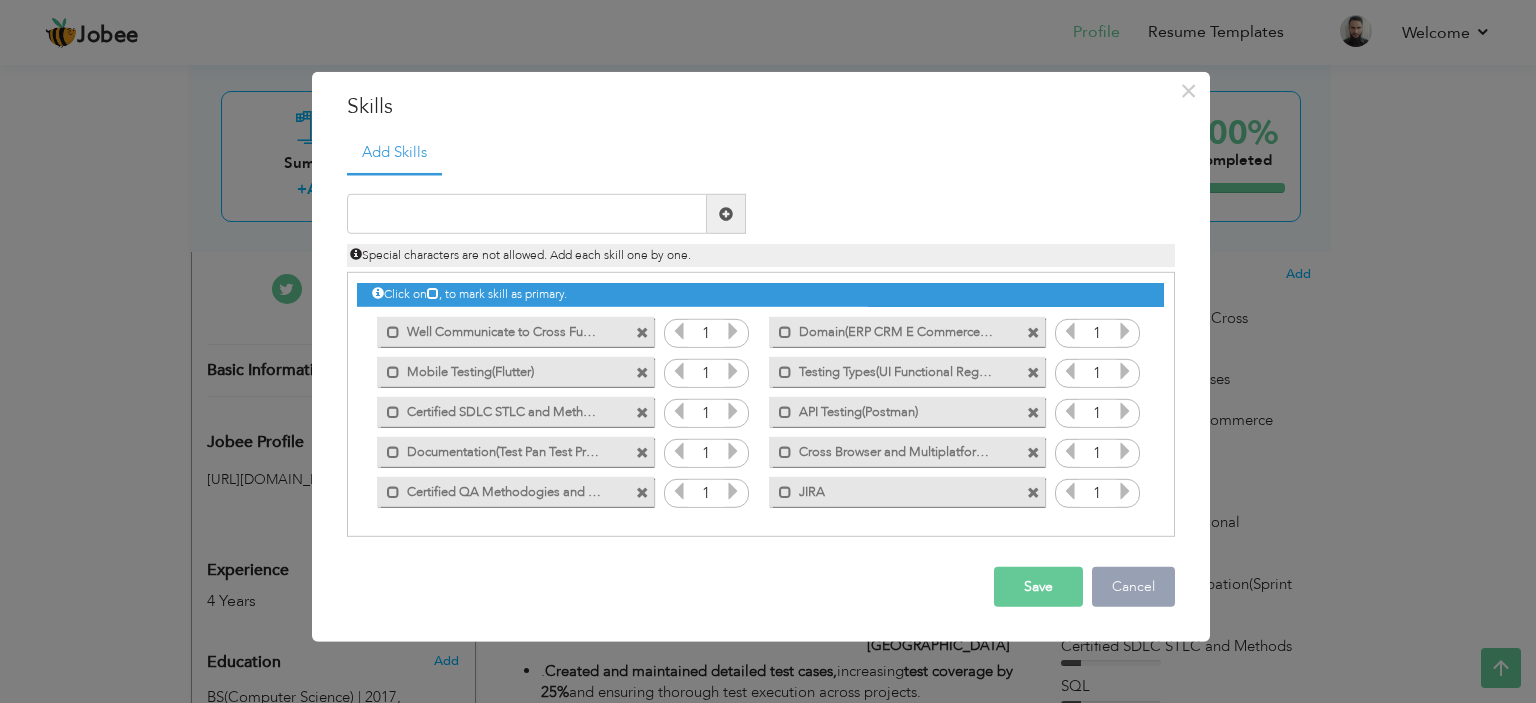 click on "Cancel" at bounding box center [1133, 587] 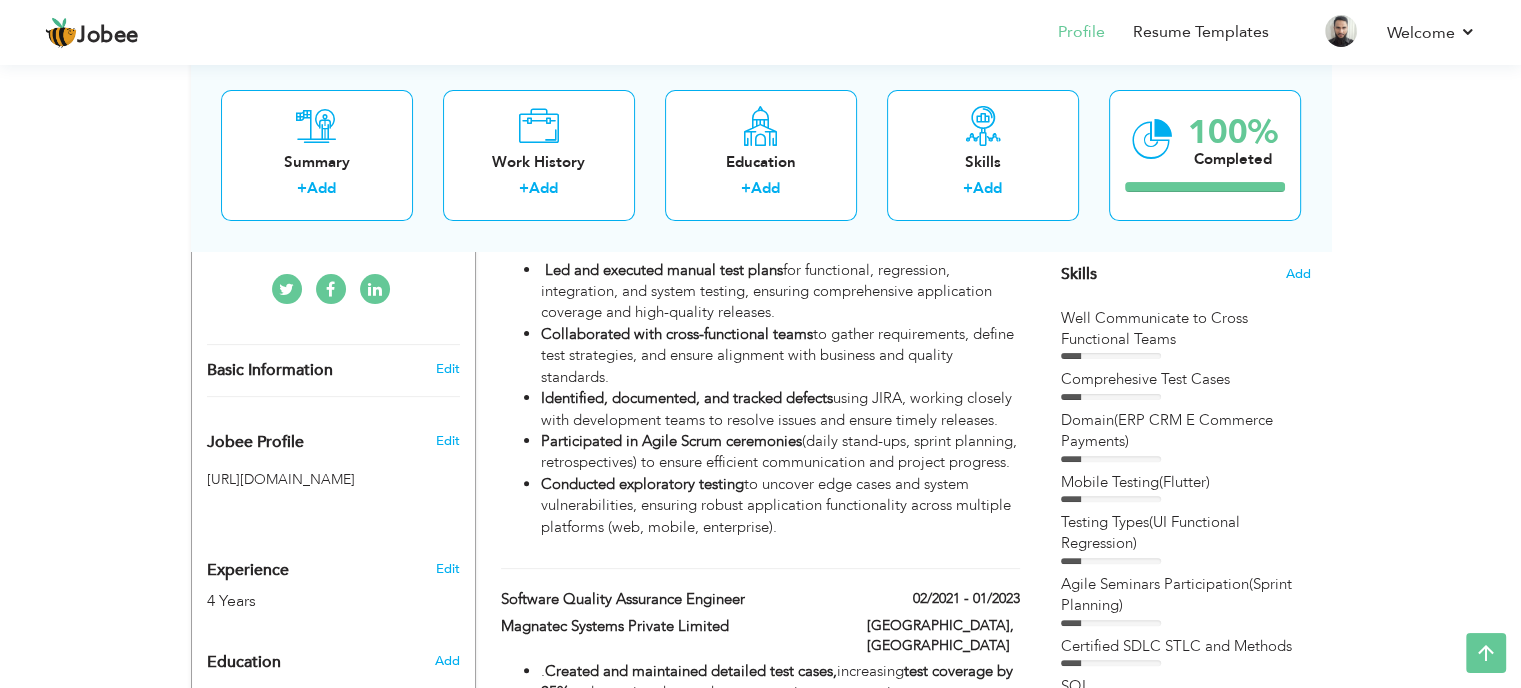 click on "Skills
Add" at bounding box center (1186, 78) 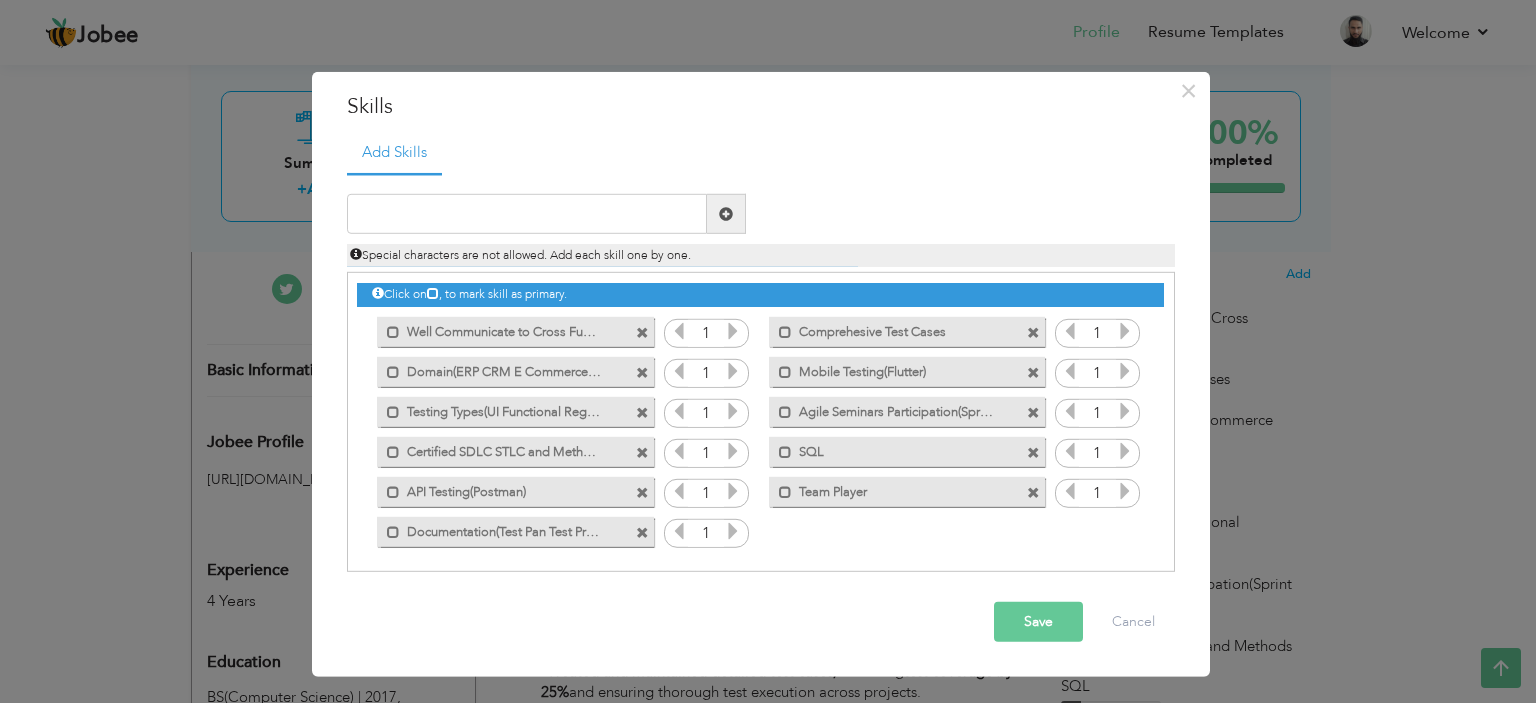 click at bounding box center (1033, 332) 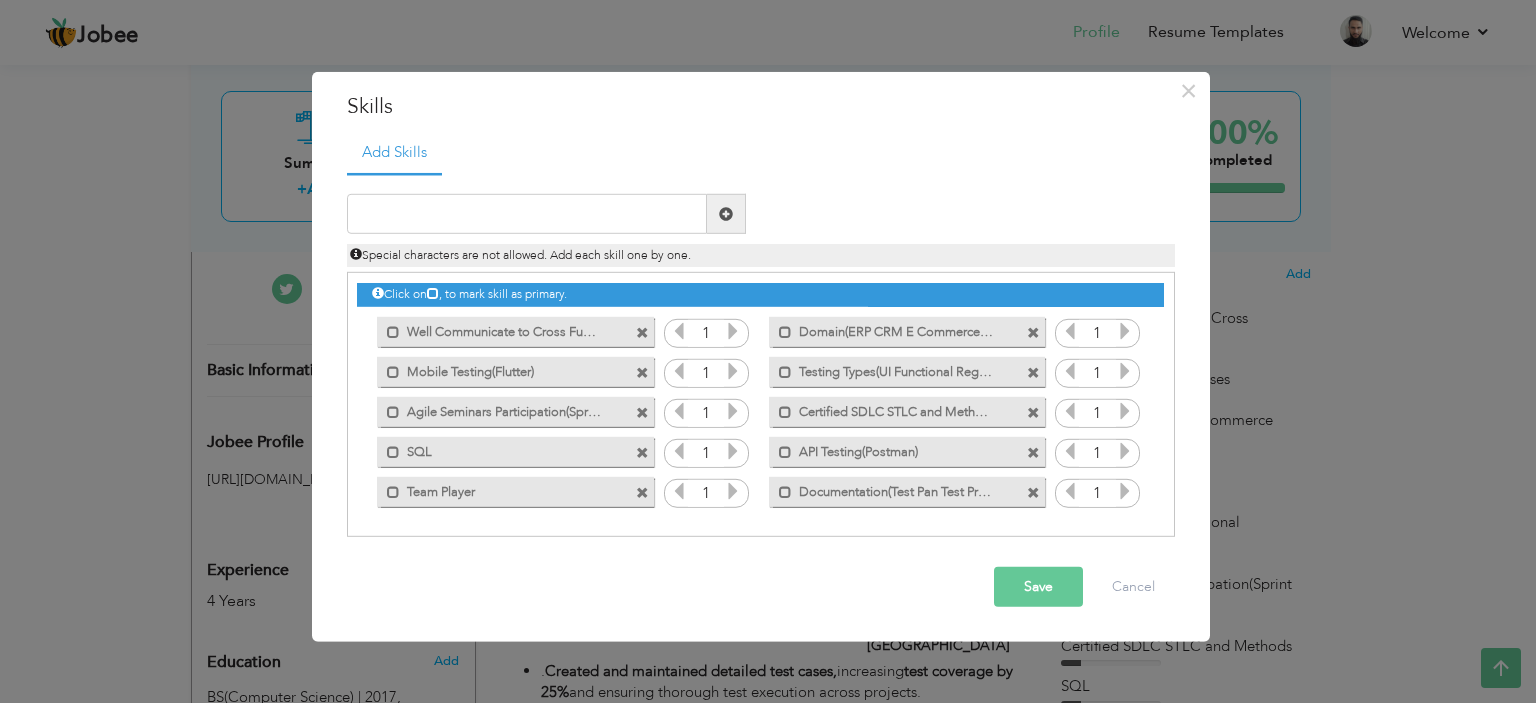 click at bounding box center (642, 452) 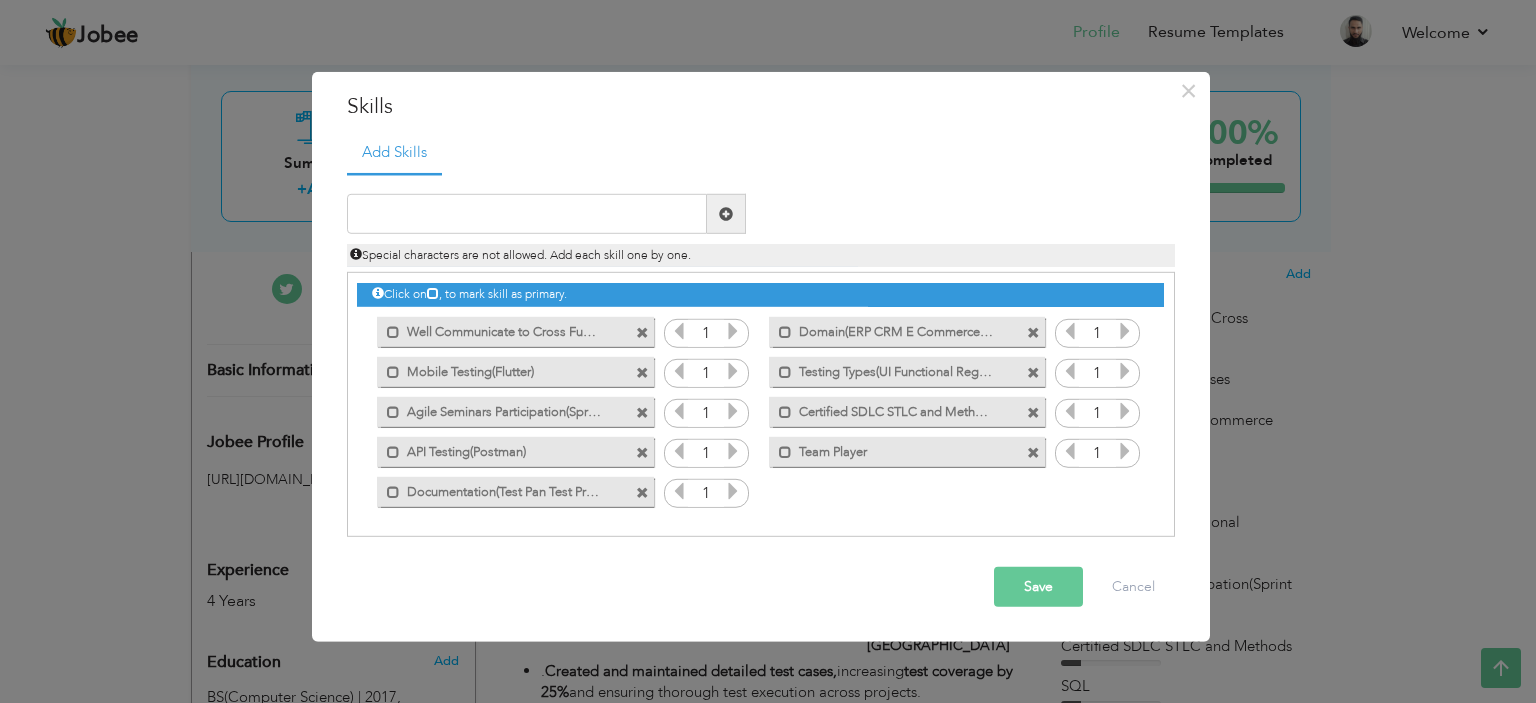 click at bounding box center [1036, 446] 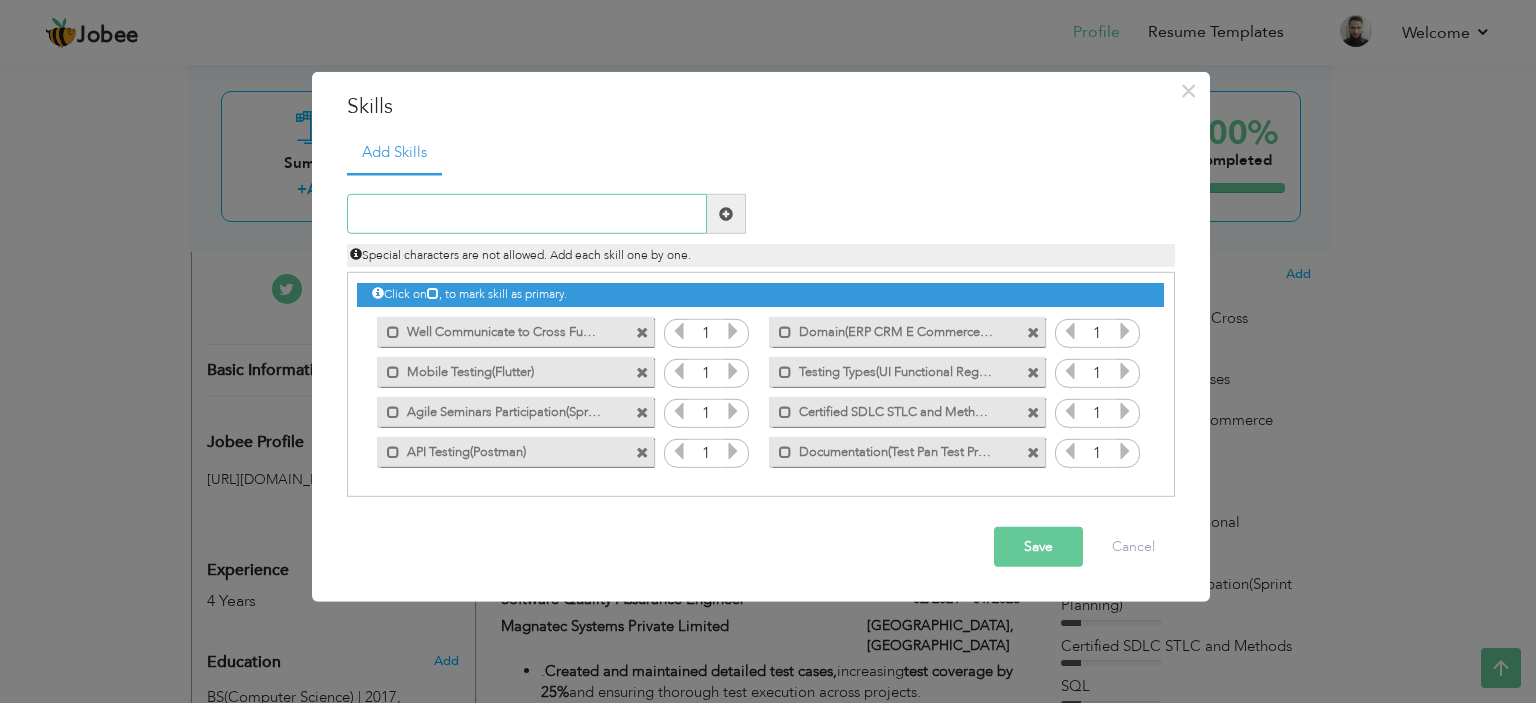 click at bounding box center [527, 214] 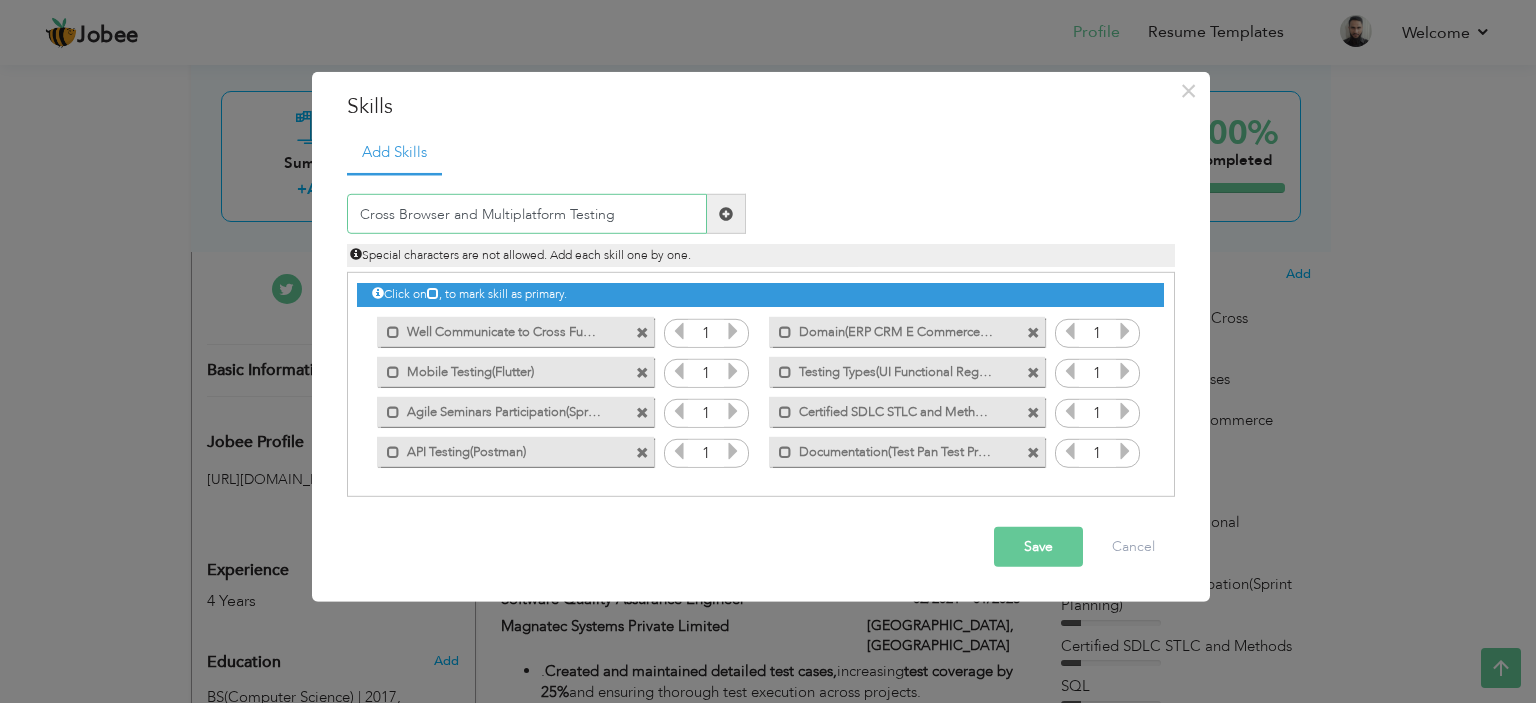 type on "Cross Browser and Multiplatform Testing" 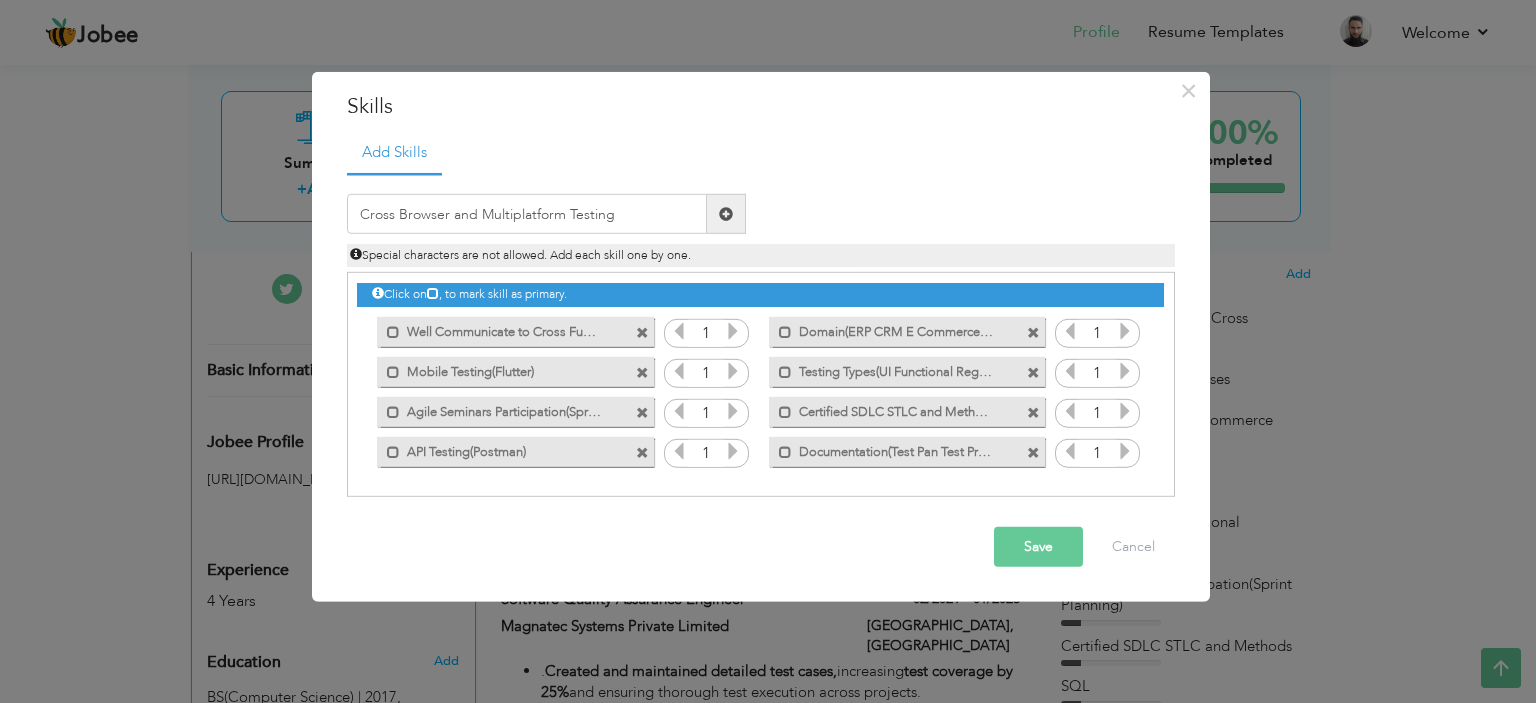 click at bounding box center [726, 214] 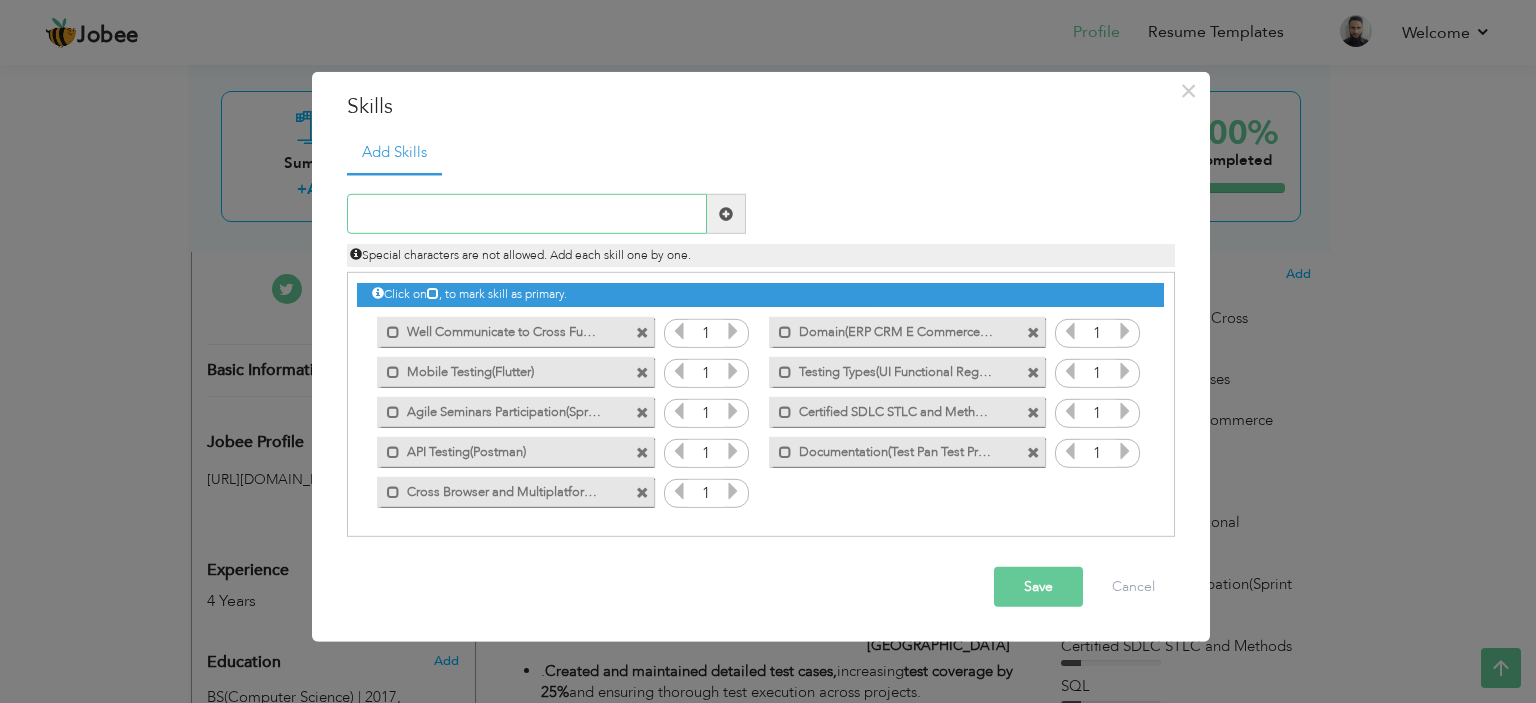 click at bounding box center [527, 214] 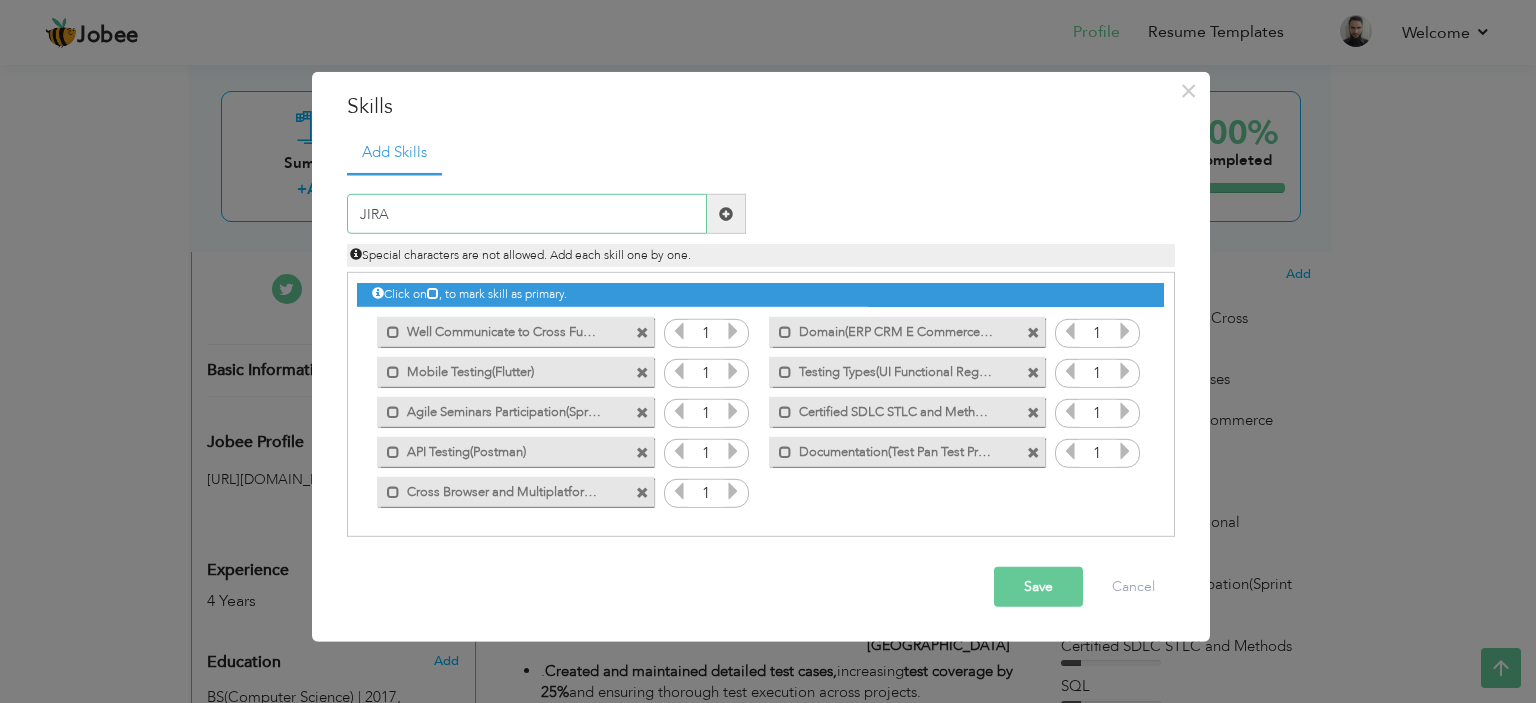 type on "JIRA" 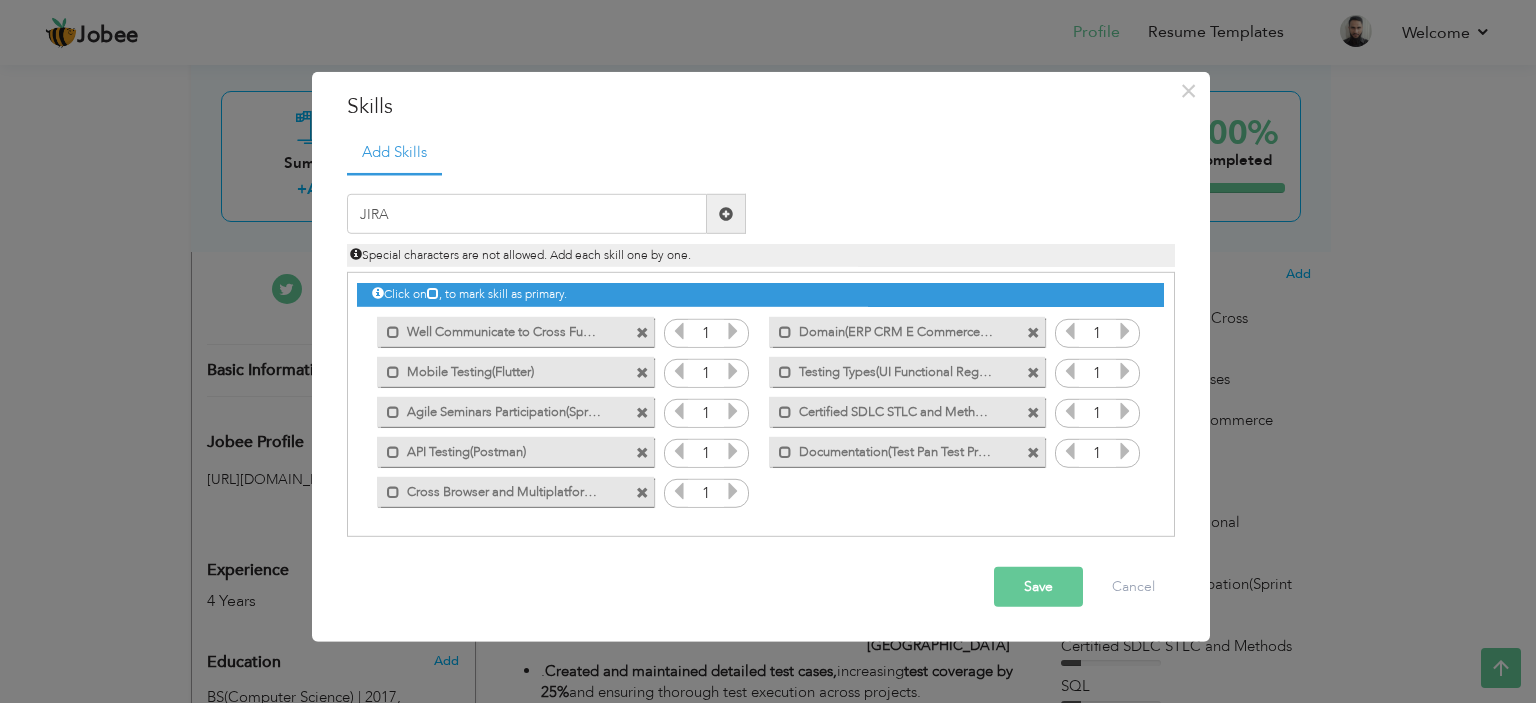 click at bounding box center [726, 214] 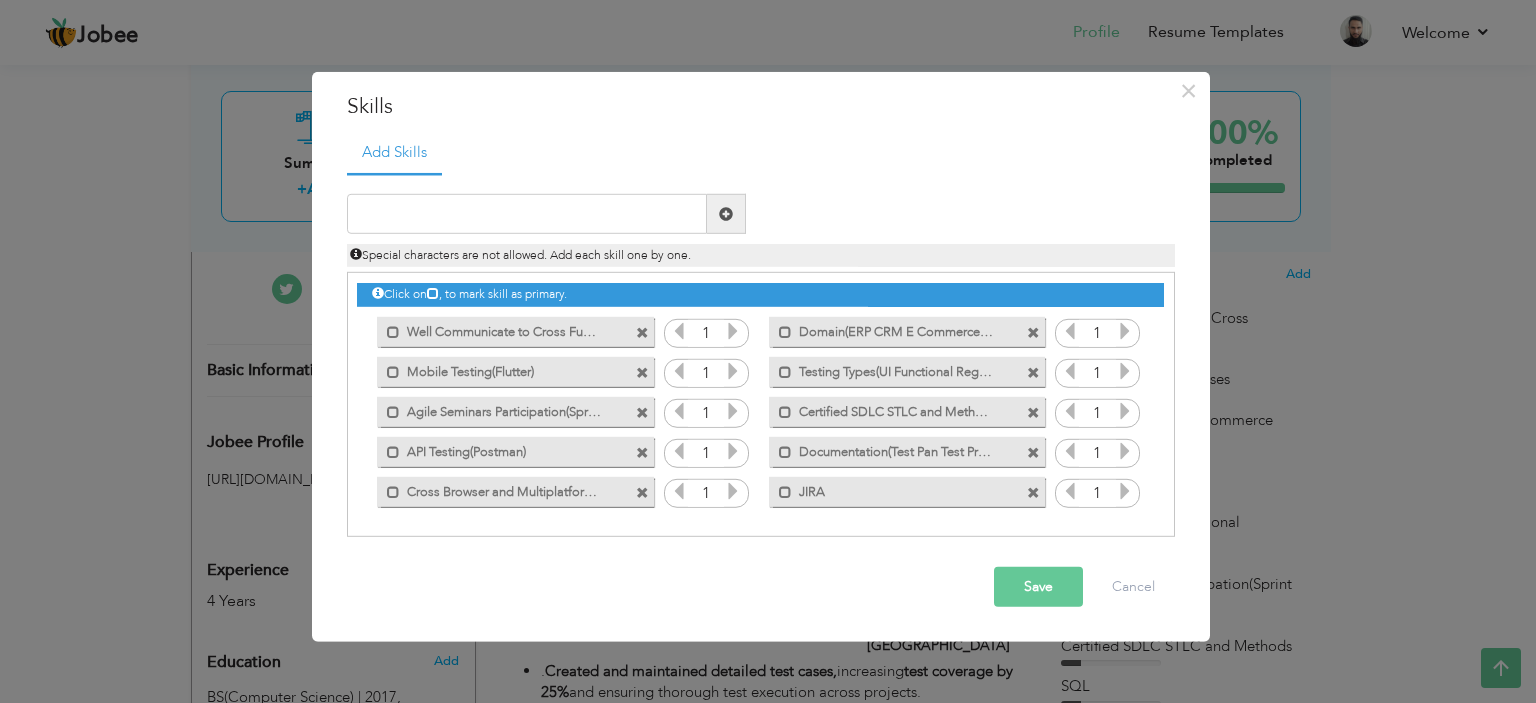 click on "Save" at bounding box center [1038, 587] 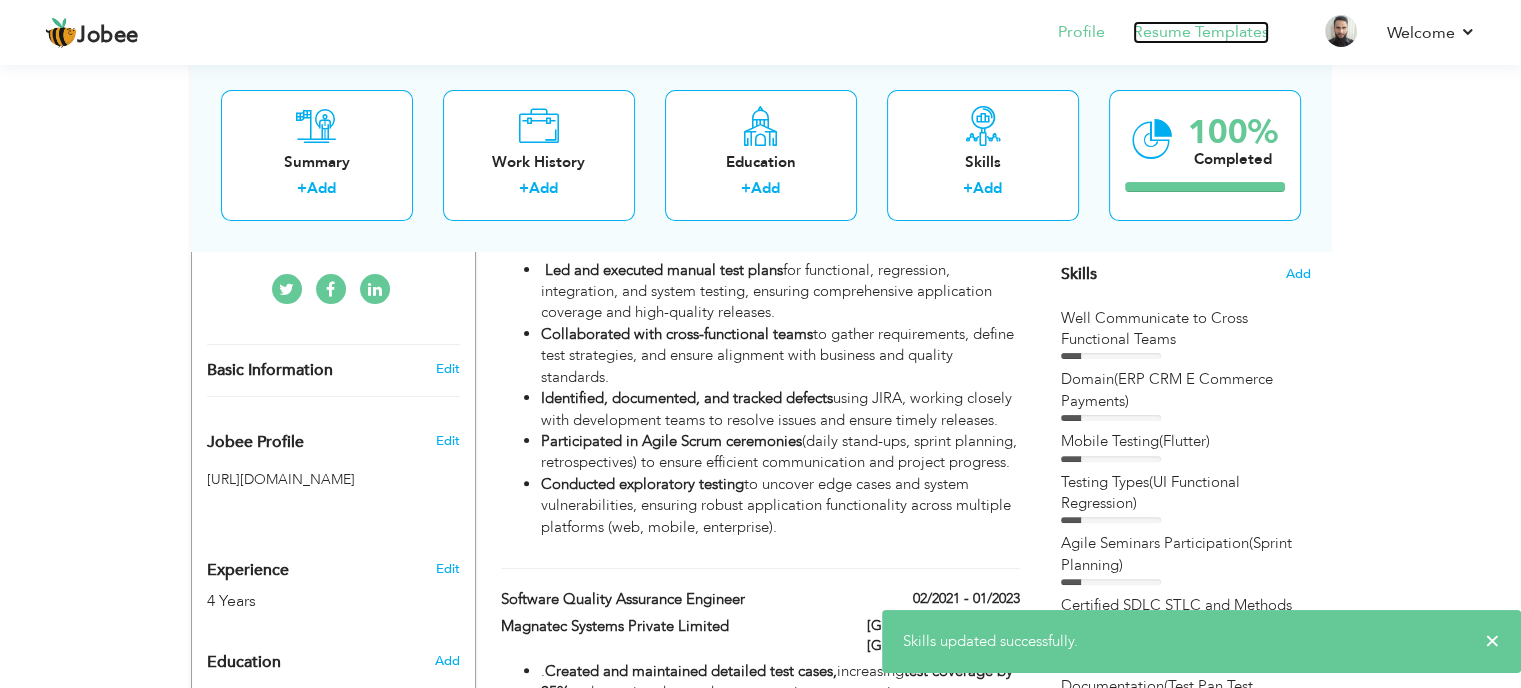 click on "Resume Templates" at bounding box center [1201, 32] 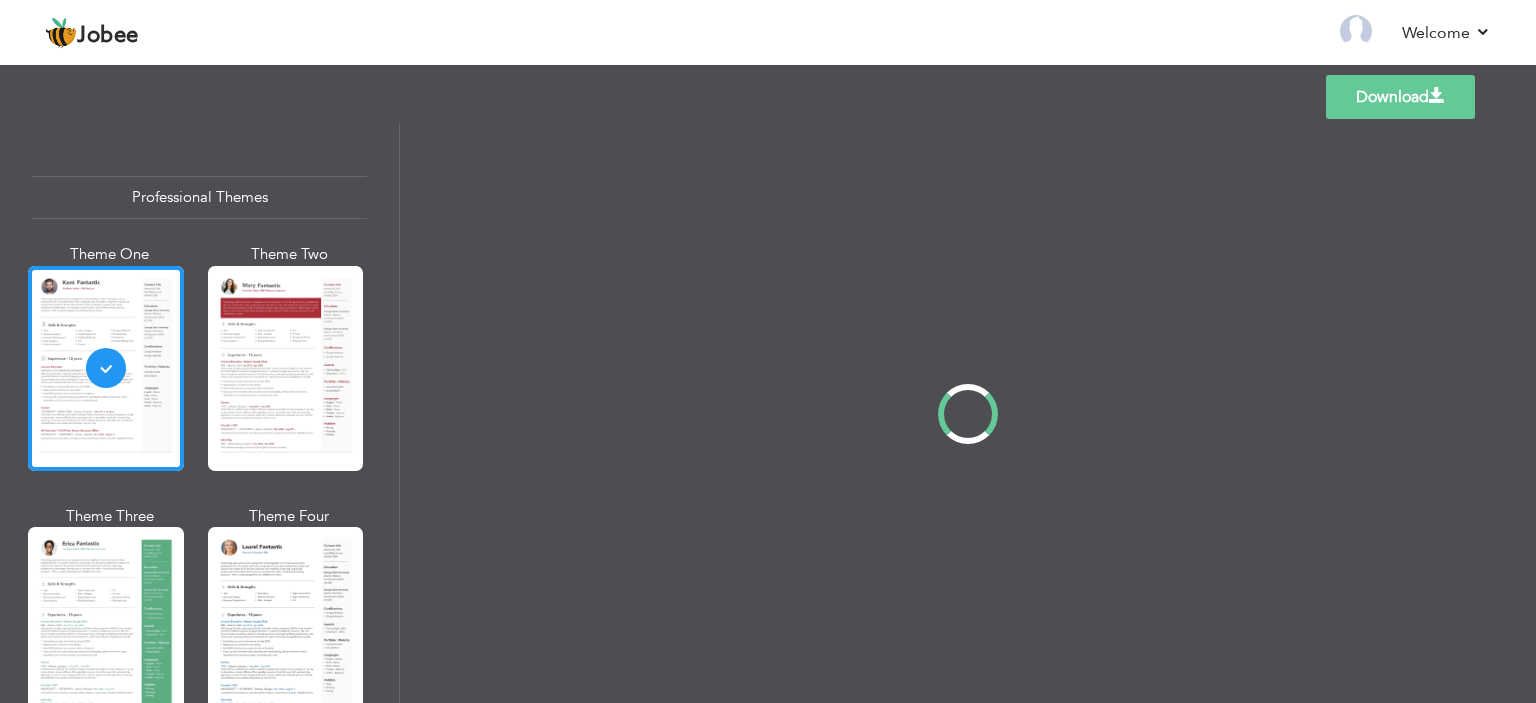 scroll, scrollTop: 0, scrollLeft: 0, axis: both 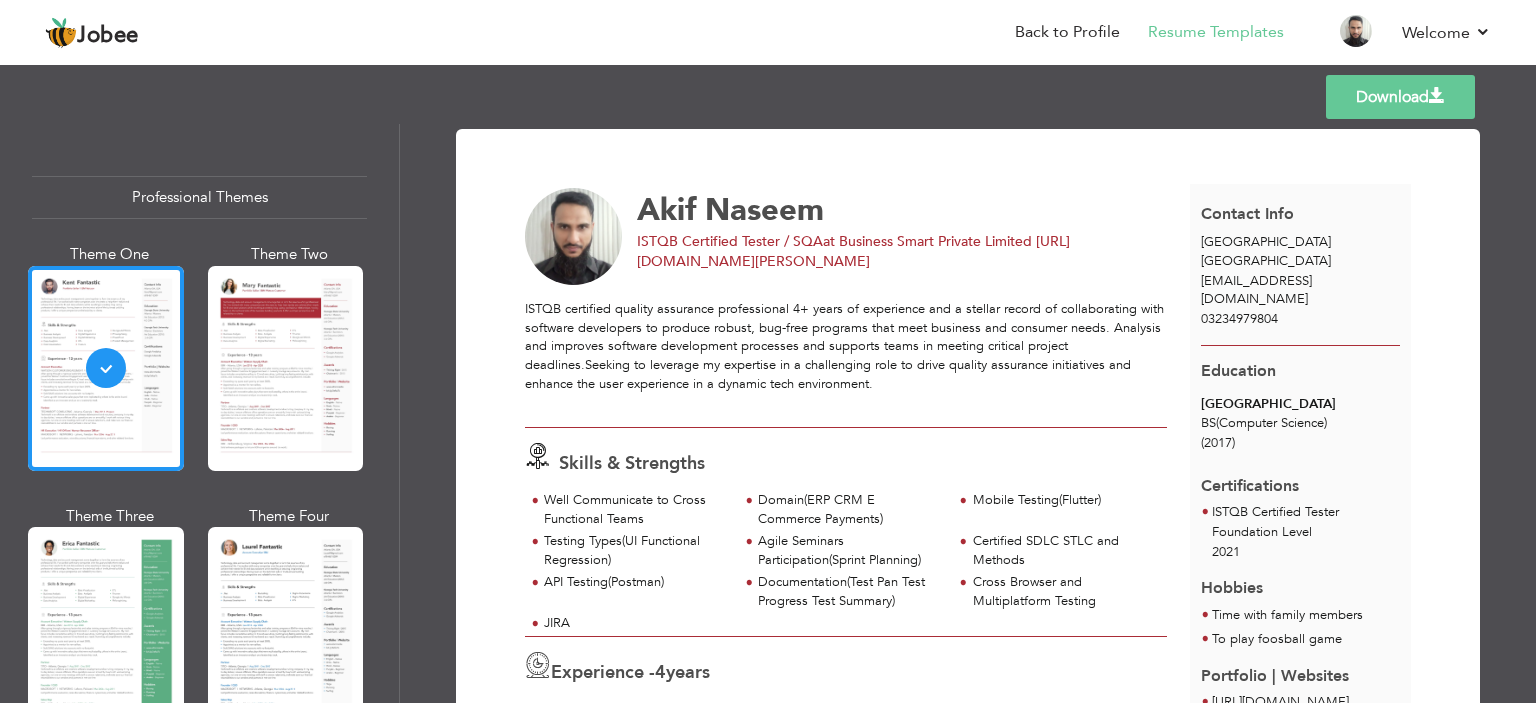 click at bounding box center [1437, 96] 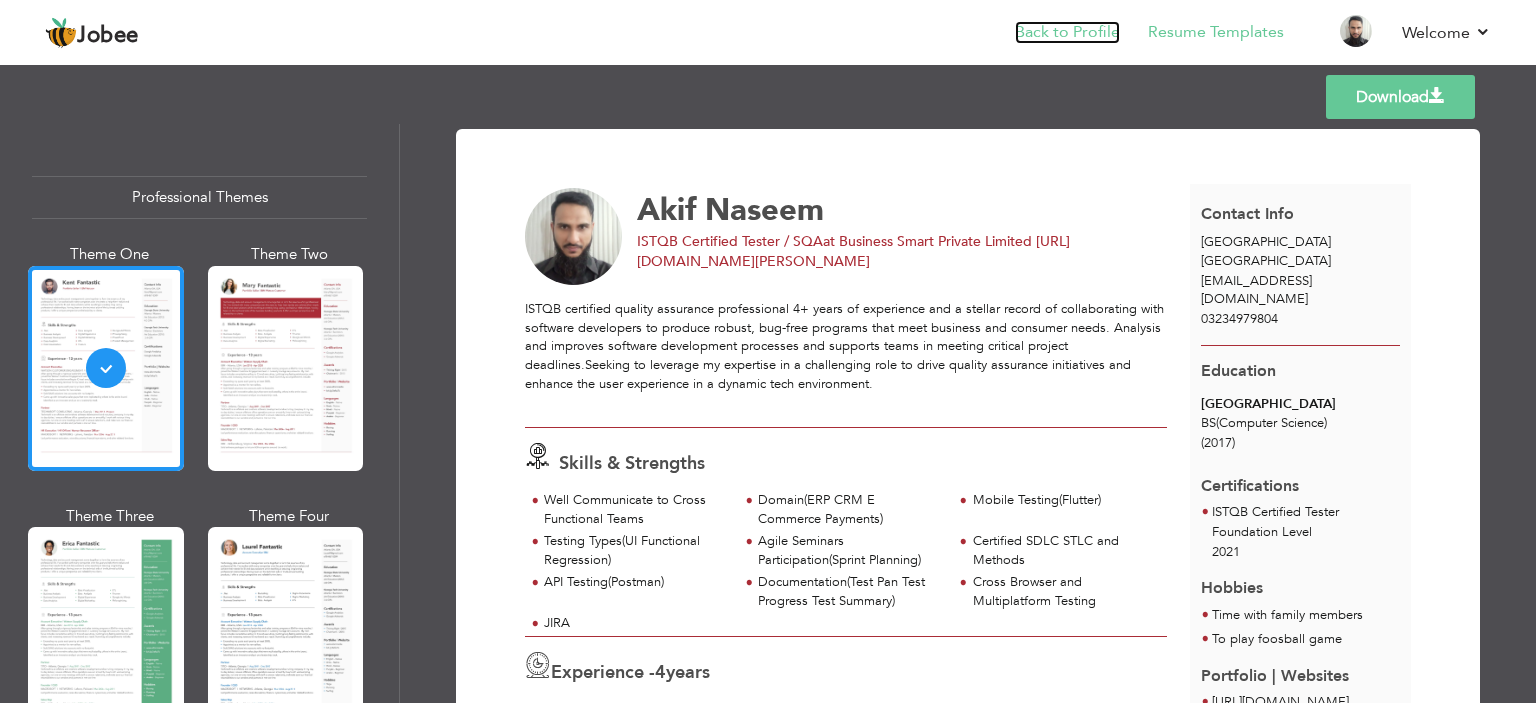 click on "Back to Profile" at bounding box center (1067, 32) 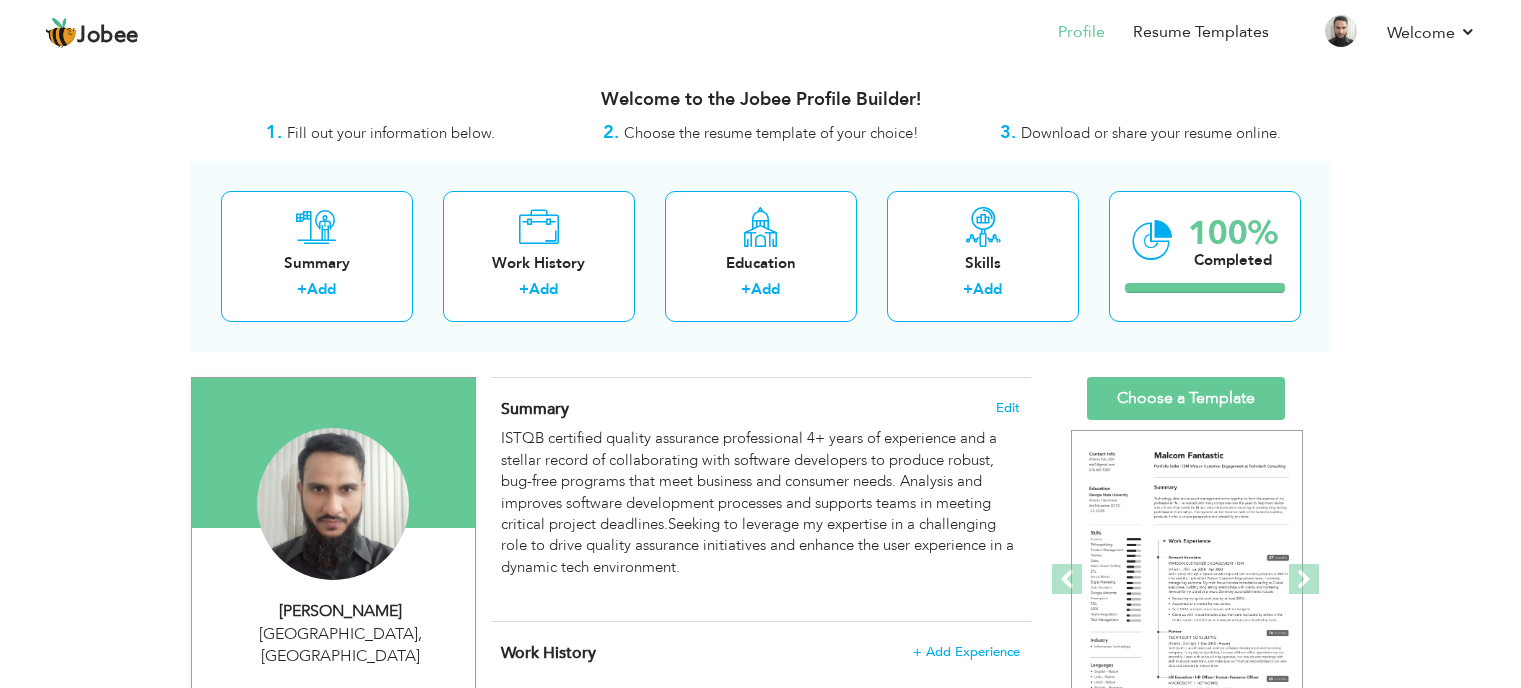 scroll, scrollTop: 0, scrollLeft: 0, axis: both 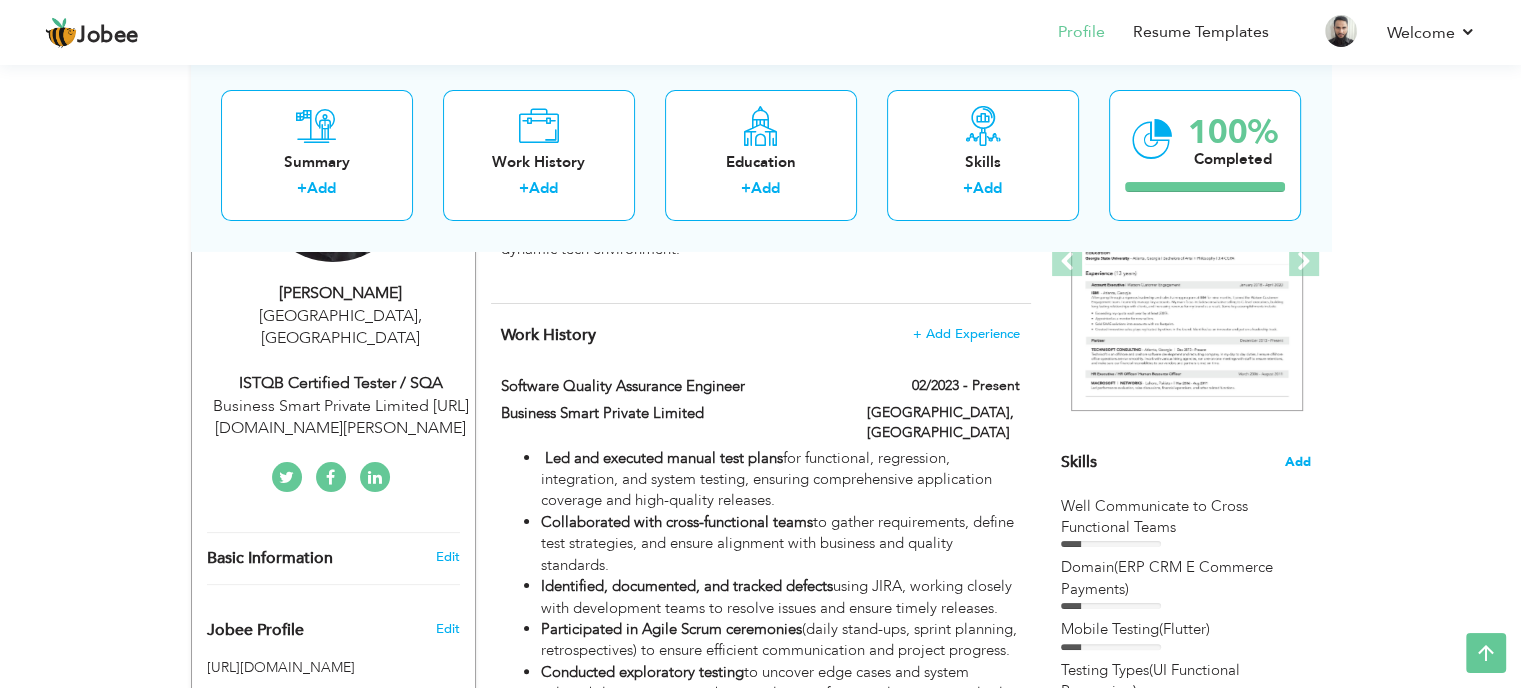 click on "Add" at bounding box center [1298, 462] 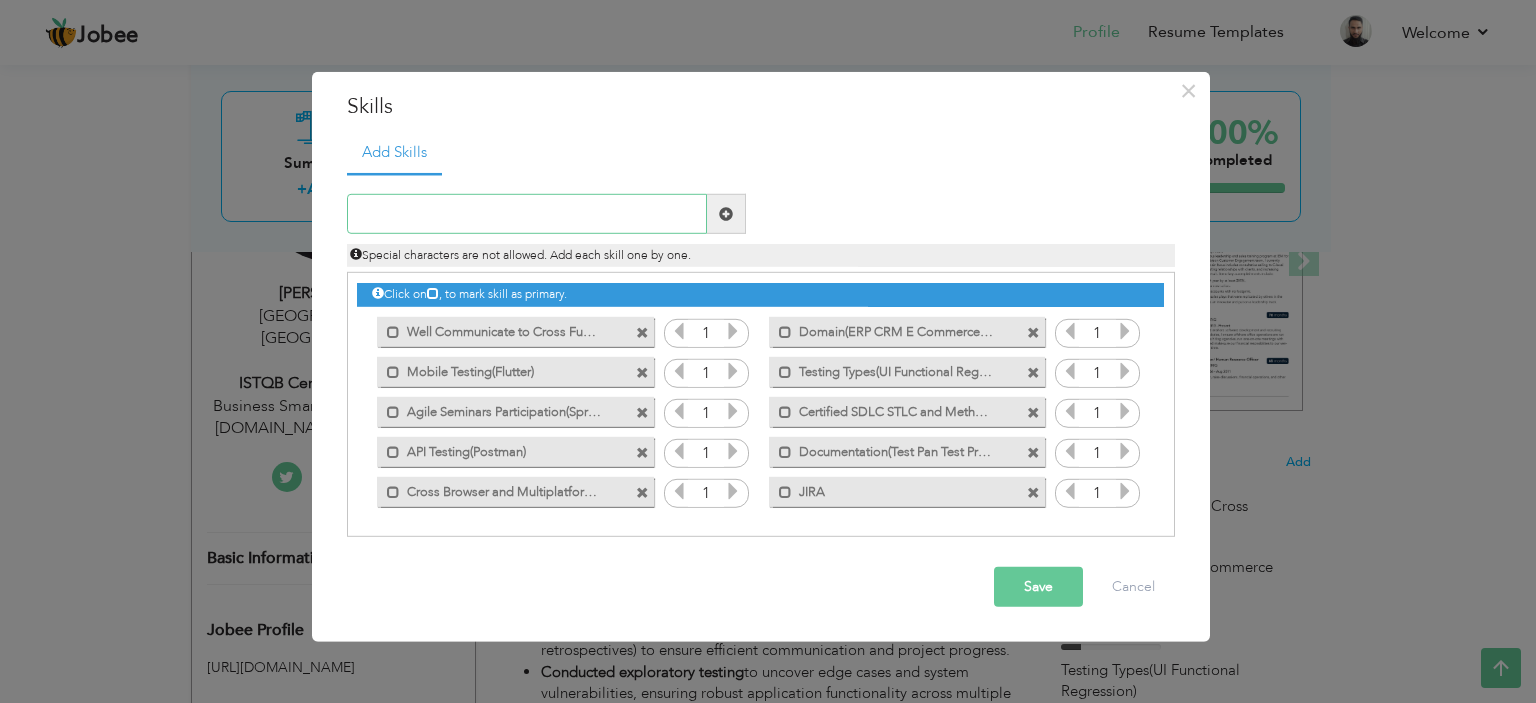 click at bounding box center [527, 214] 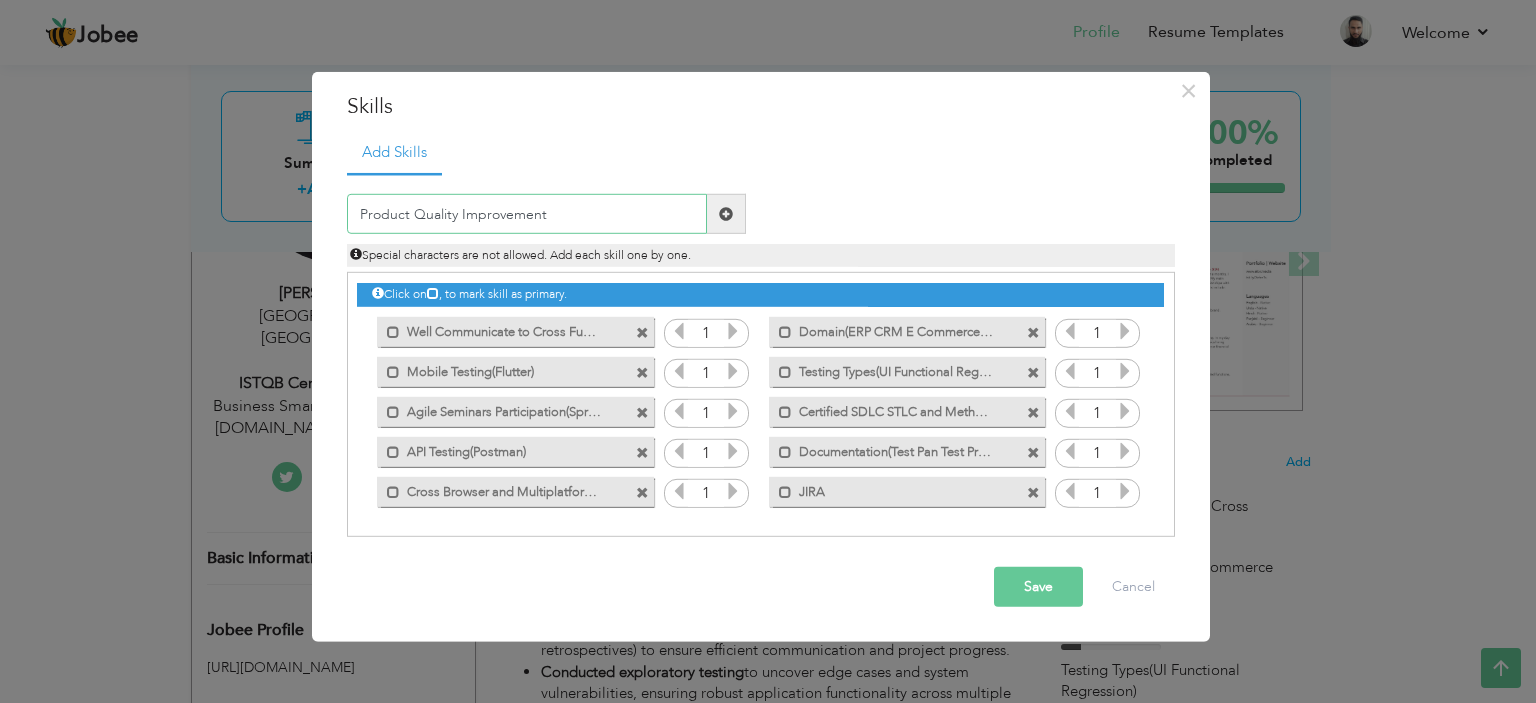 type on "Product Quality Improvement" 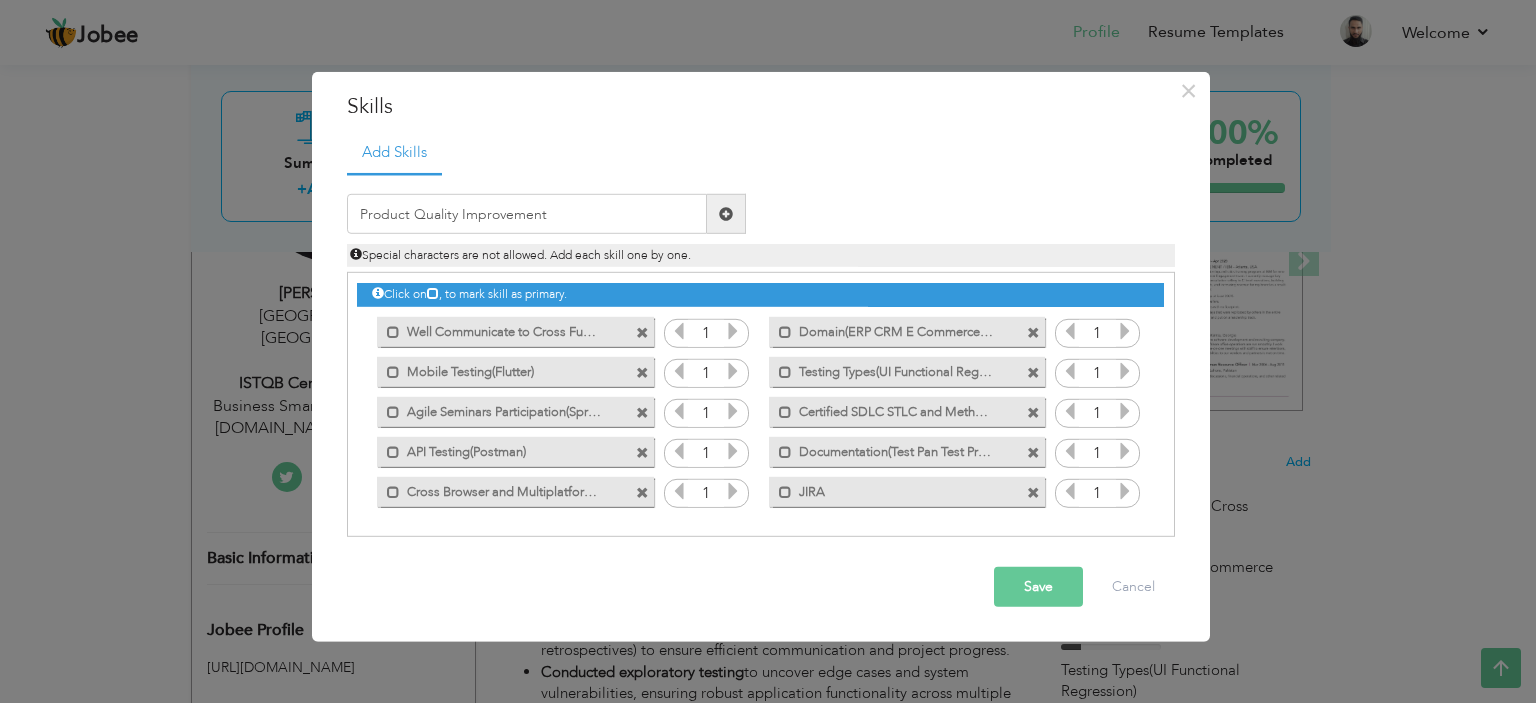 click at bounding box center [726, 214] 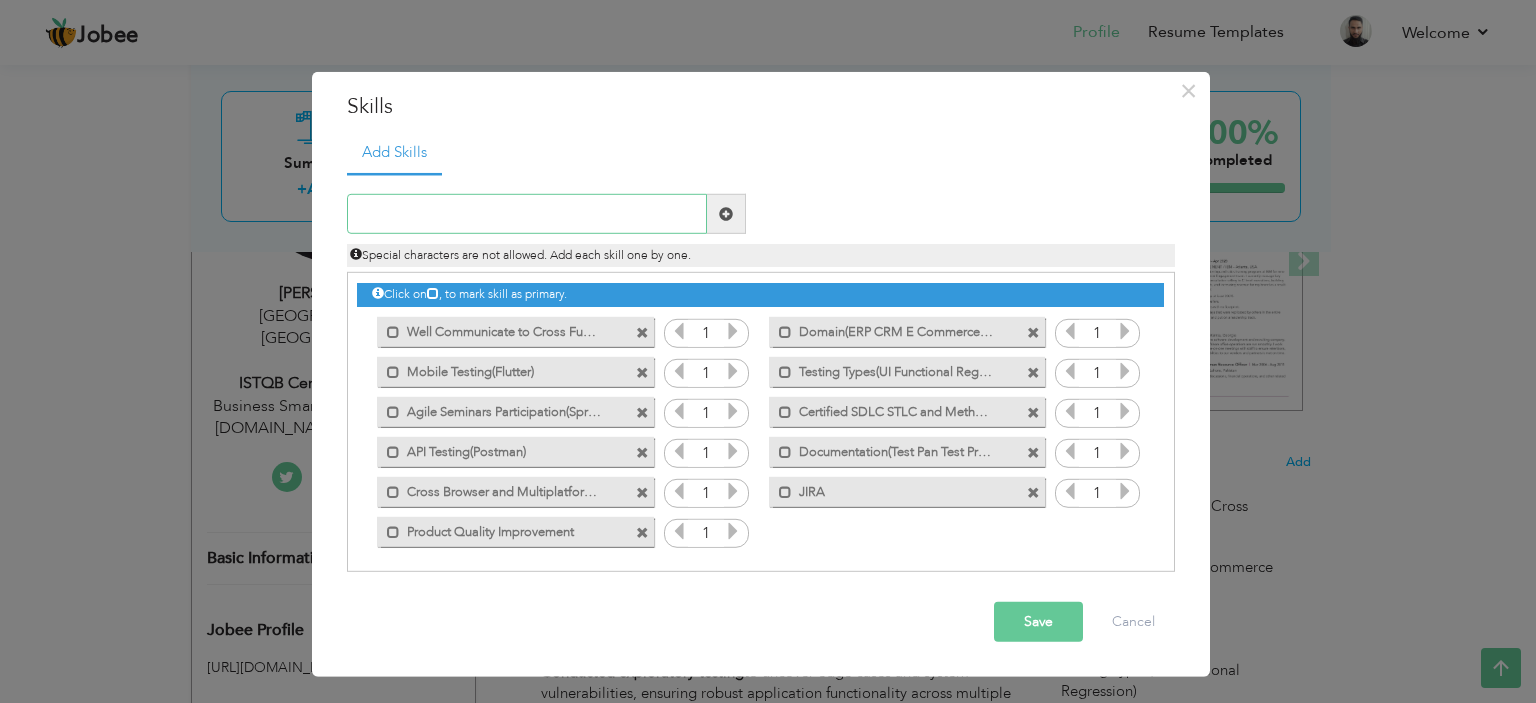 click at bounding box center (527, 214) 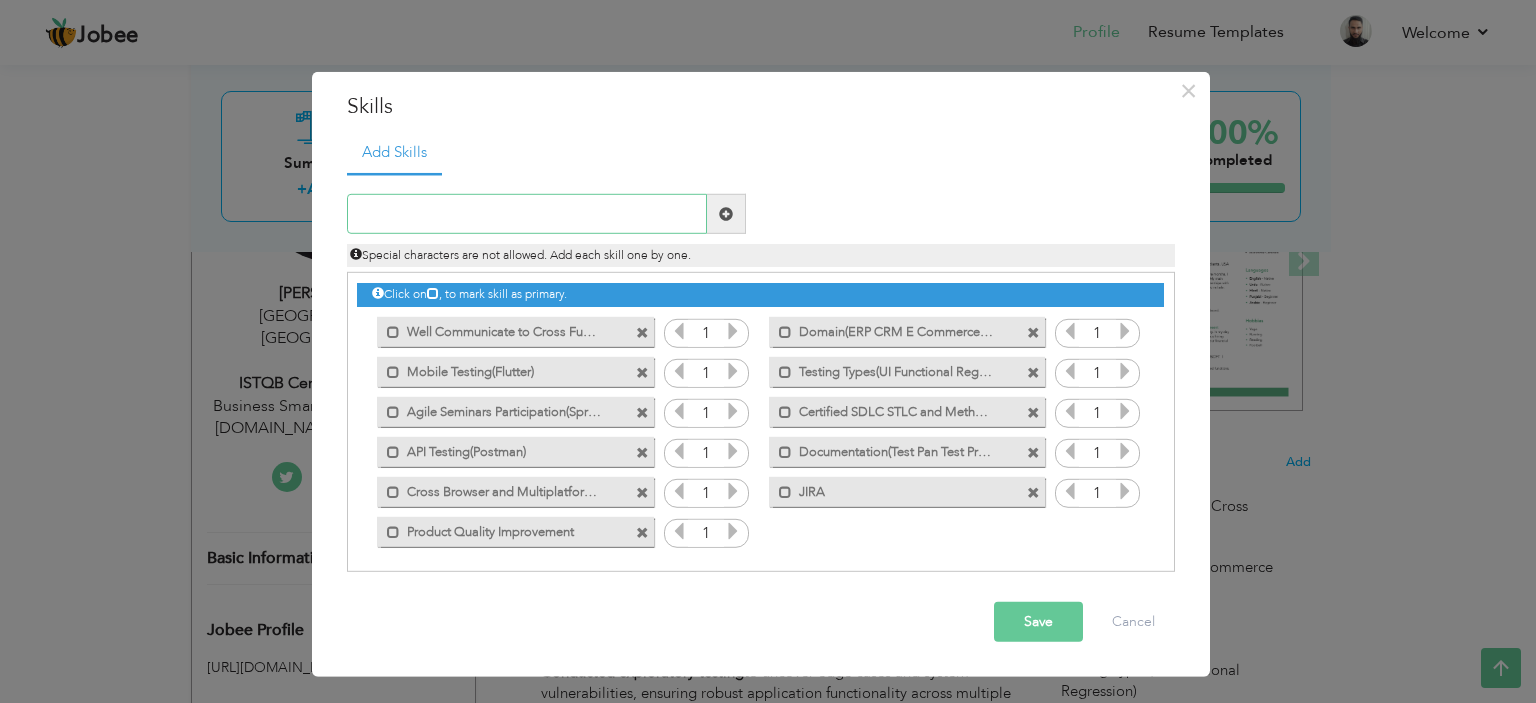 click at bounding box center [527, 214] 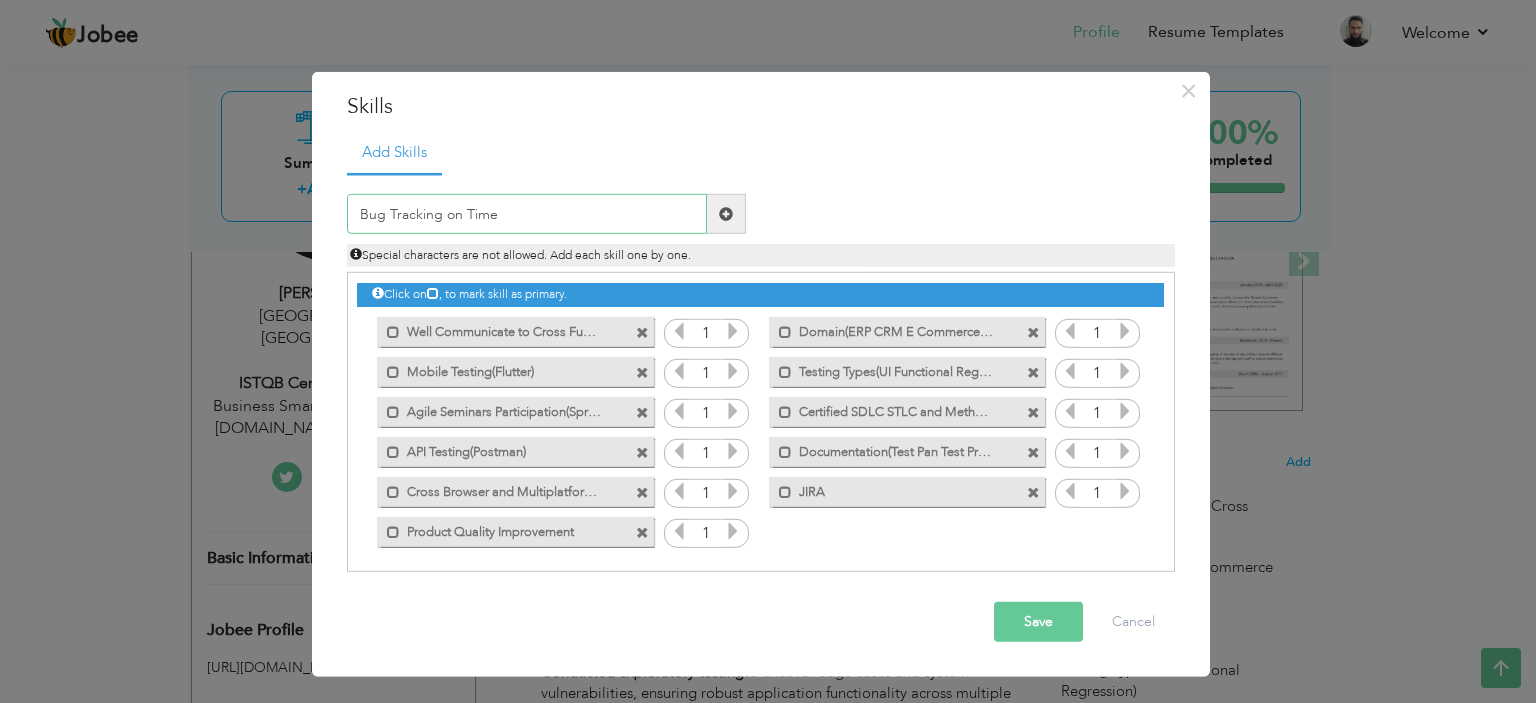 type on "Bug Tracking on Time" 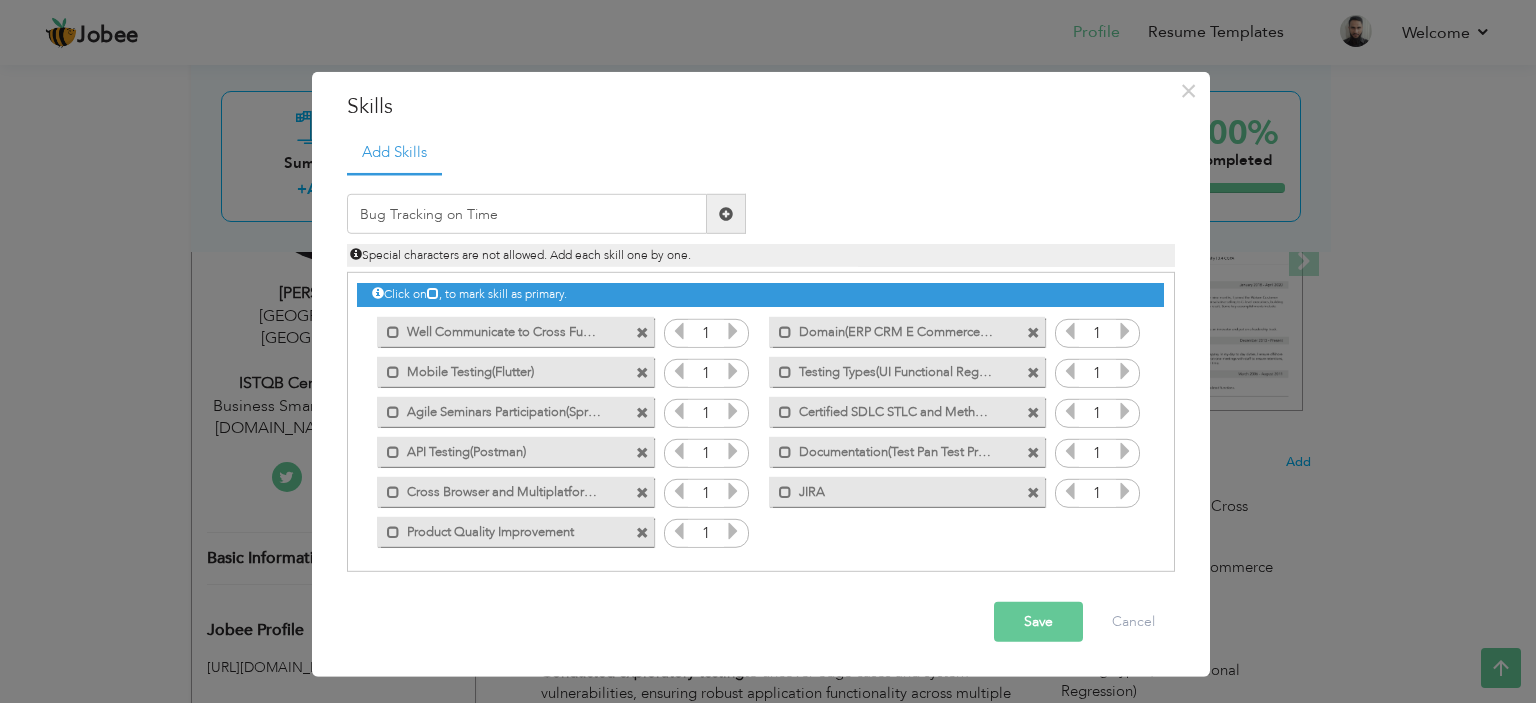 click at bounding box center (726, 214) 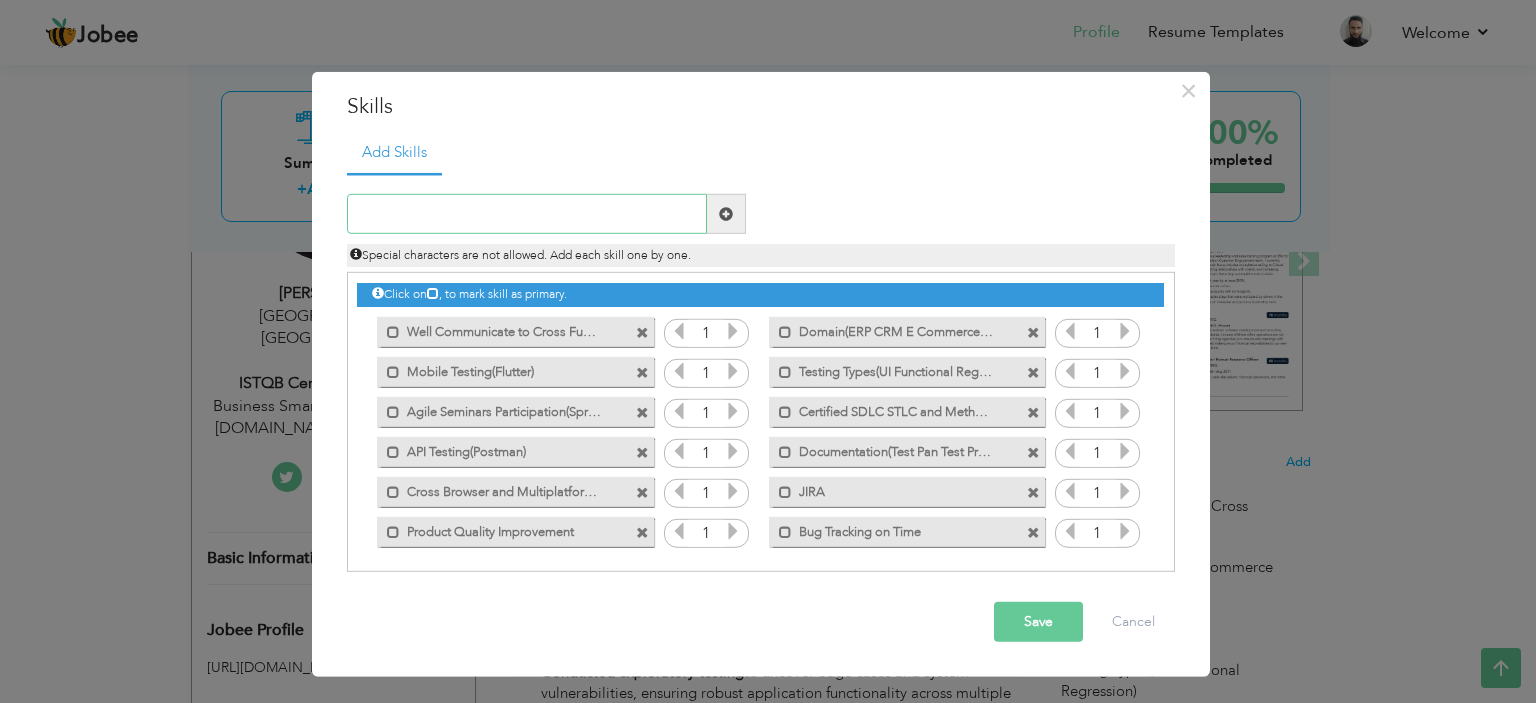 click at bounding box center [527, 214] 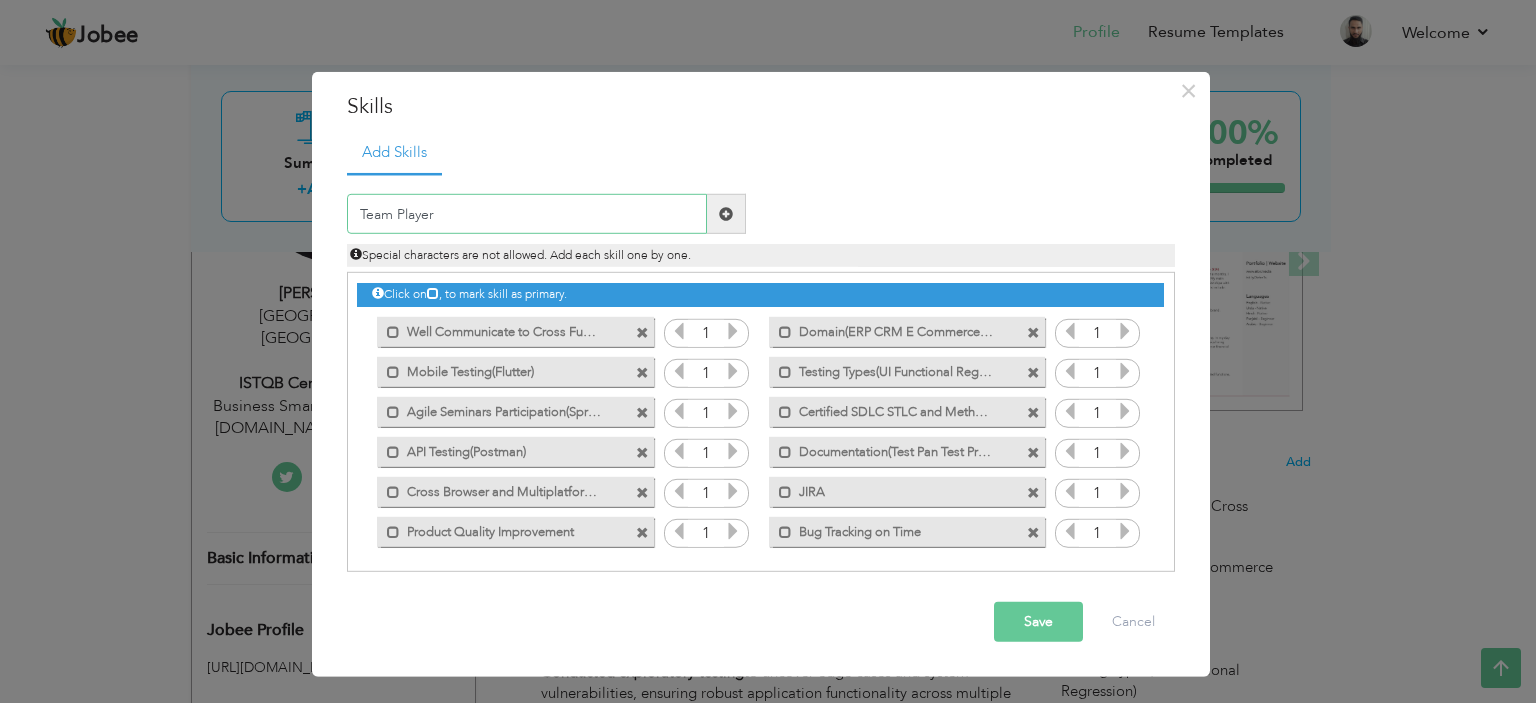 type on "Team Player" 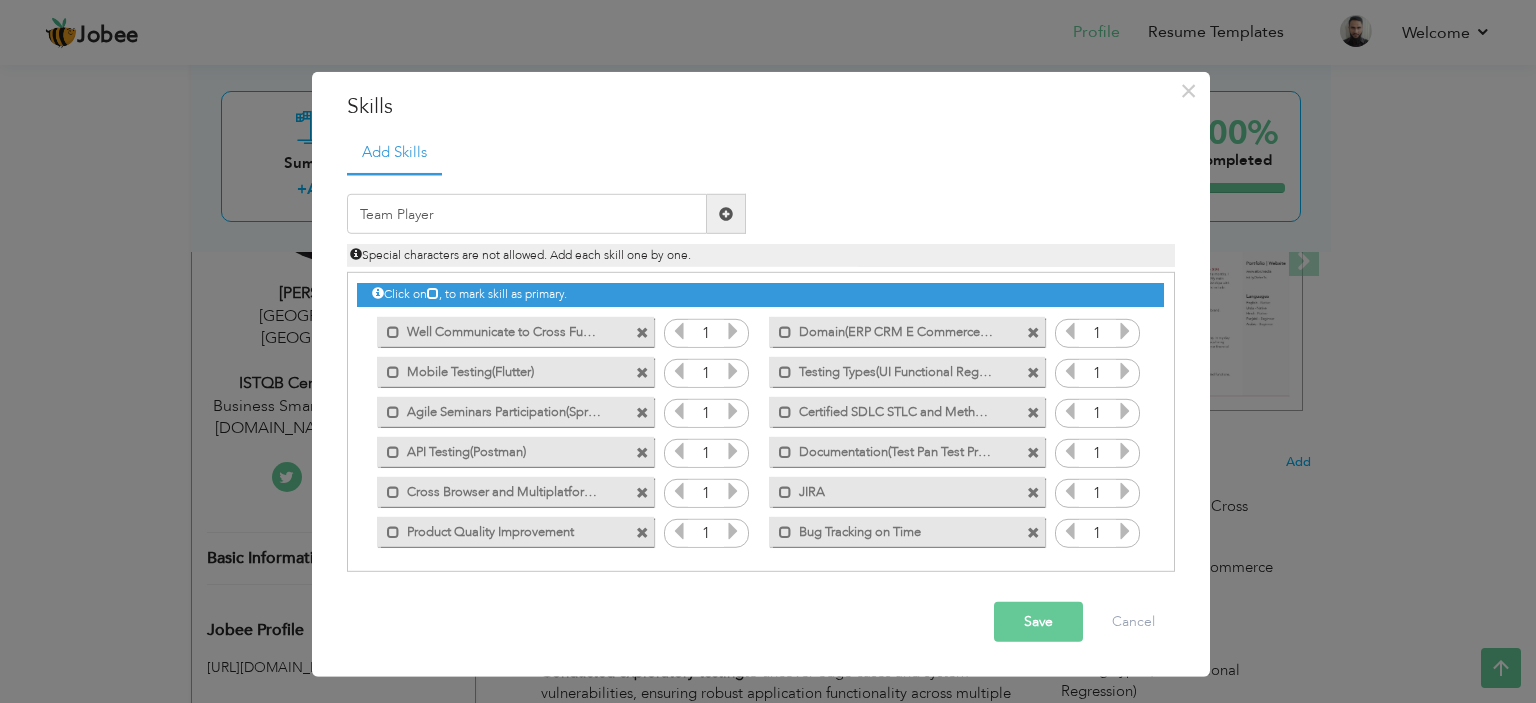 click at bounding box center [726, 214] 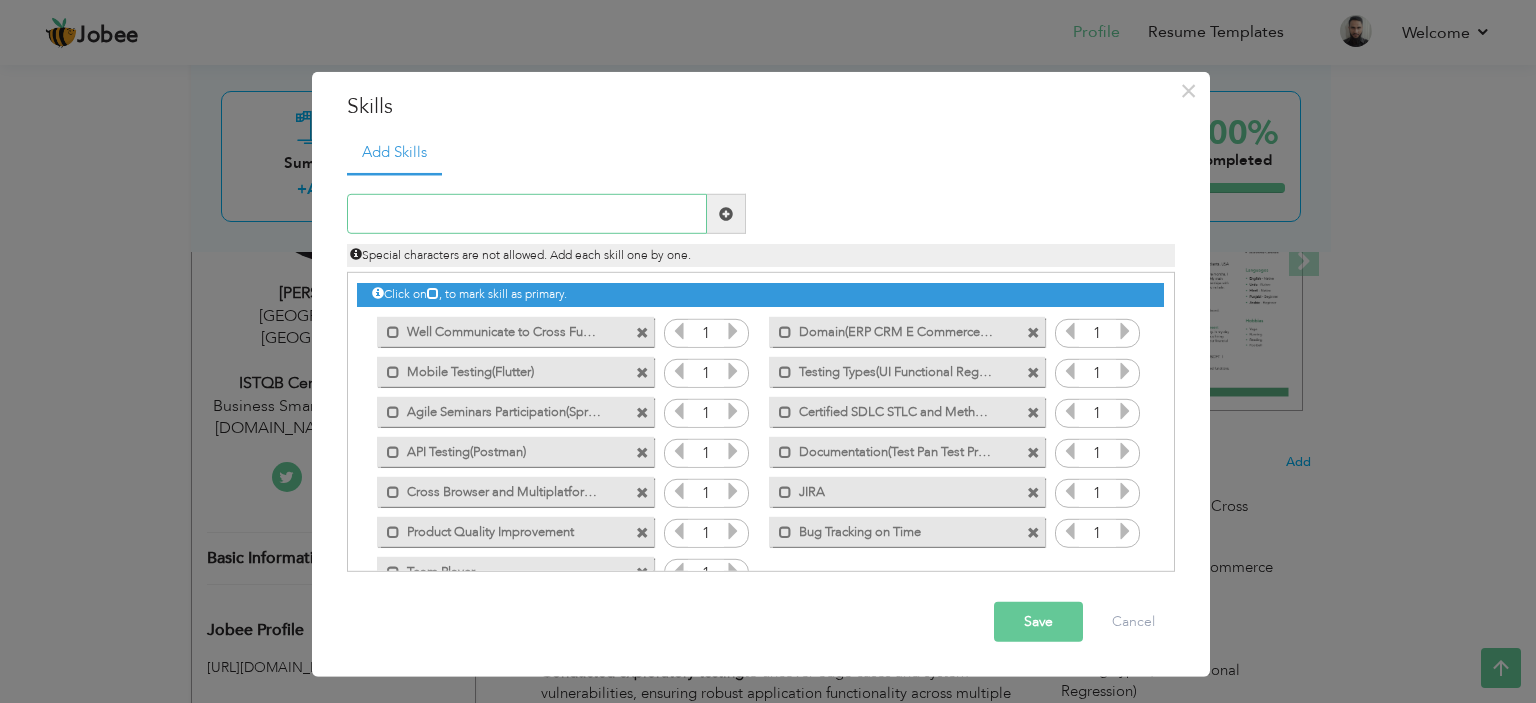 click at bounding box center [527, 214] 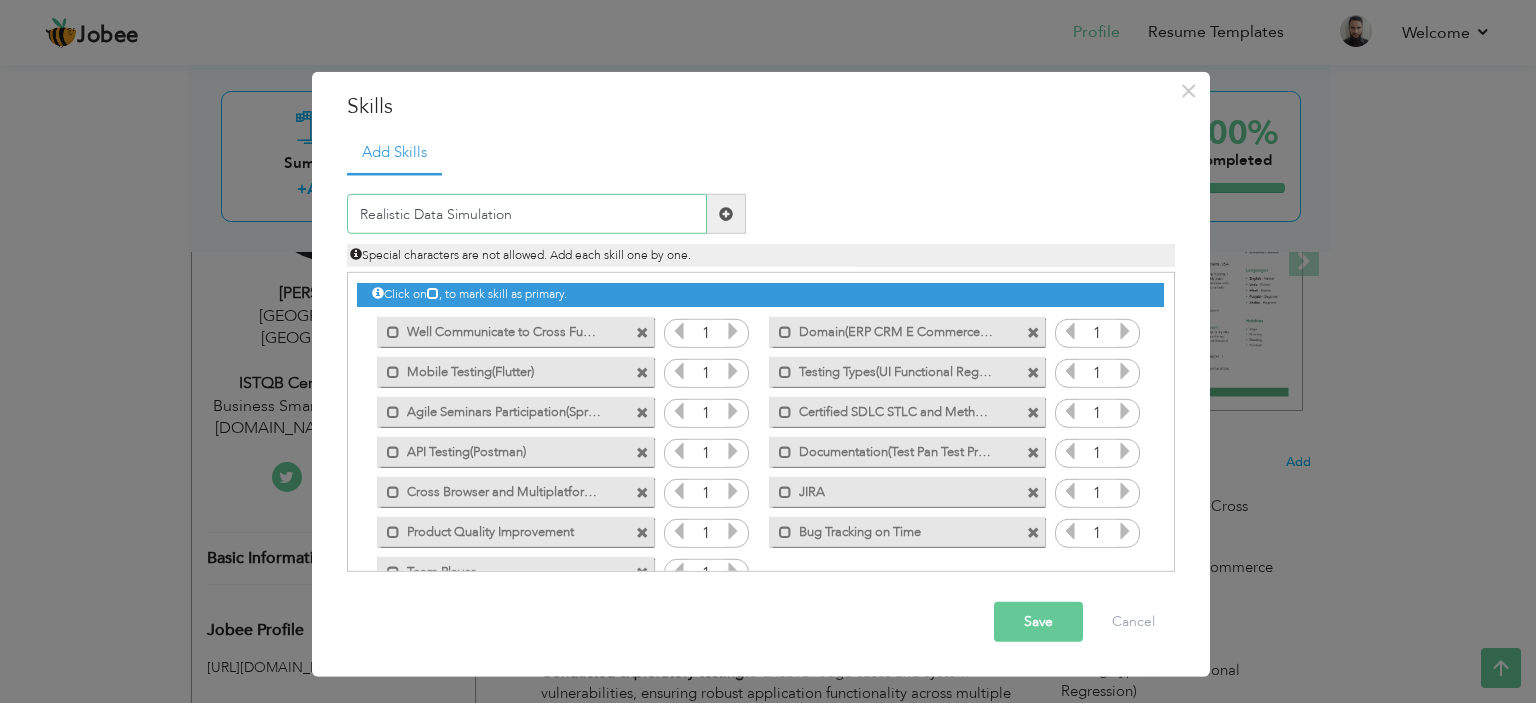type on "Realistic Data Simulation" 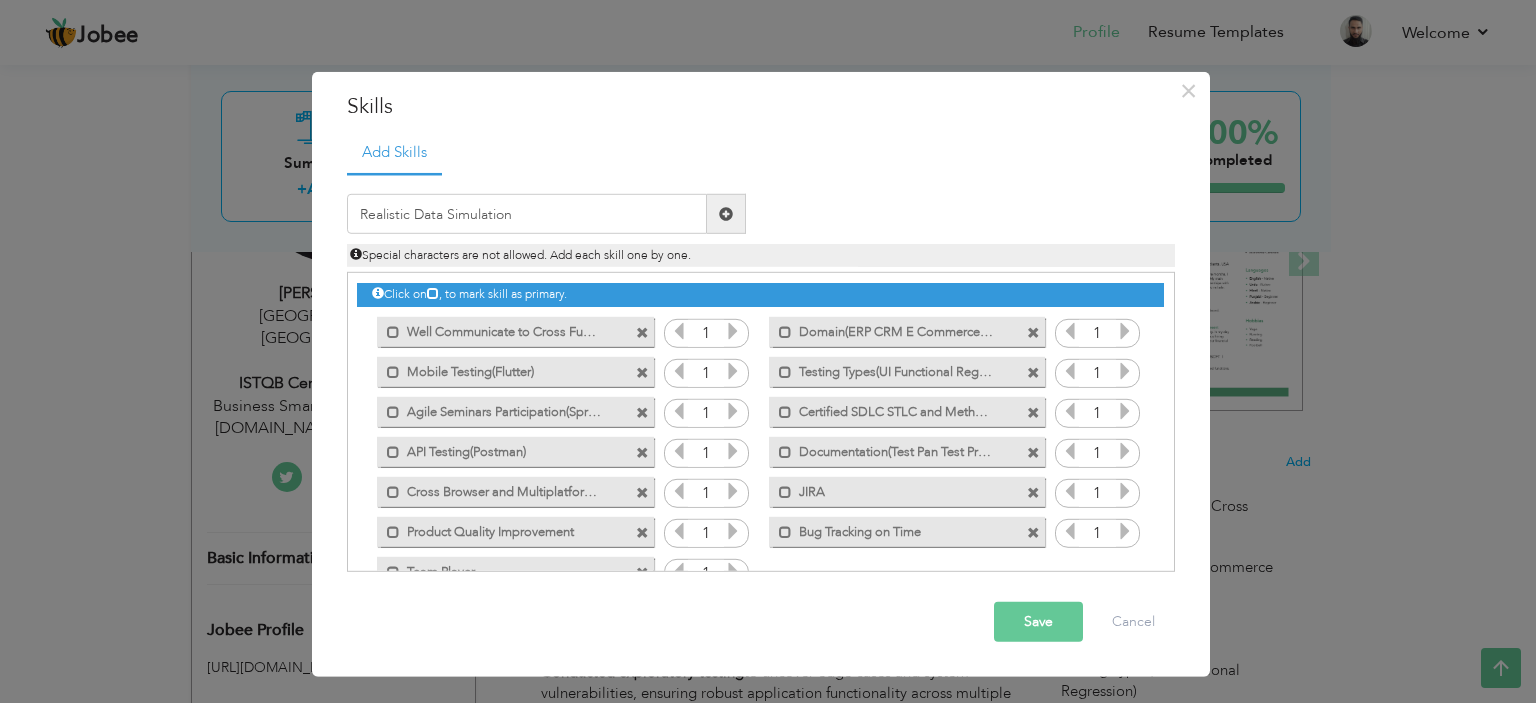 click at bounding box center [726, 214] 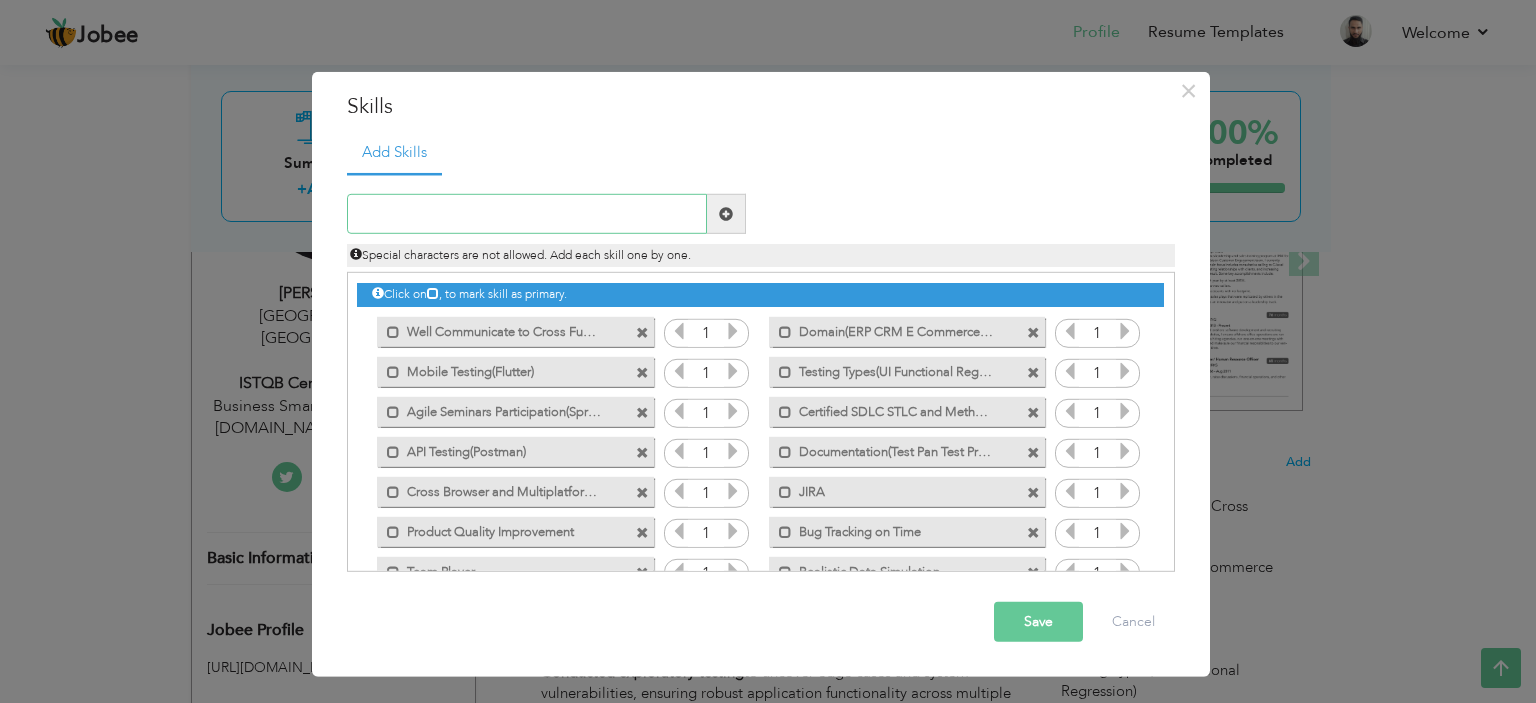 click at bounding box center [527, 214] 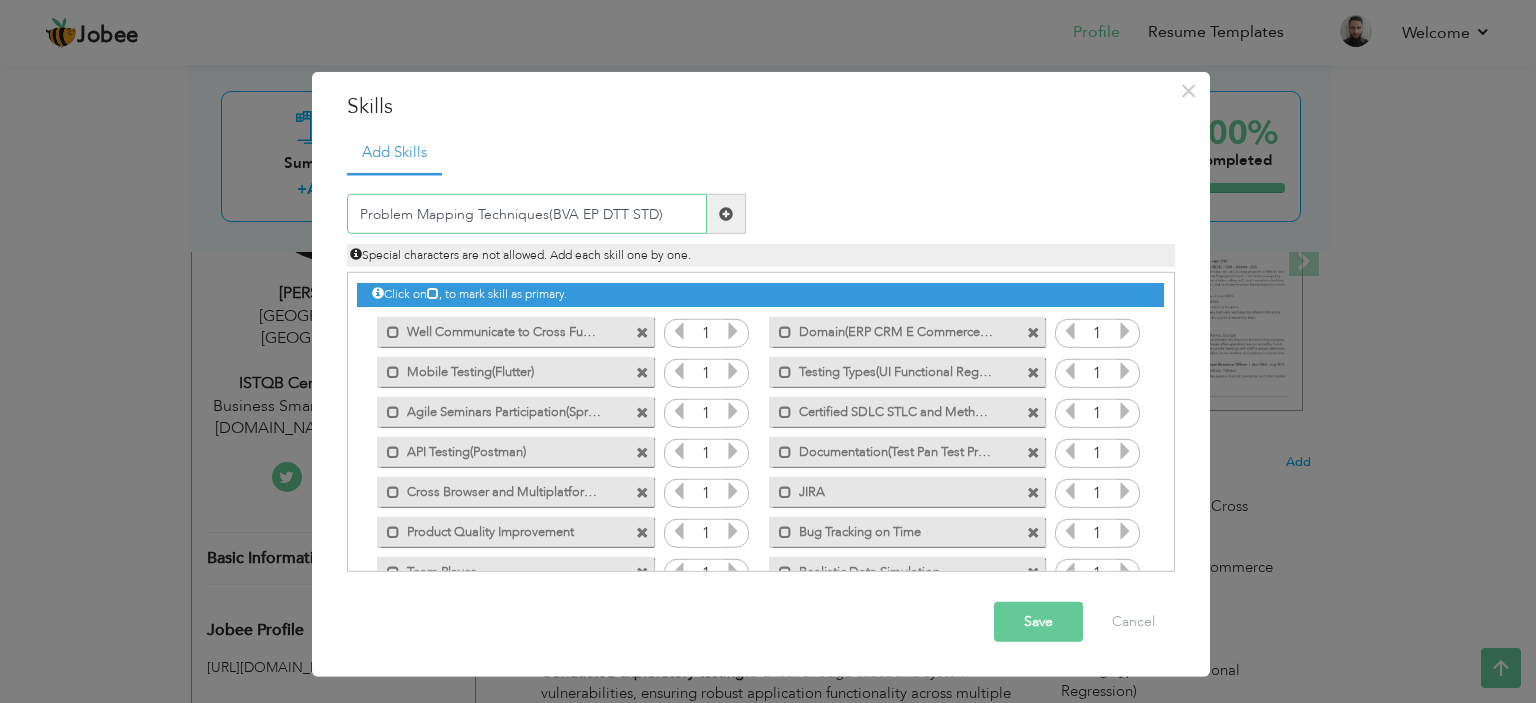 type on "Problem Mapping Techniques(BVA EP DTT STD)" 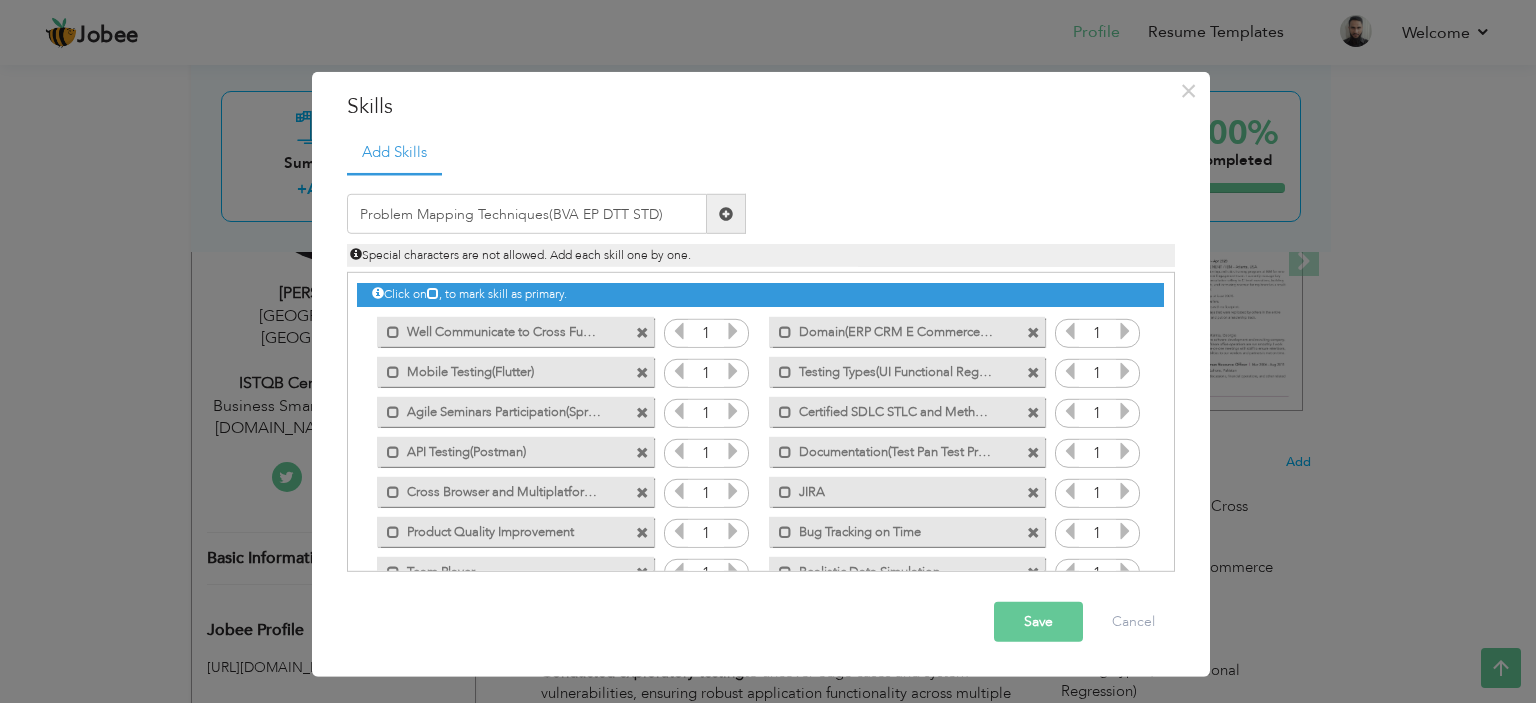 click at bounding box center [726, 214] 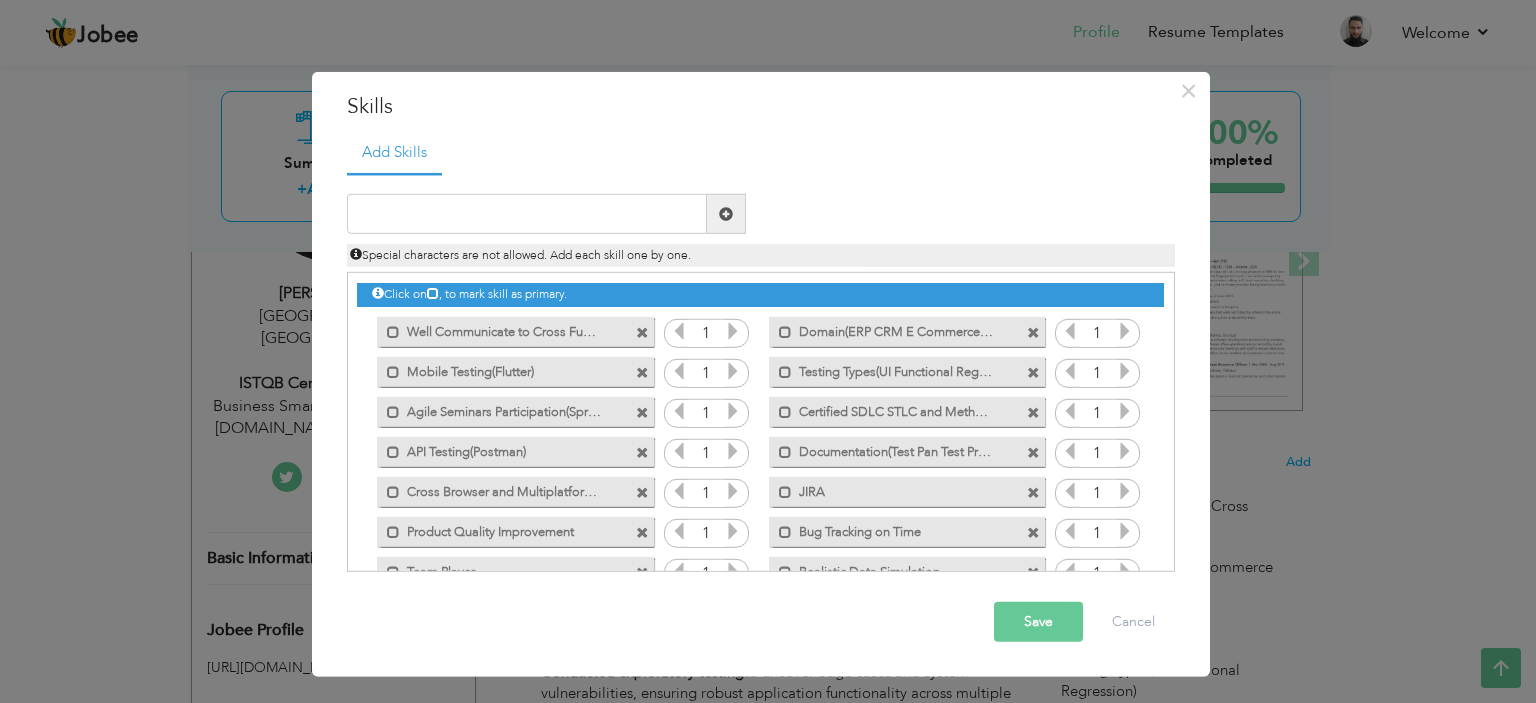 drag, startPoint x: 1167, startPoint y: 467, endPoint x: 1172, endPoint y: 504, distance: 37.336308 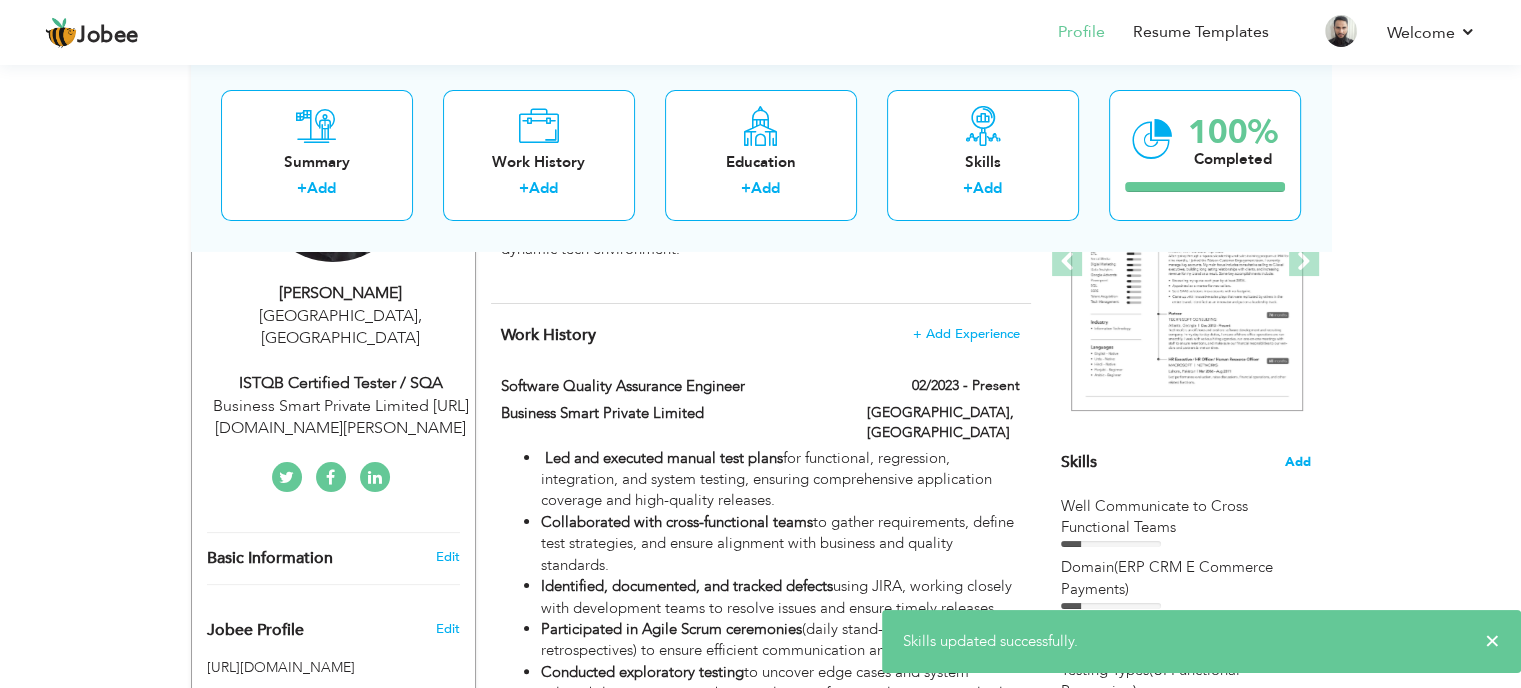click on "Add" at bounding box center (1298, 462) 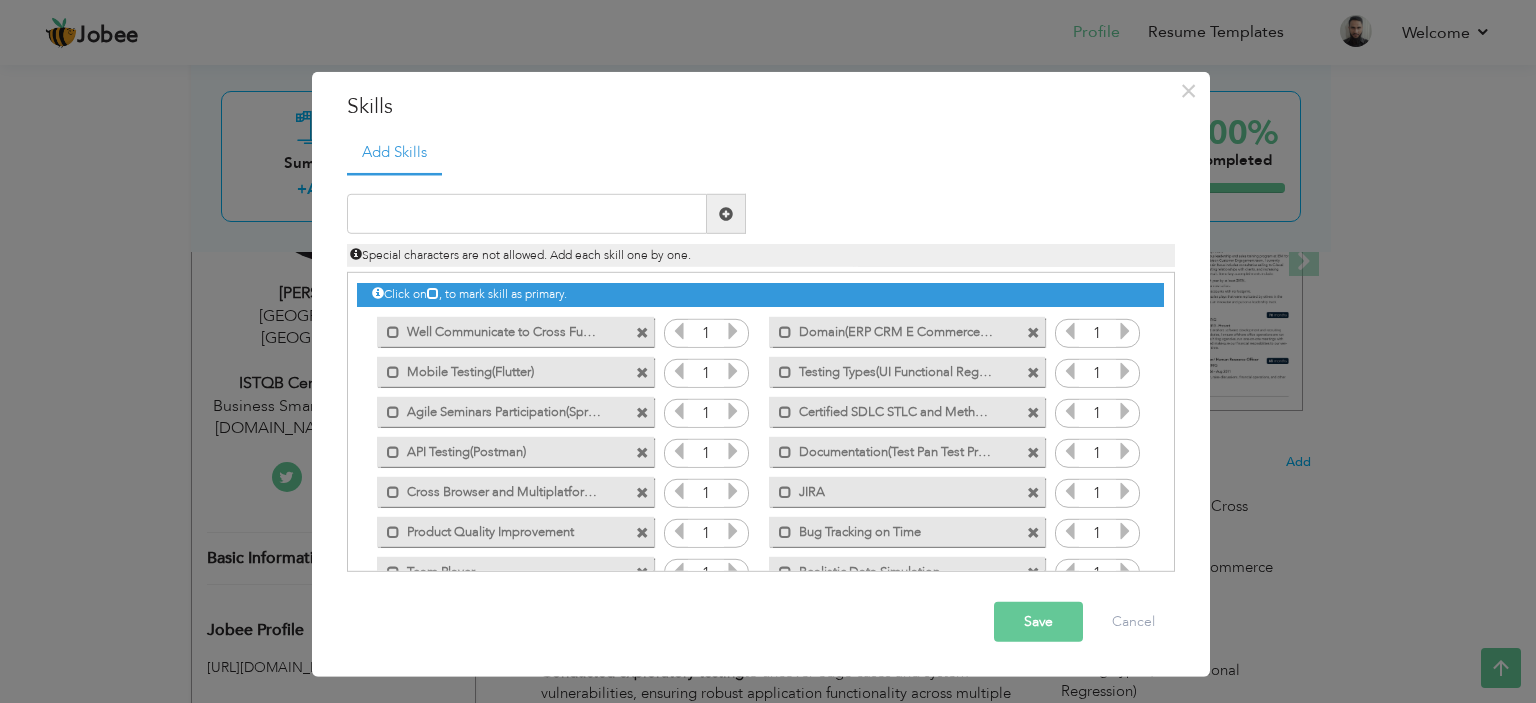 drag, startPoint x: 1173, startPoint y: 375, endPoint x: 1166, endPoint y: 490, distance: 115.212845 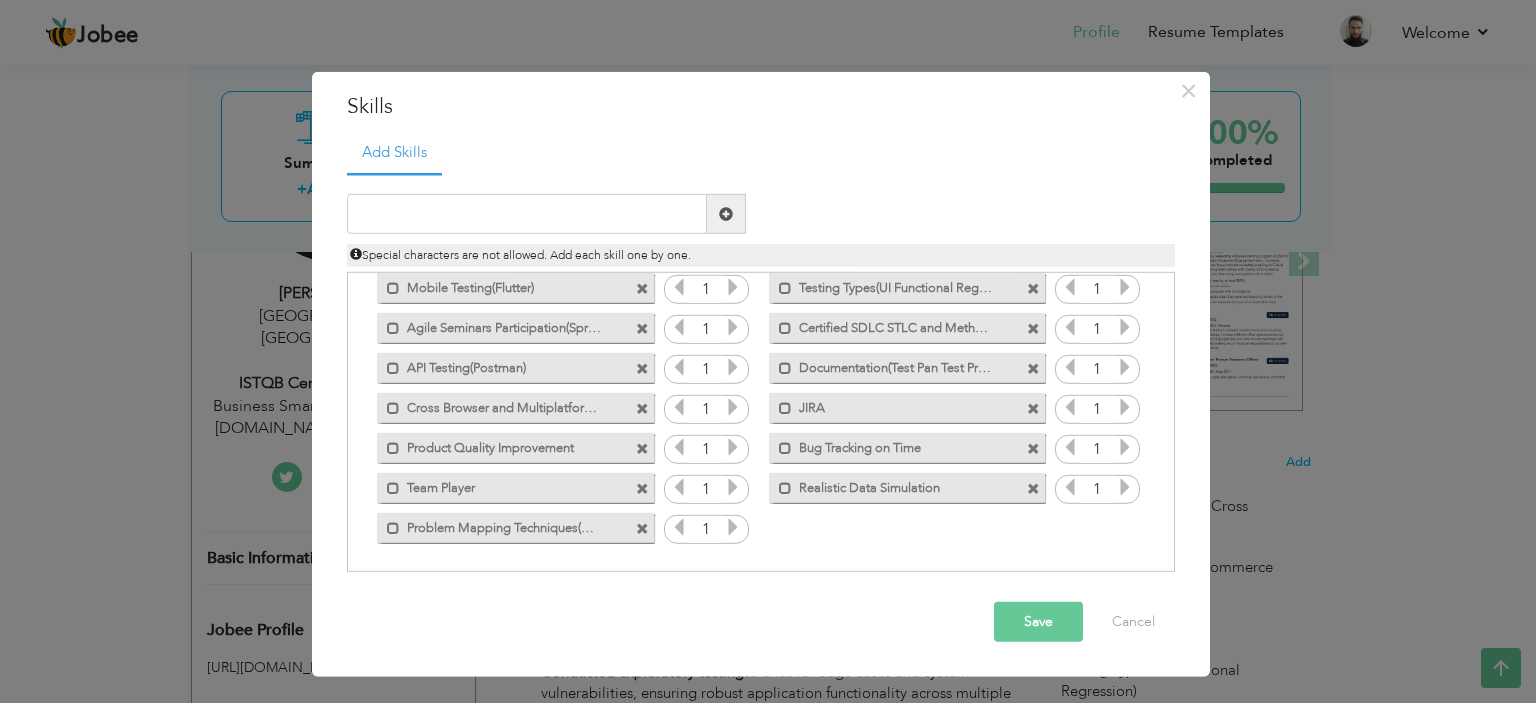 scroll, scrollTop: 57, scrollLeft: 0, axis: vertical 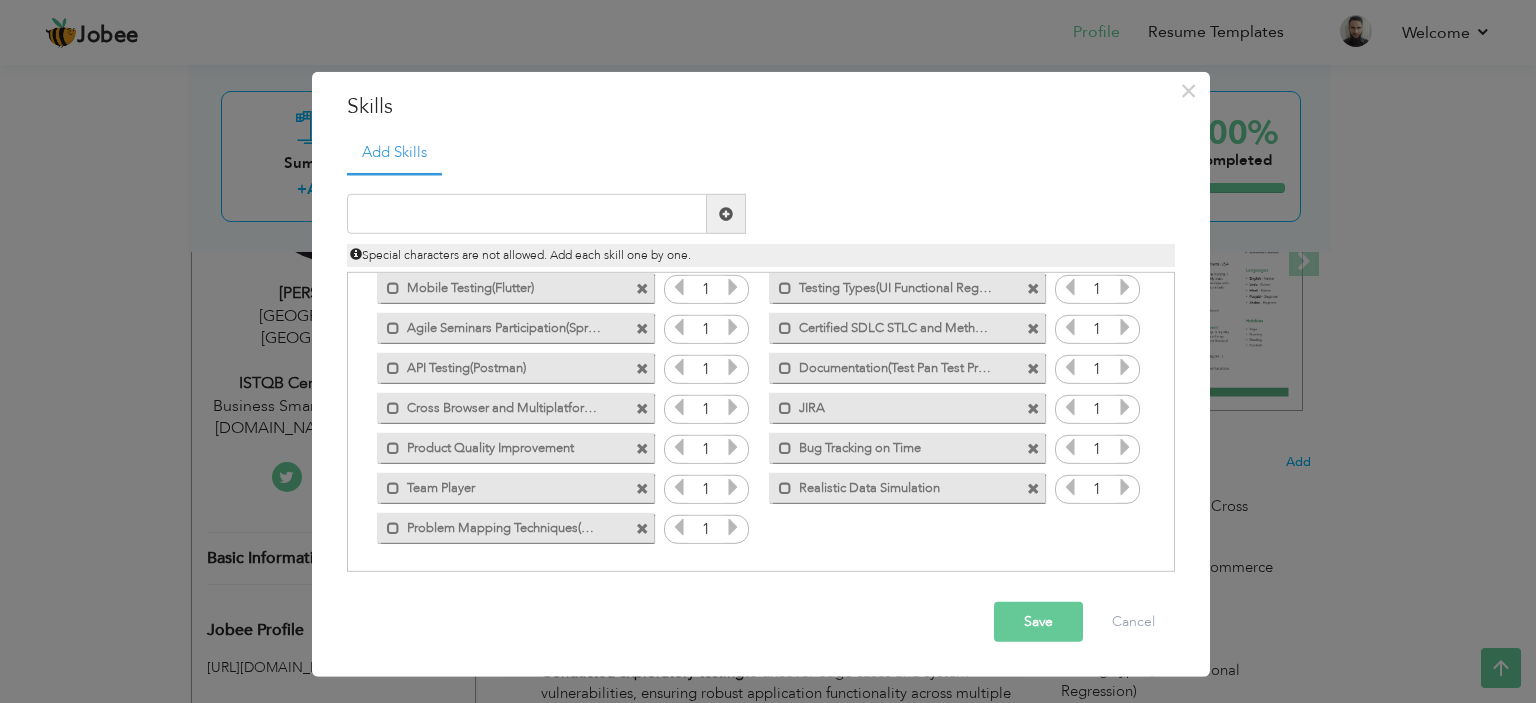 click on "Save" at bounding box center (1038, 622) 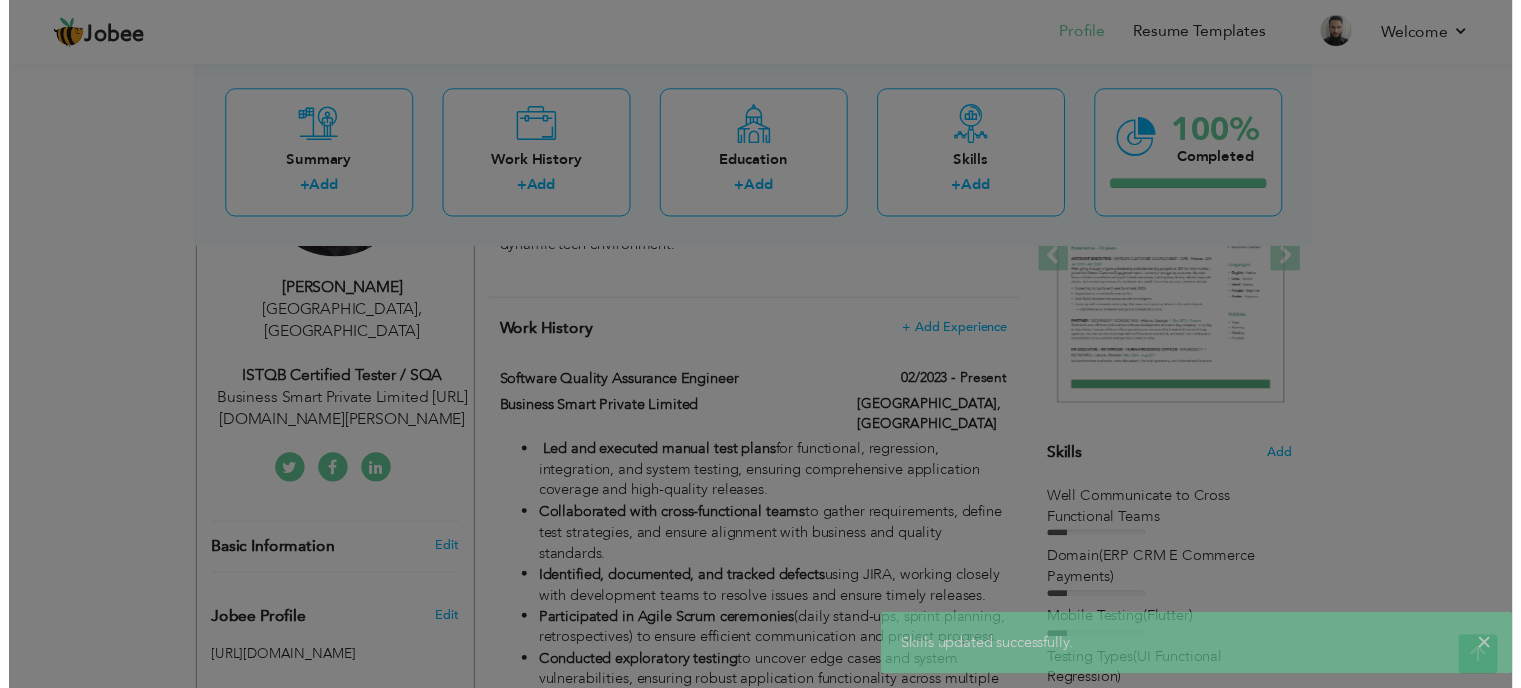 scroll, scrollTop: 0, scrollLeft: 0, axis: both 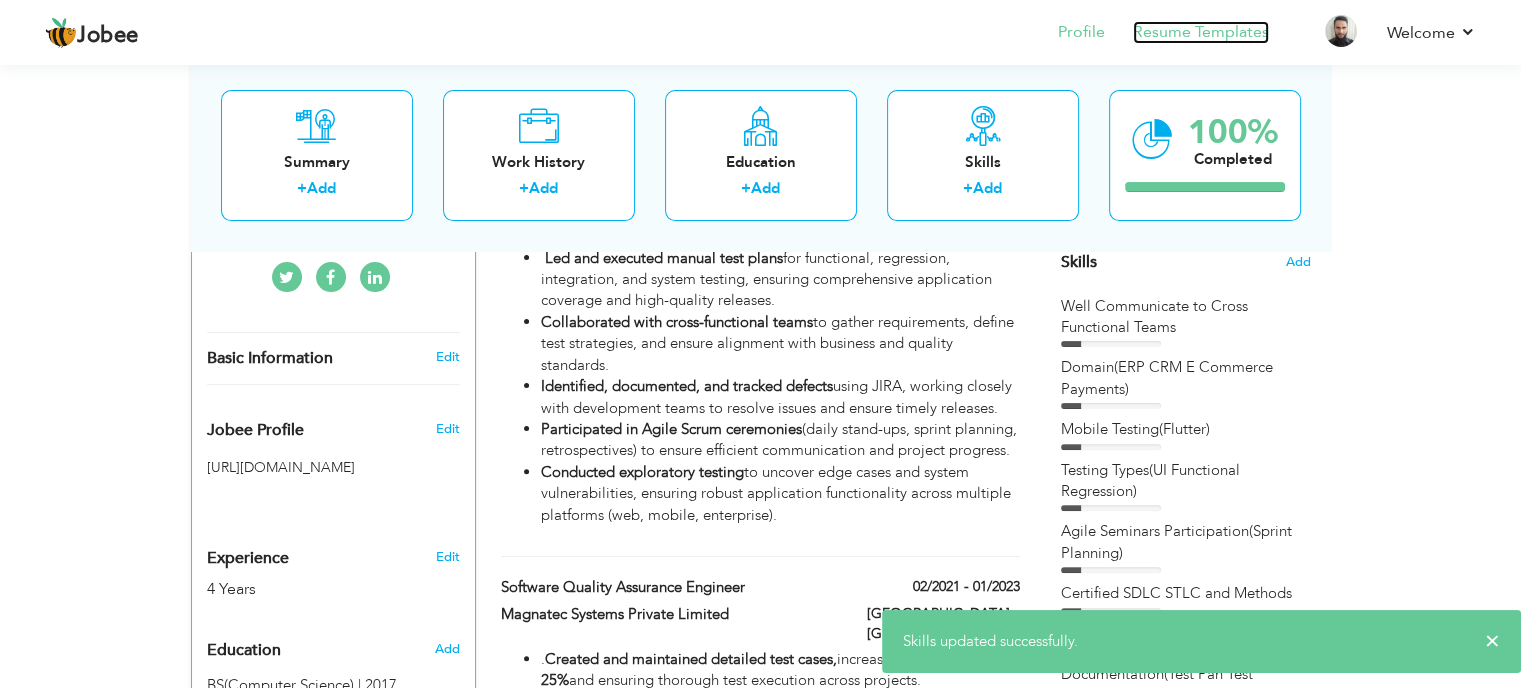 click on "Resume Templates" at bounding box center (1201, 32) 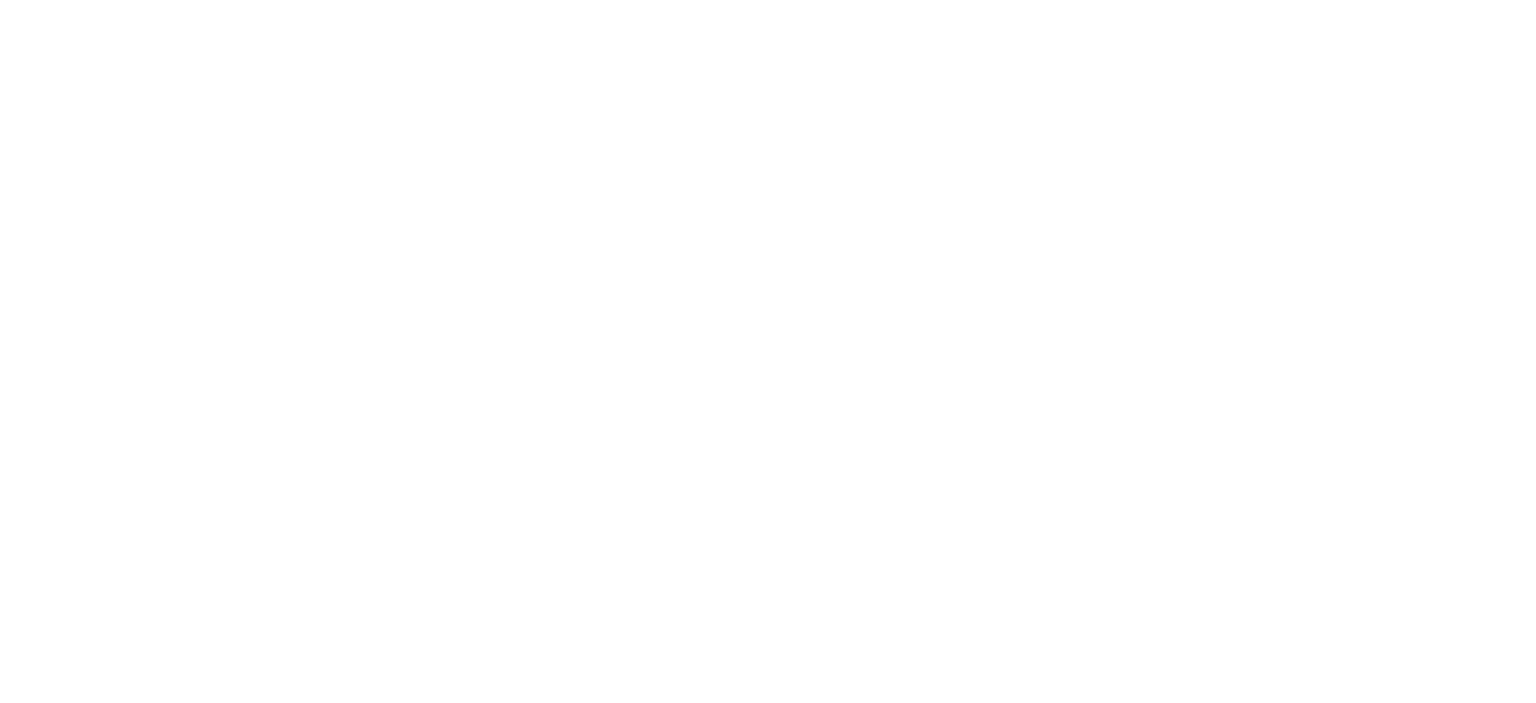 scroll, scrollTop: 0, scrollLeft: 0, axis: both 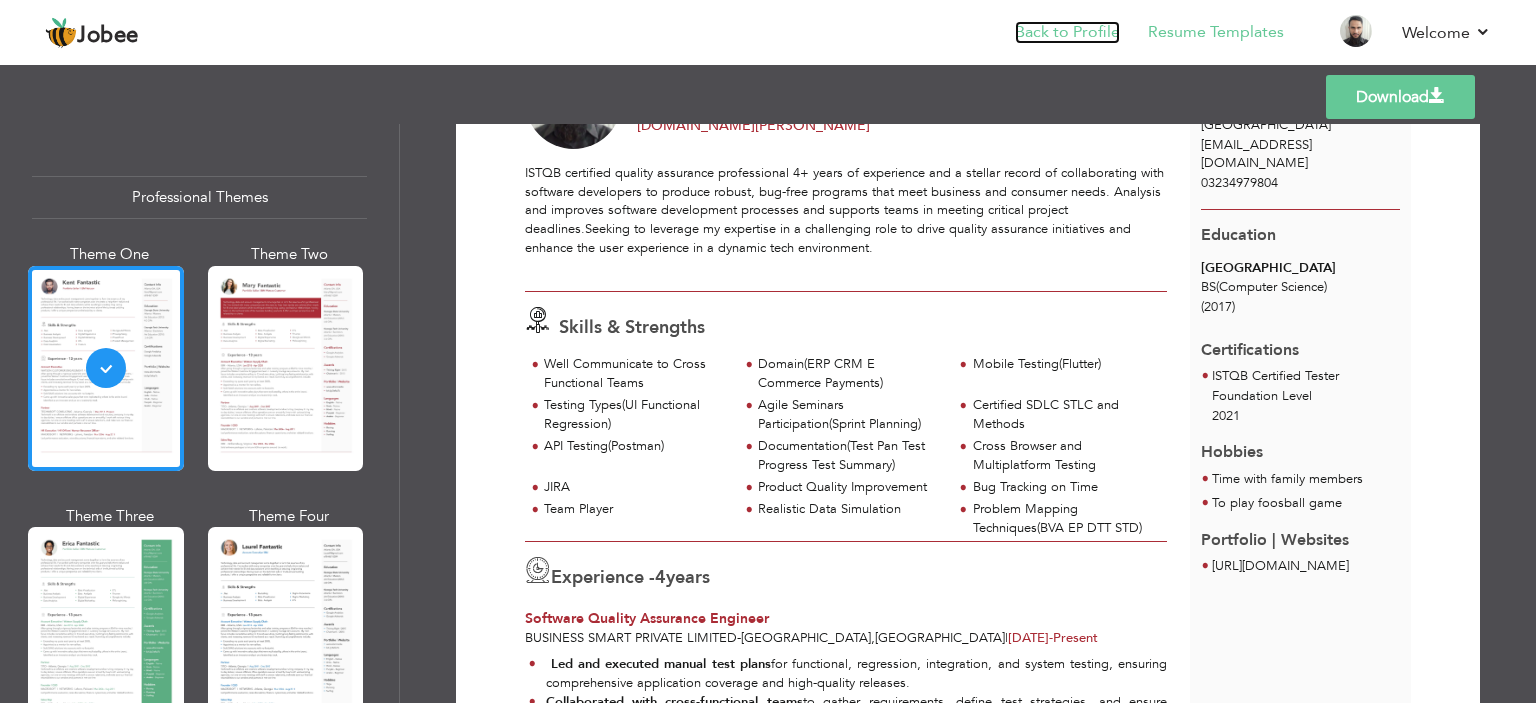 click on "Back to Profile" at bounding box center (1067, 32) 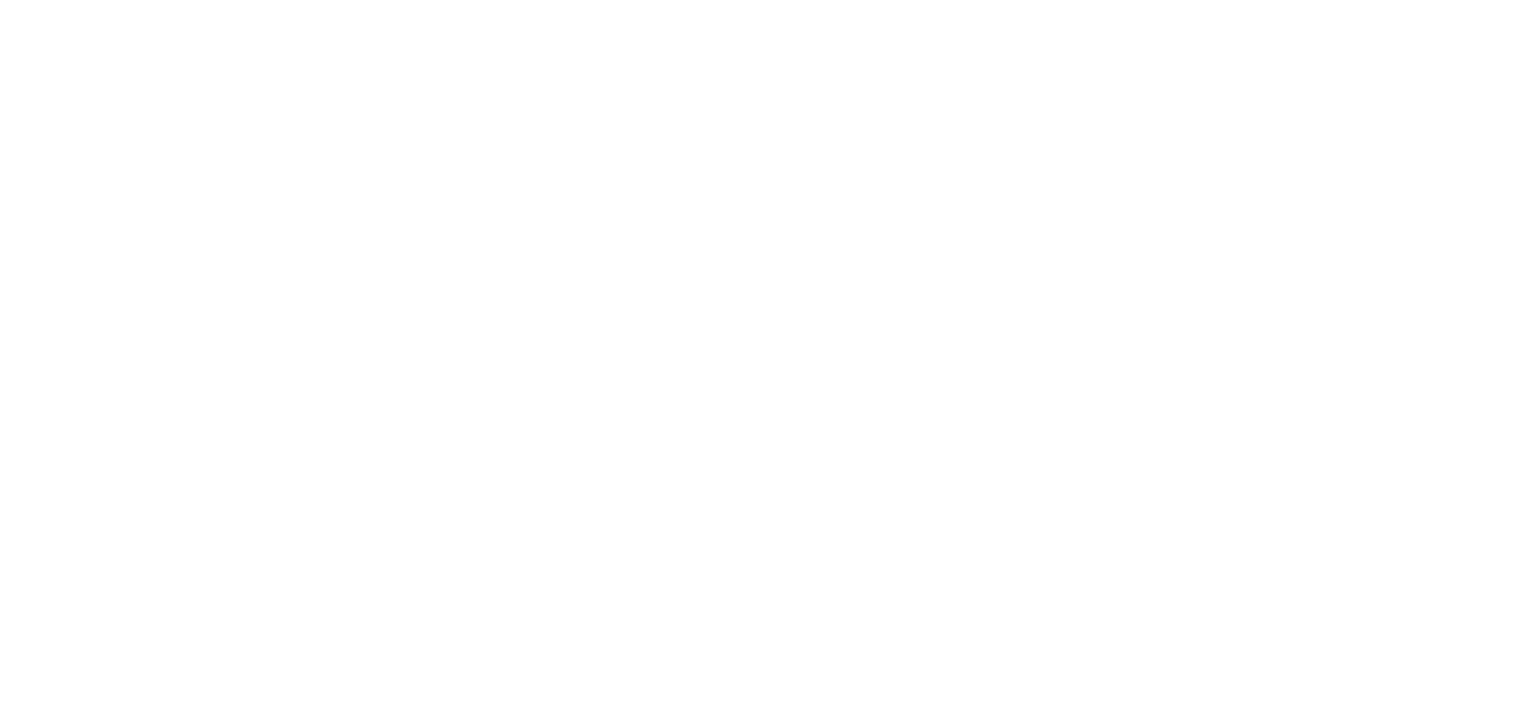 scroll, scrollTop: 0, scrollLeft: 0, axis: both 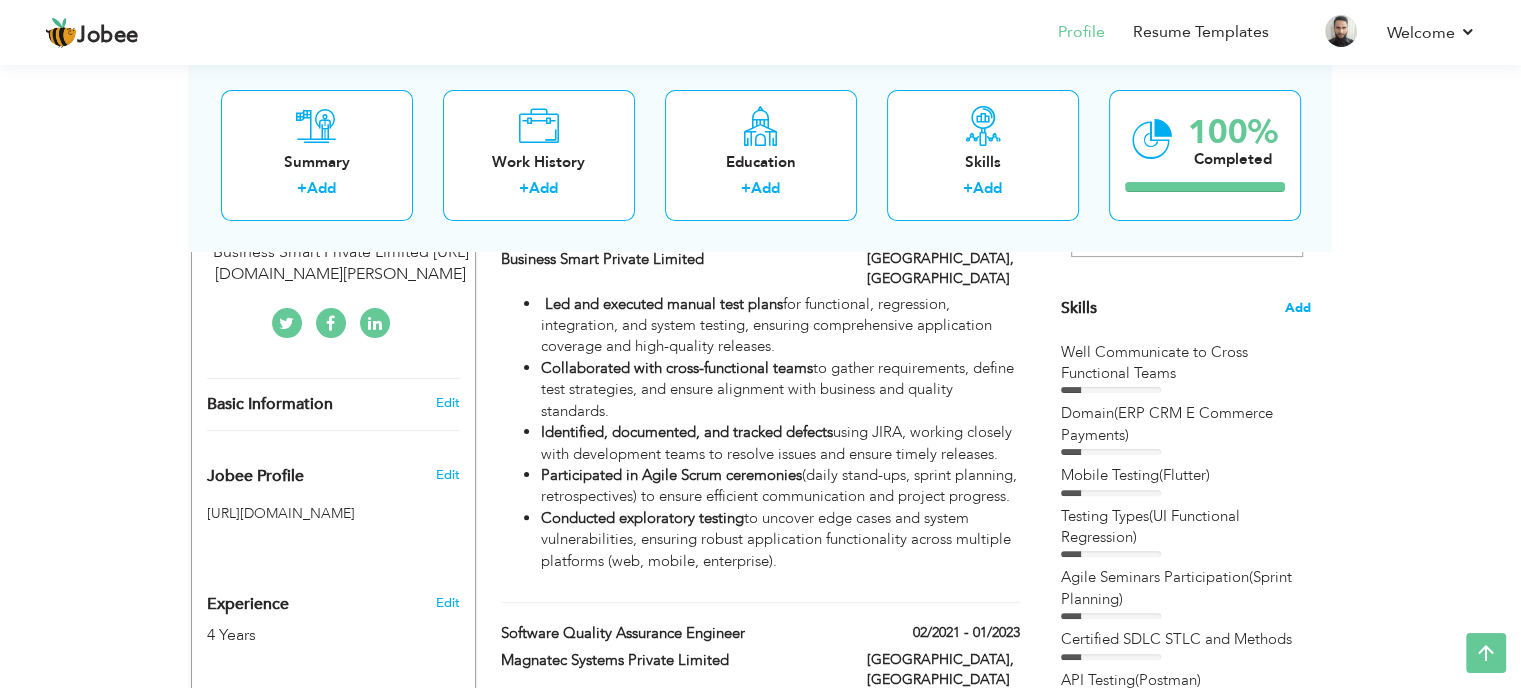 click on "Add" at bounding box center (1298, 308) 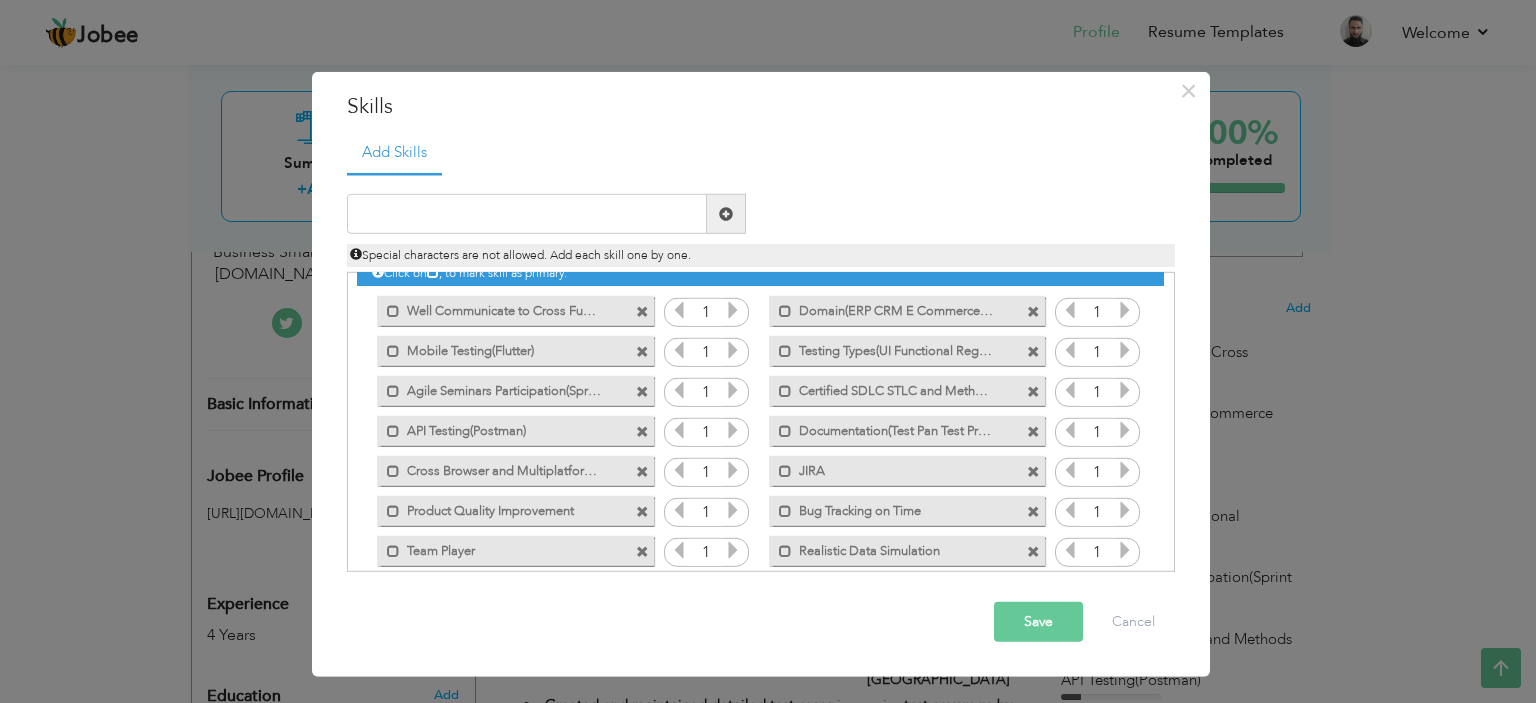 scroll, scrollTop: 19, scrollLeft: 0, axis: vertical 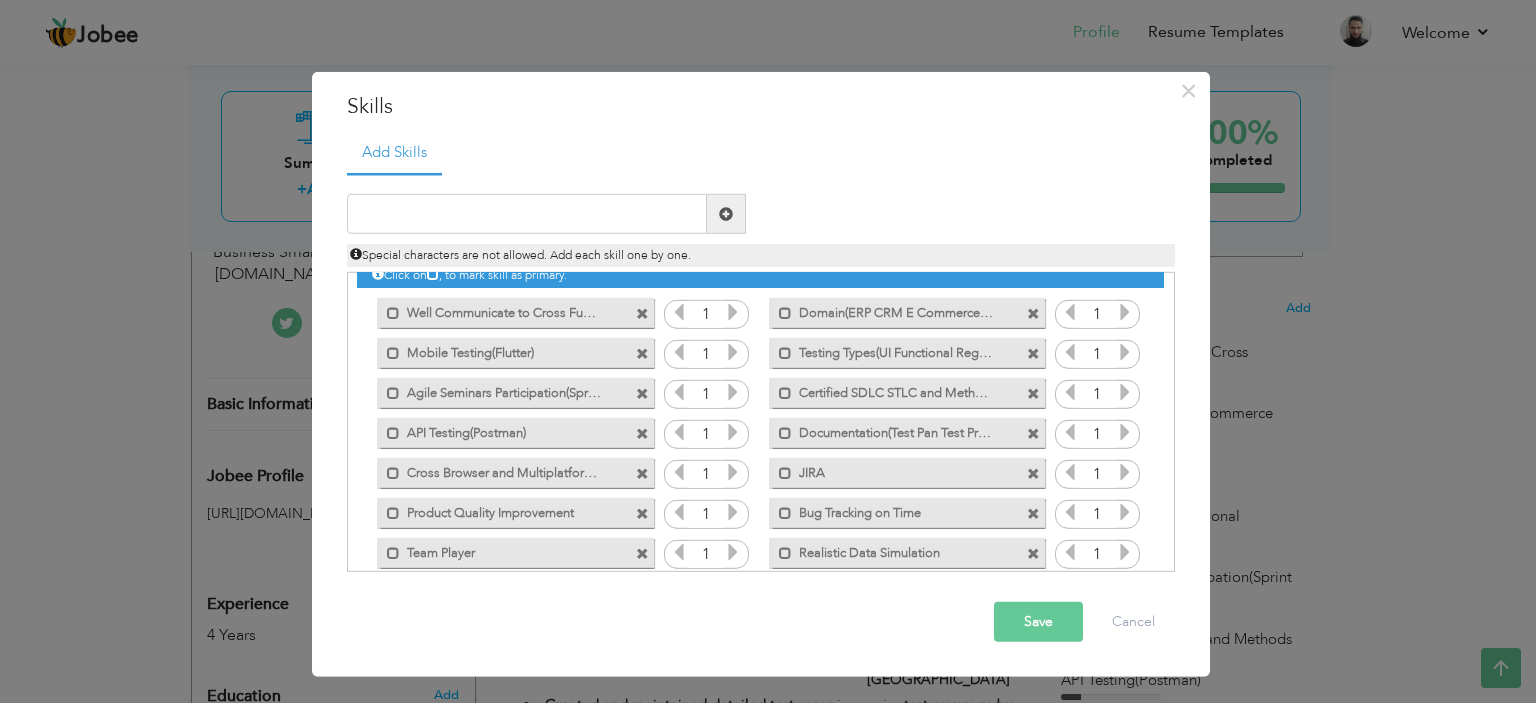 click at bounding box center [642, 473] 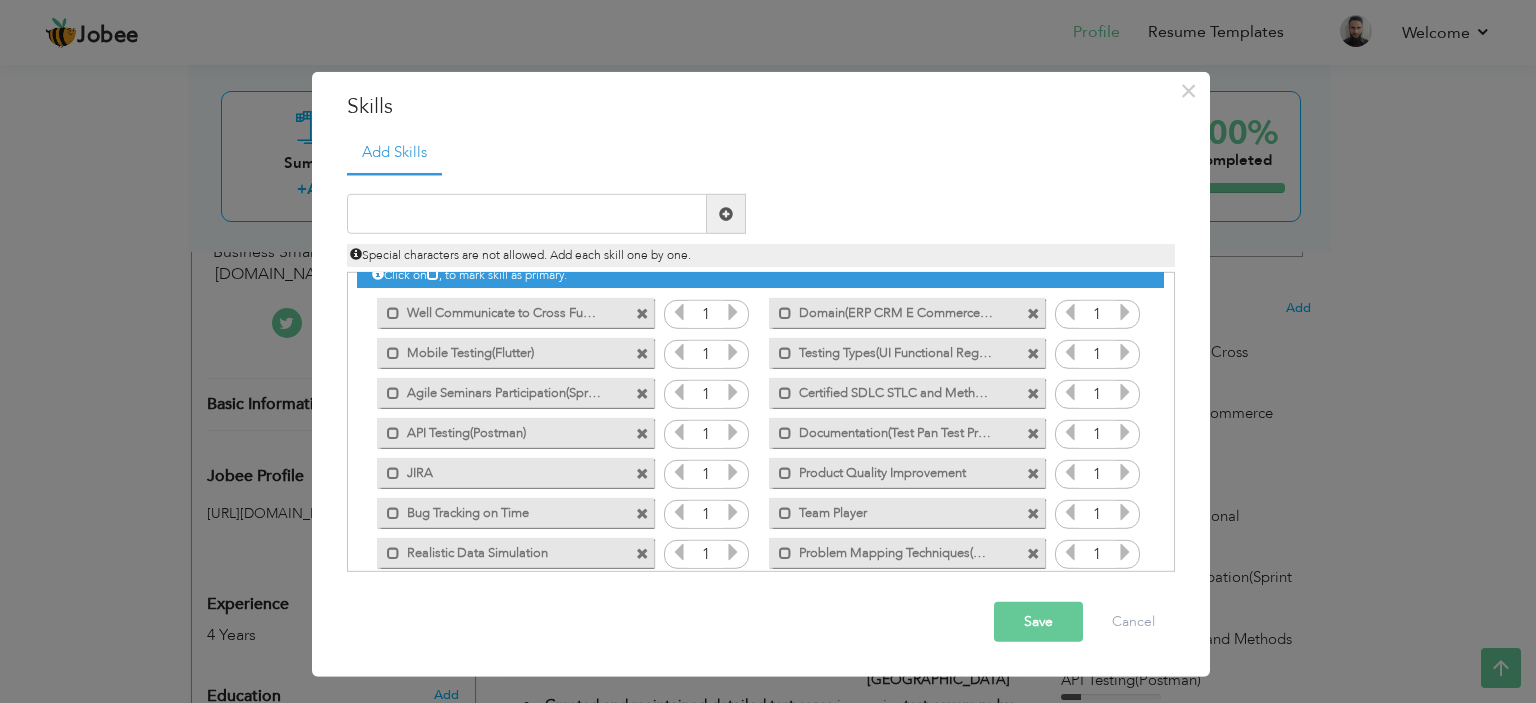 drag, startPoint x: 1167, startPoint y: 491, endPoint x: 1170, endPoint y: 423, distance: 68.06615 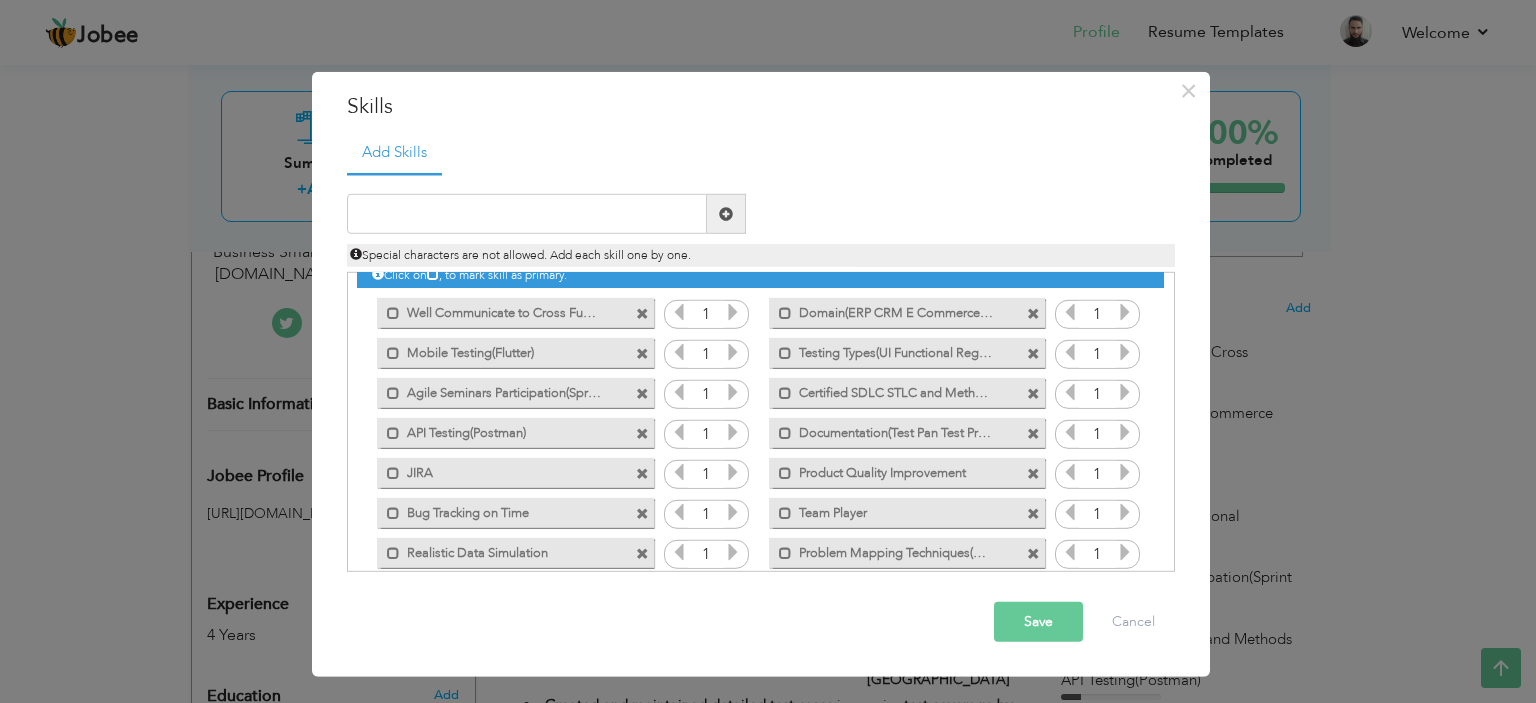 click at bounding box center [642, 353] 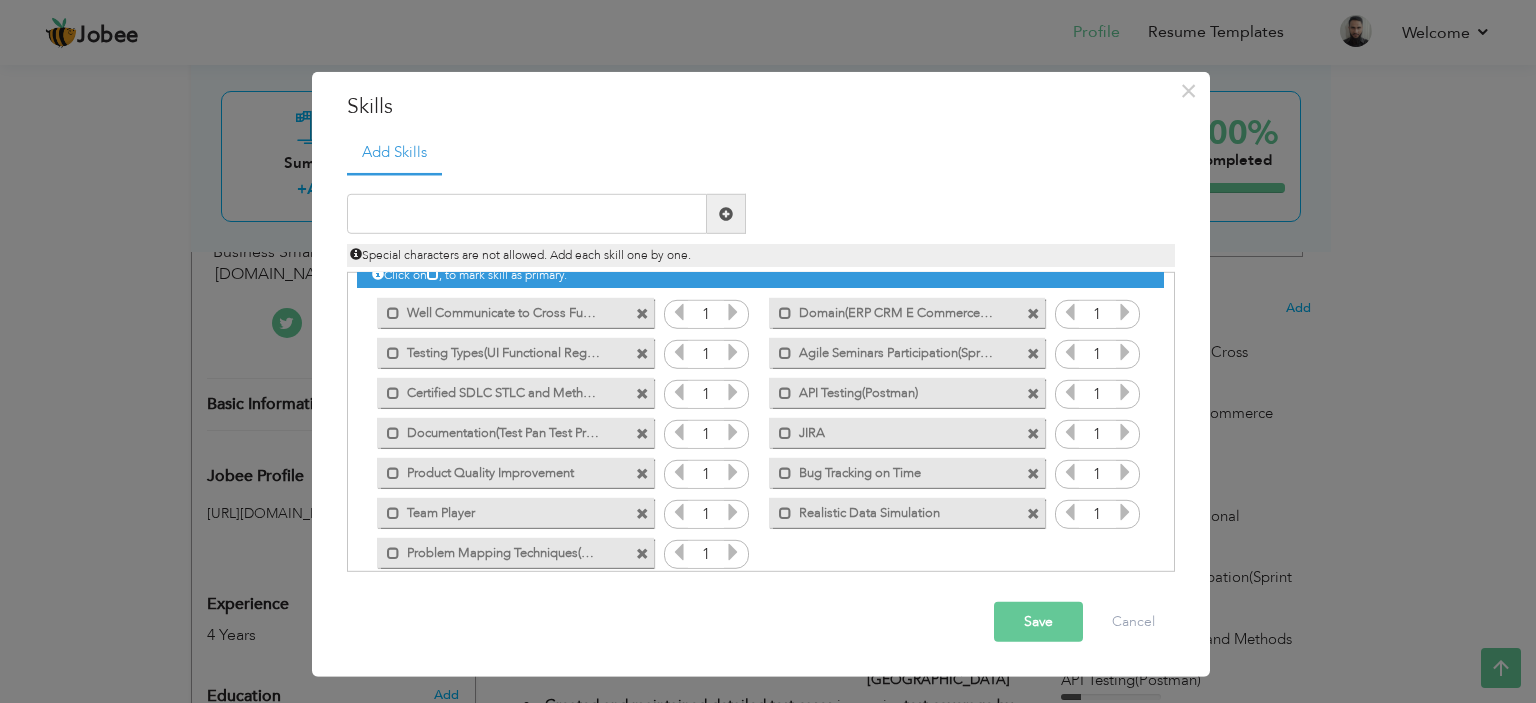 scroll, scrollTop: 32, scrollLeft: 0, axis: vertical 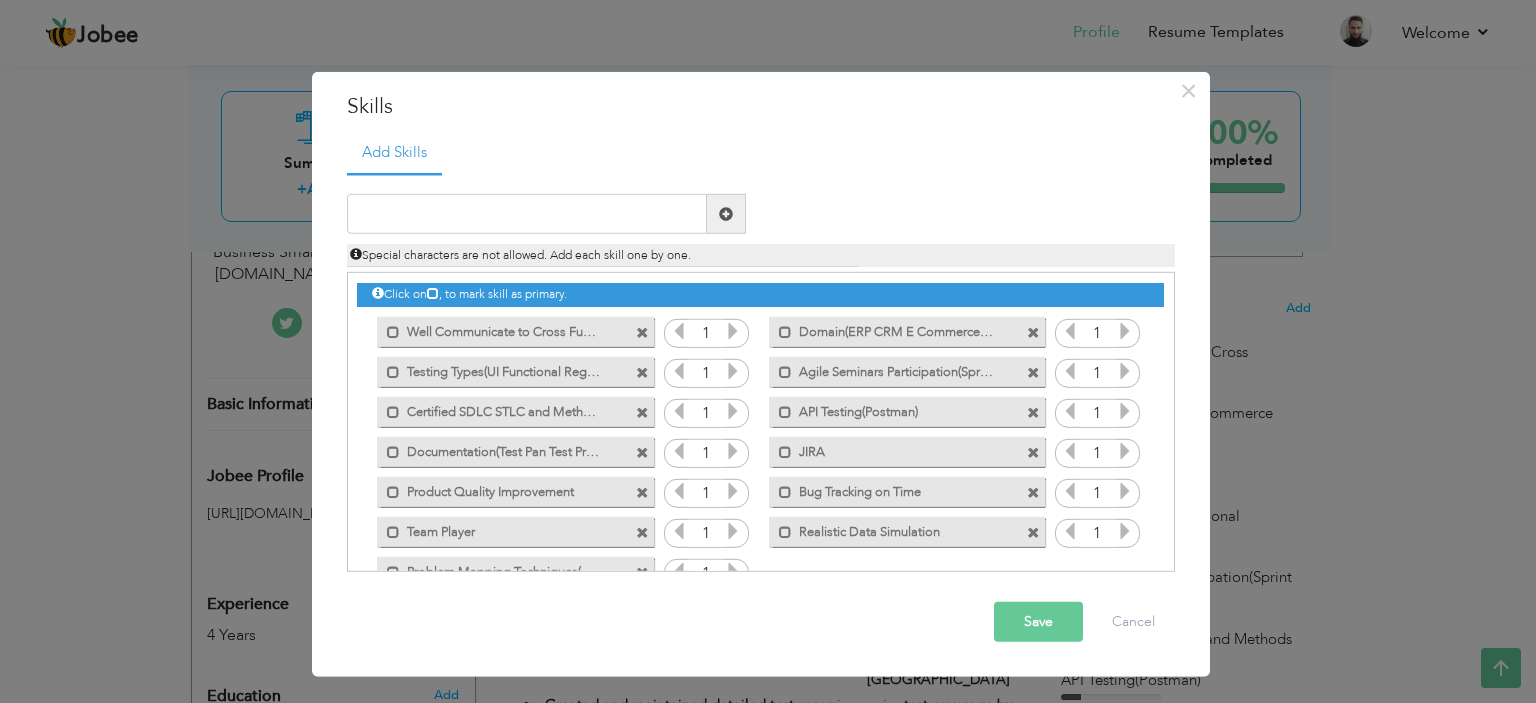click on "Save" at bounding box center (1038, 622) 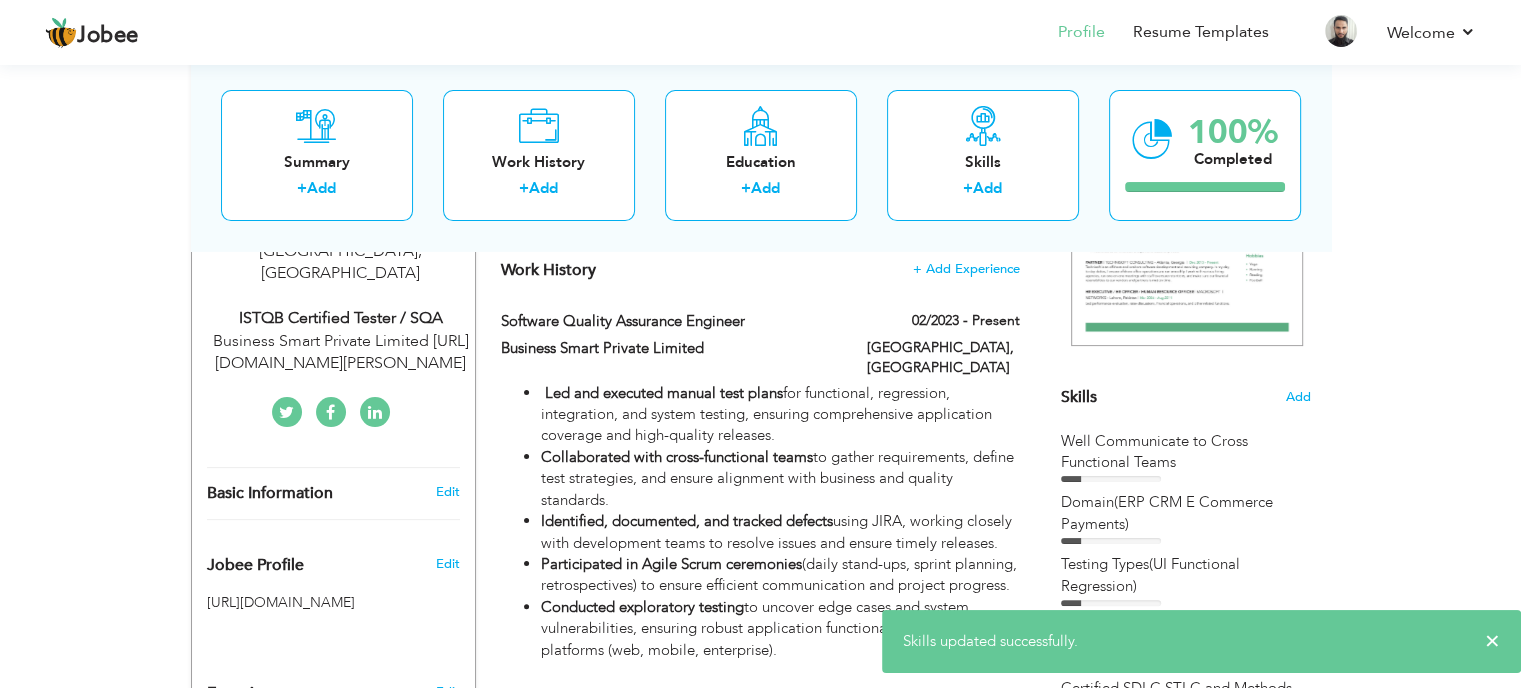 scroll, scrollTop: 343, scrollLeft: 0, axis: vertical 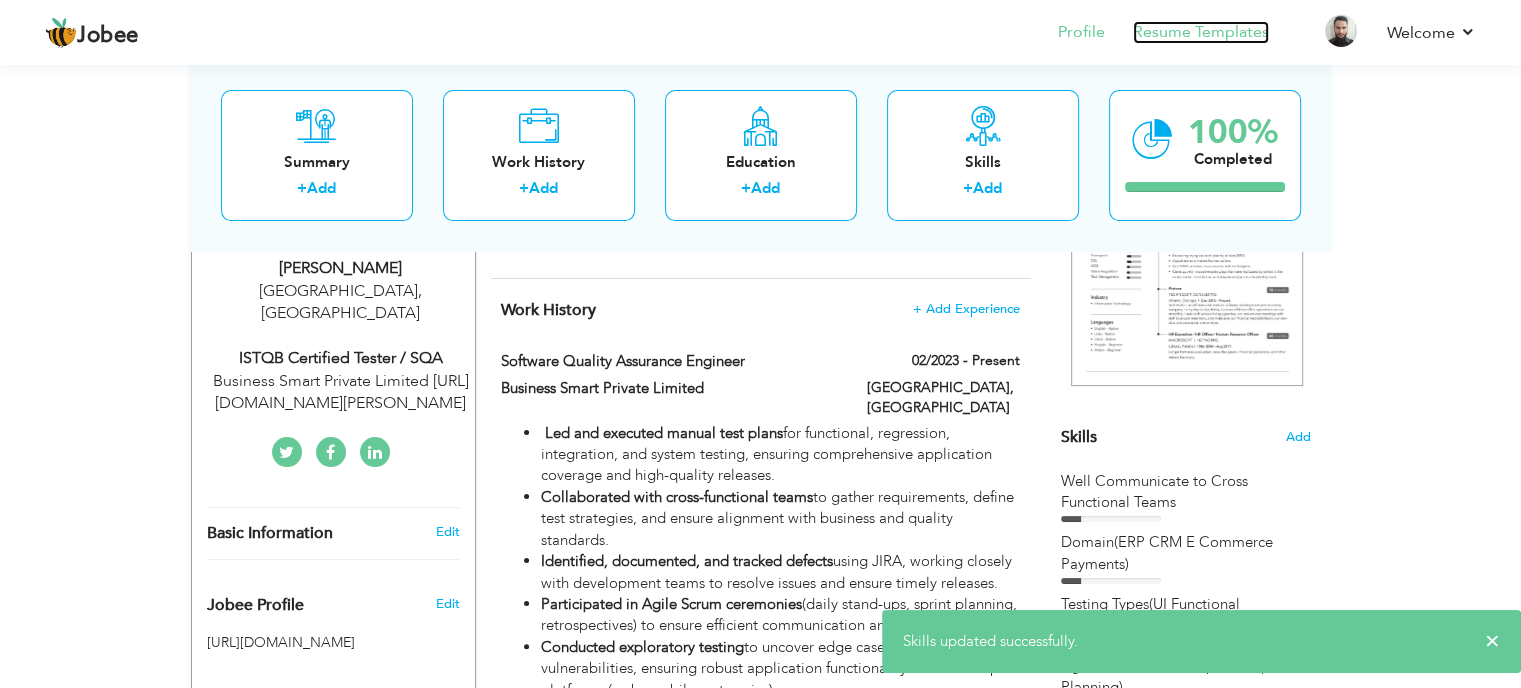 click on "Resume Templates" at bounding box center [1201, 32] 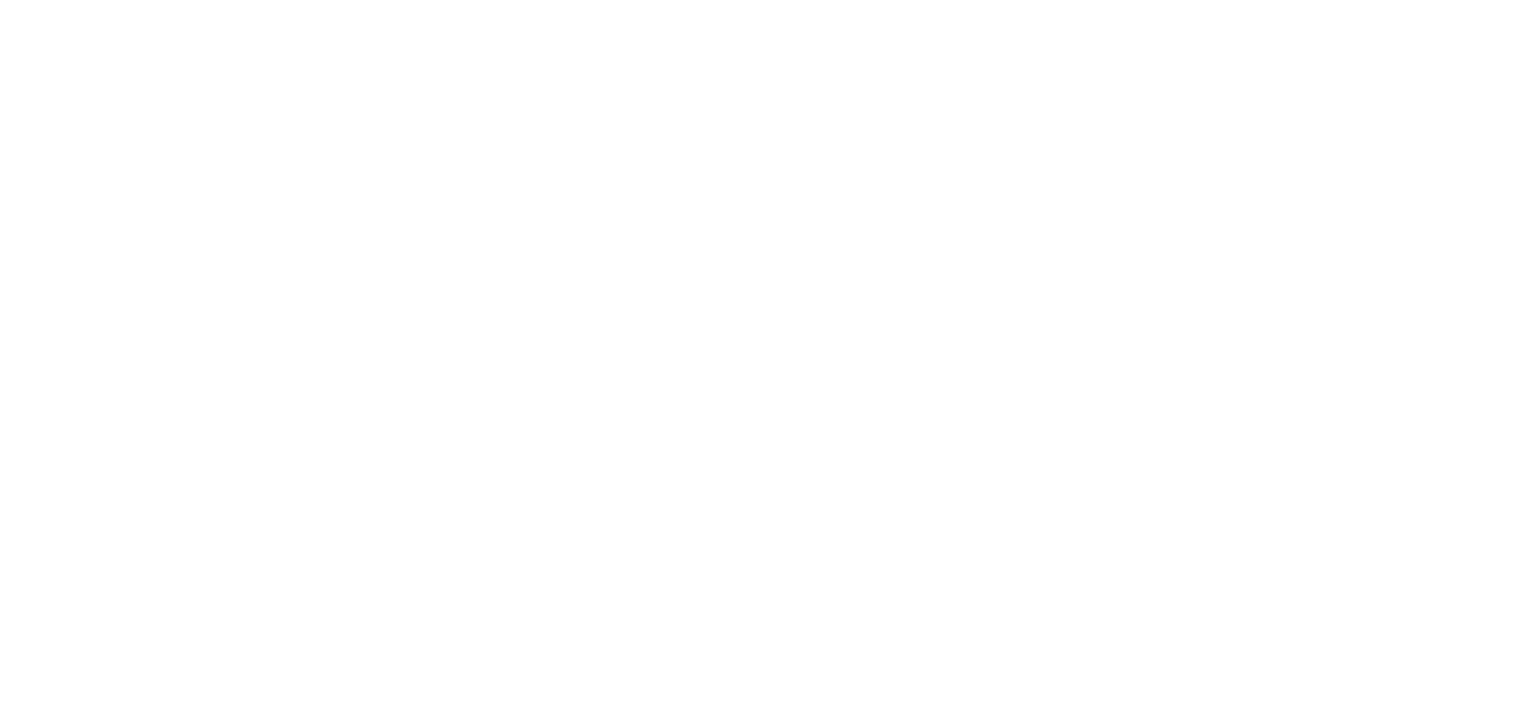 scroll, scrollTop: 0, scrollLeft: 0, axis: both 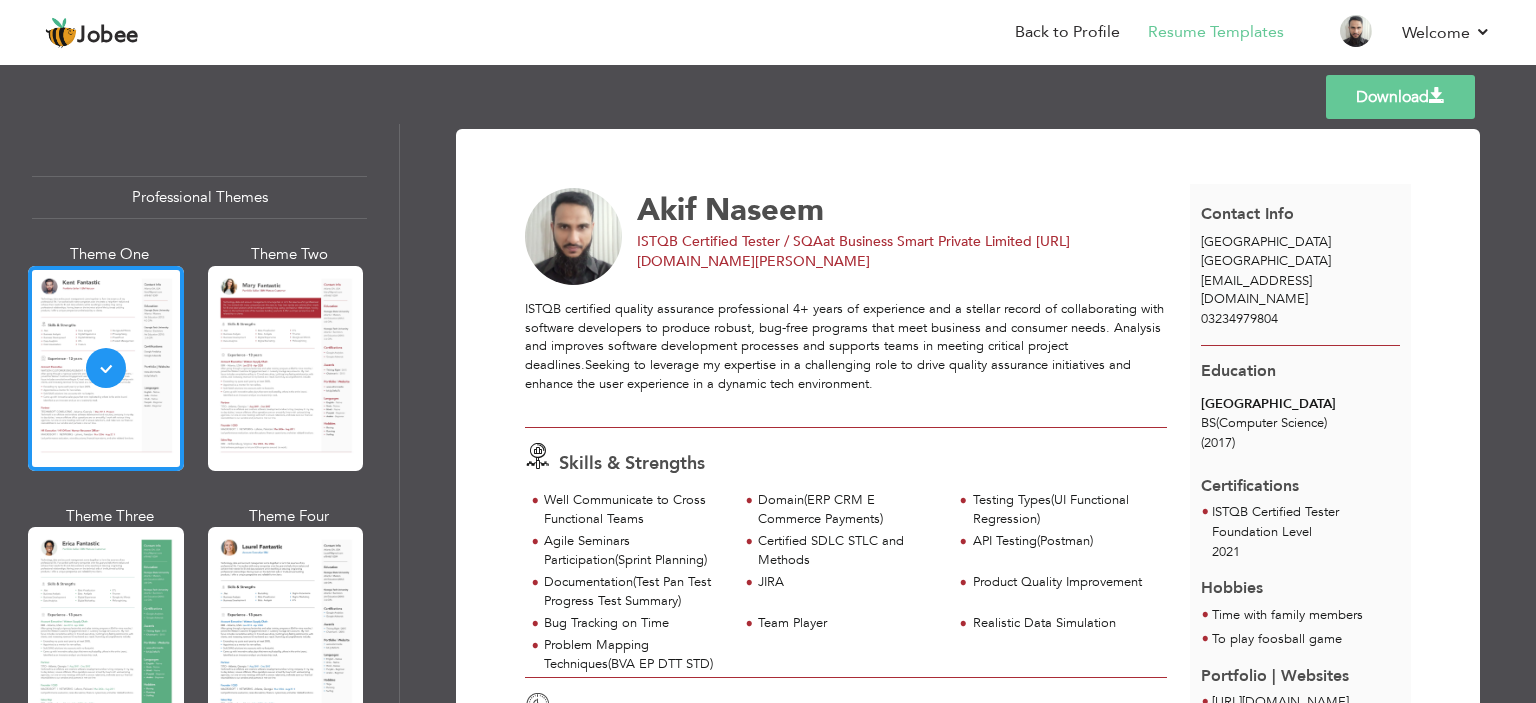 click at bounding box center [1437, 96] 